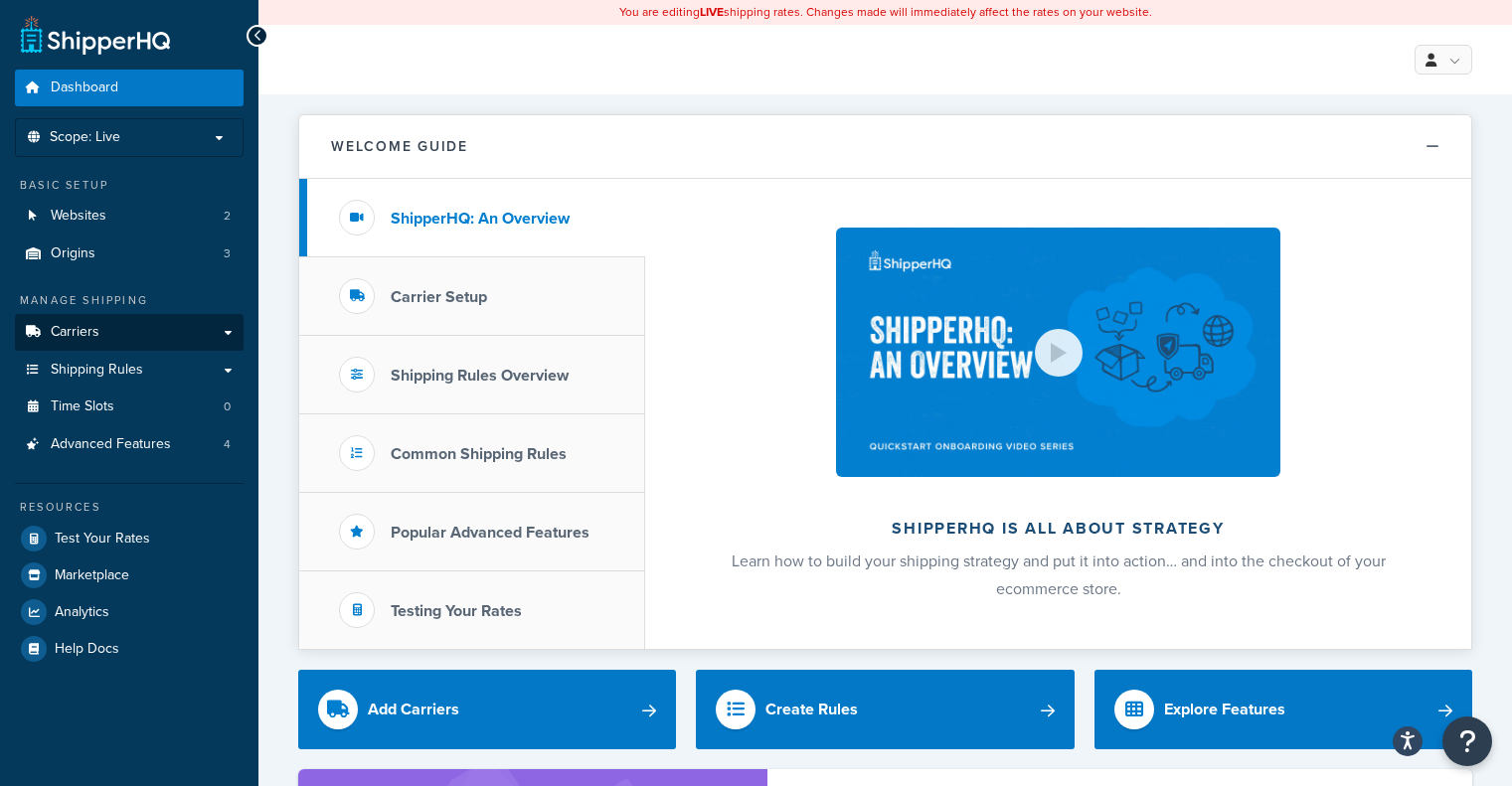 scroll, scrollTop: 0, scrollLeft: 0, axis: both 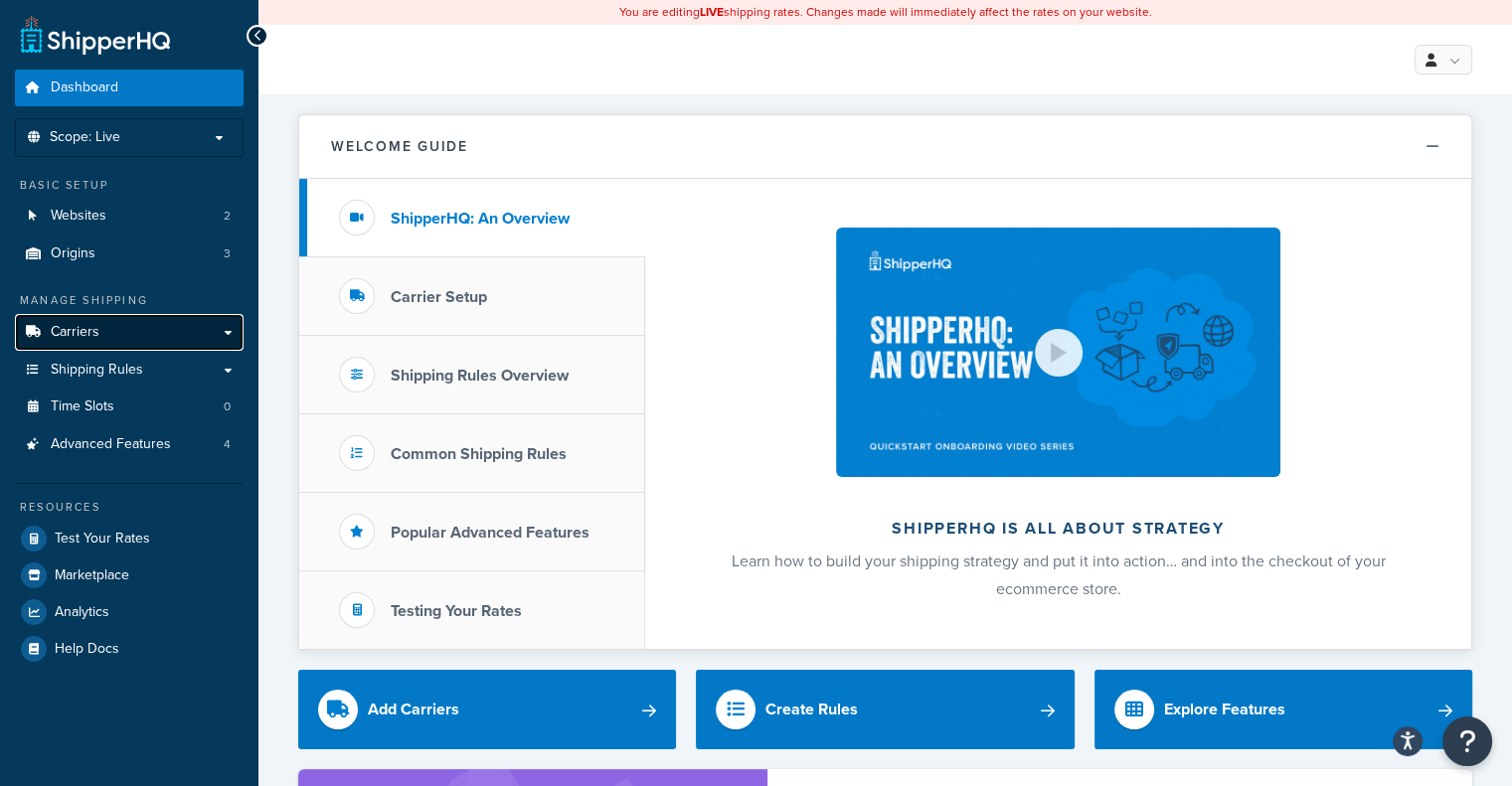 click on "Carriers" at bounding box center [129, 332] 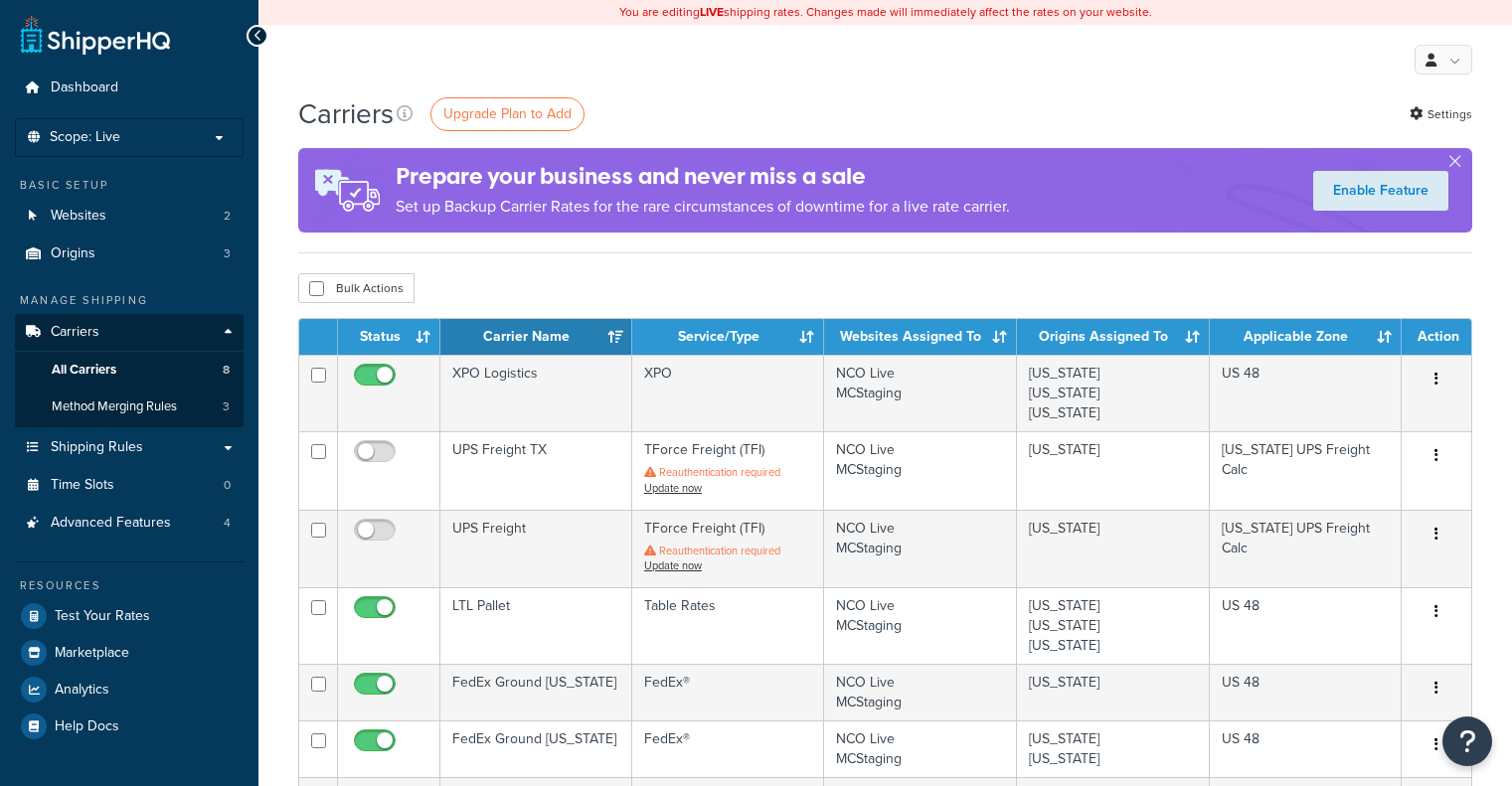 scroll, scrollTop: 0, scrollLeft: 0, axis: both 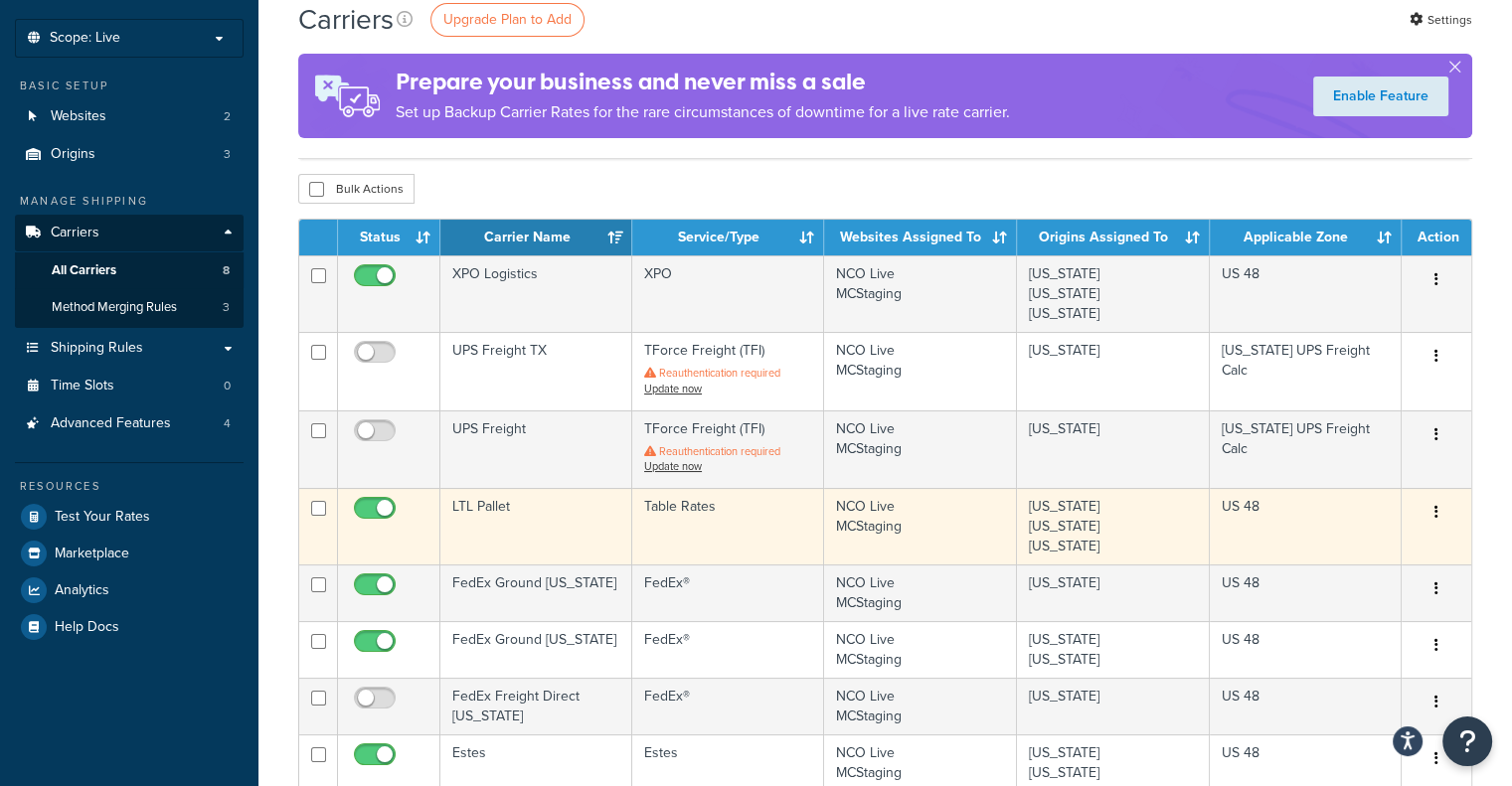 click on "LTL Pallet" at bounding box center (536, 526) 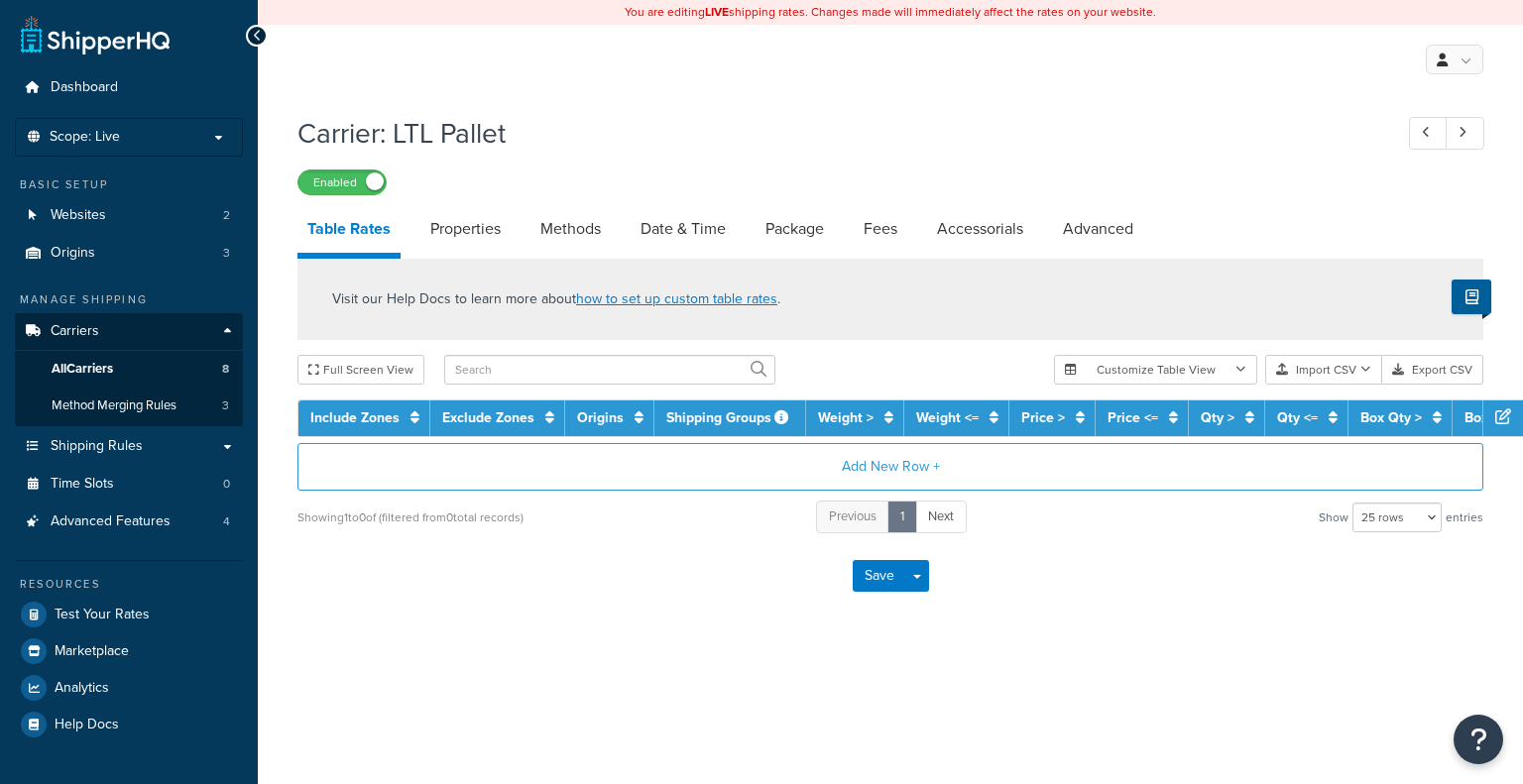 select on "25" 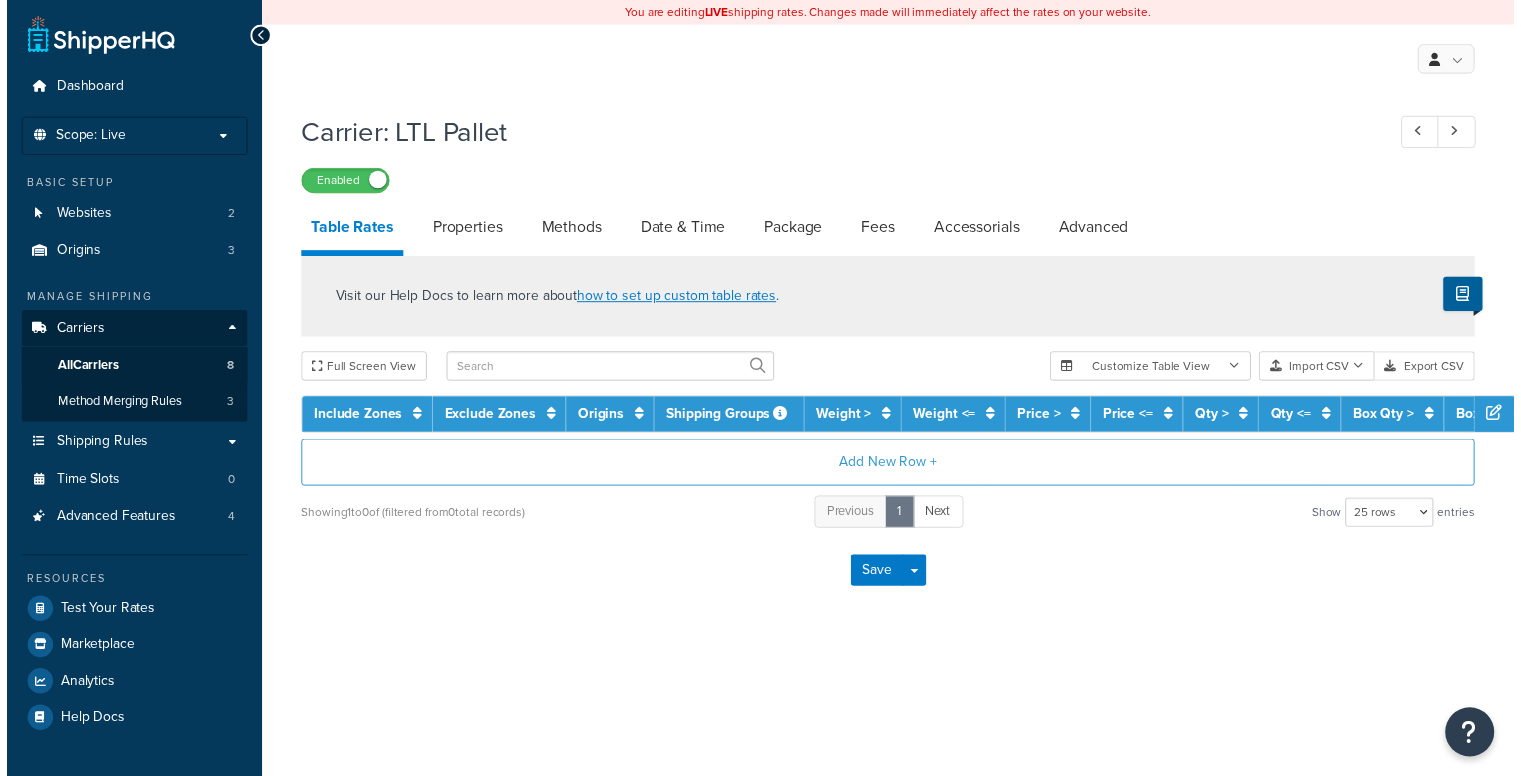 scroll, scrollTop: 0, scrollLeft: 0, axis: both 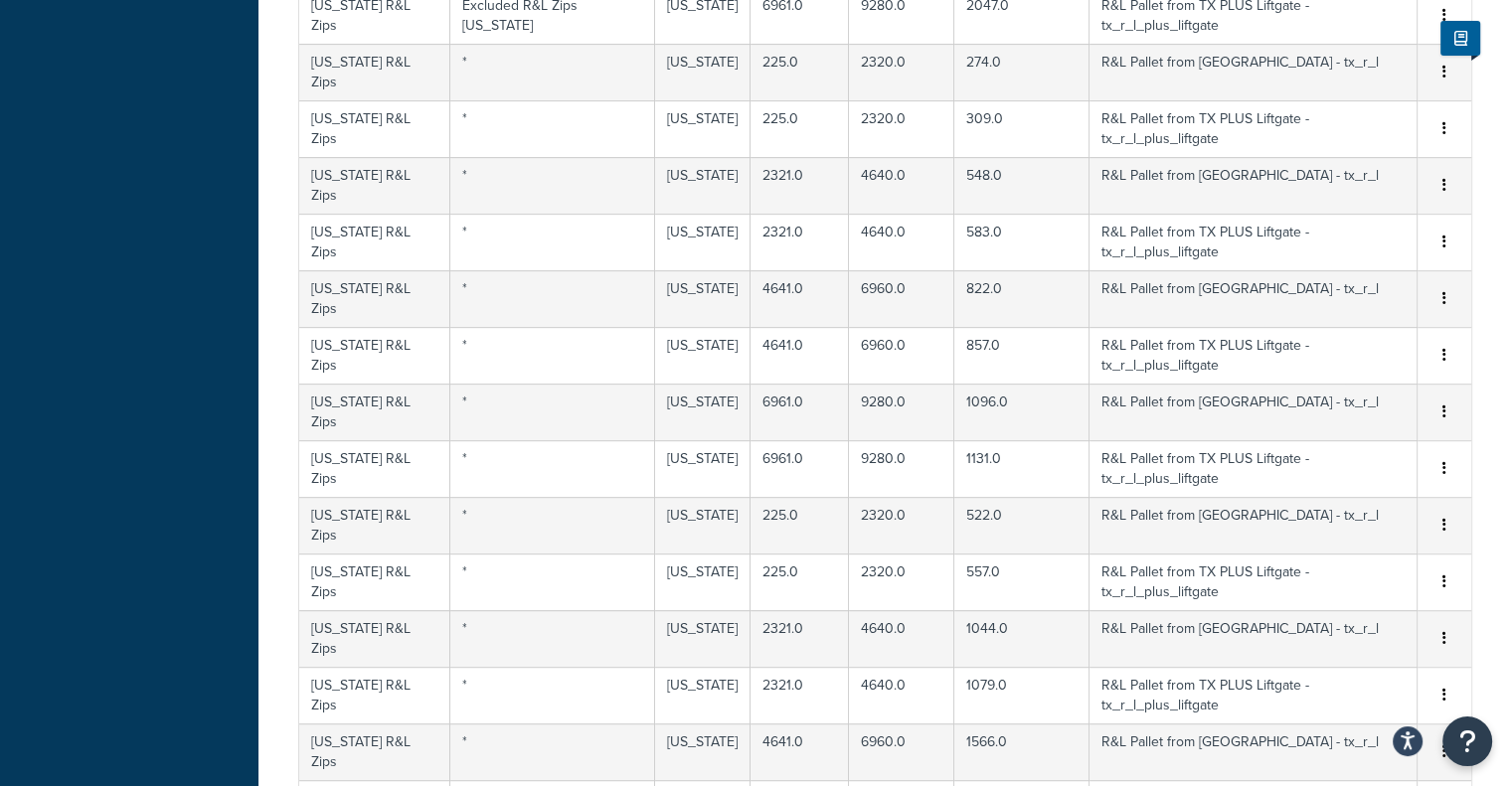 click on "3" at bounding box center [926, 1087] 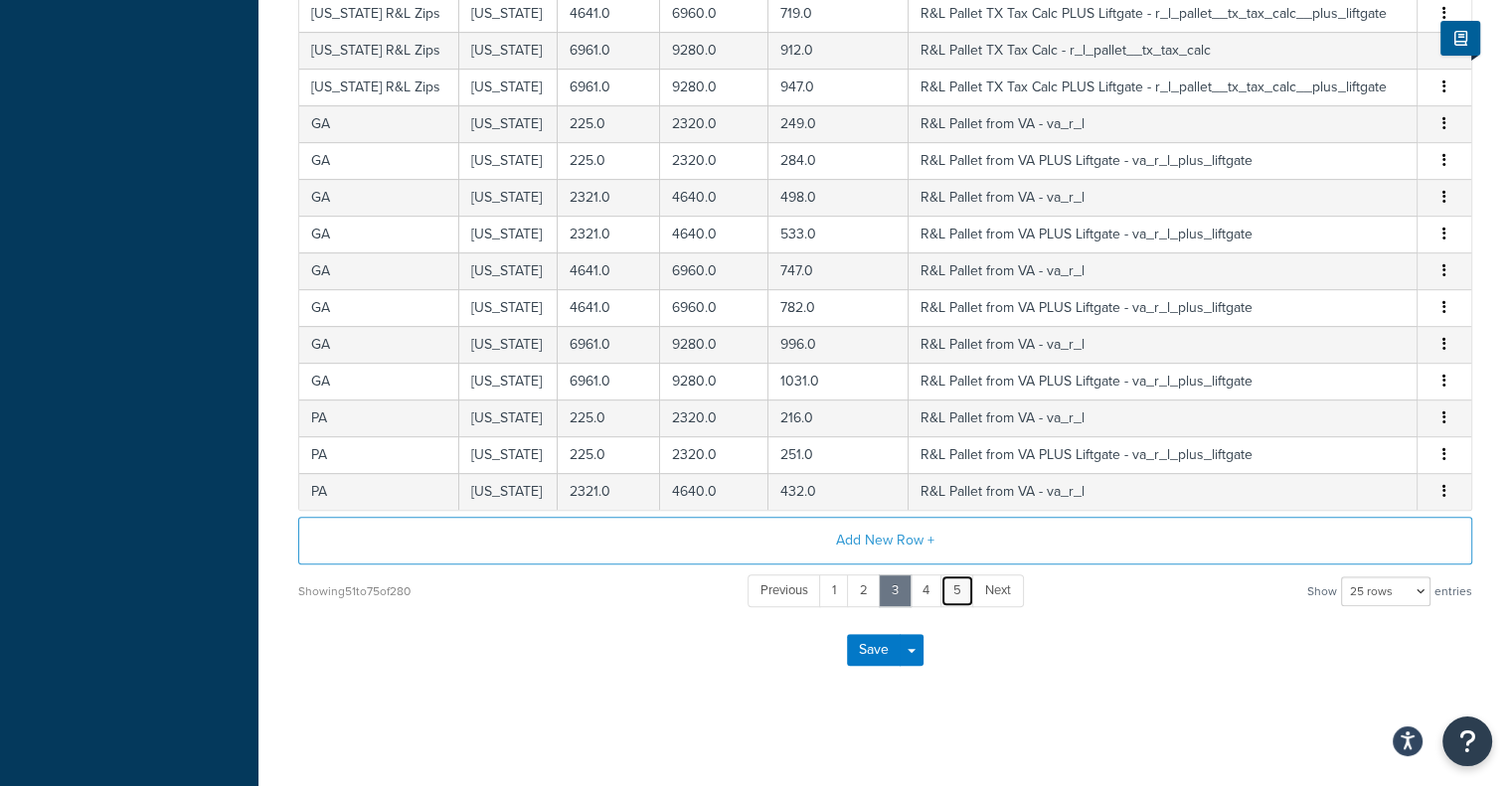 click on "5" at bounding box center [957, 590] 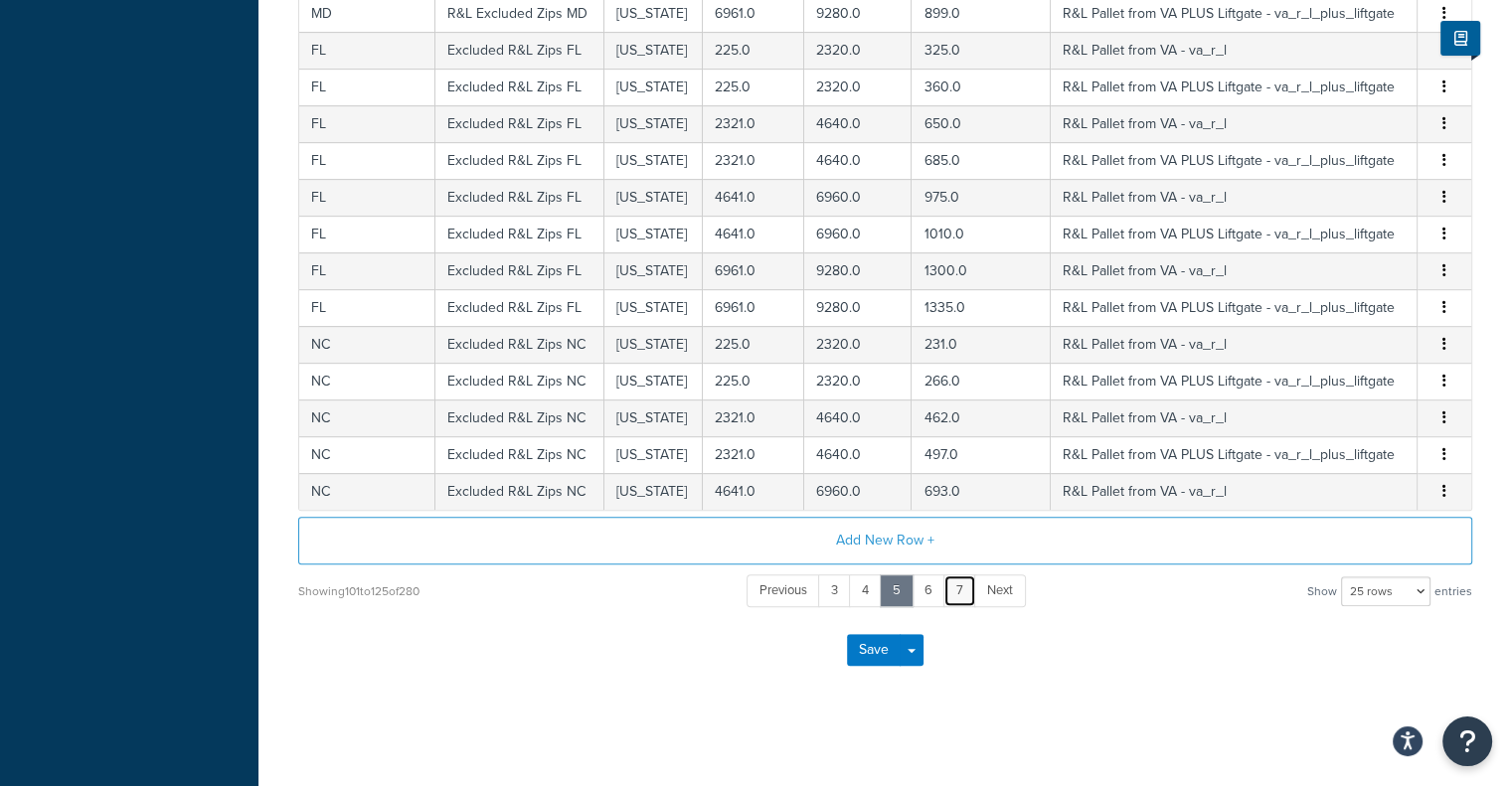 click on "7" at bounding box center (959, 590) 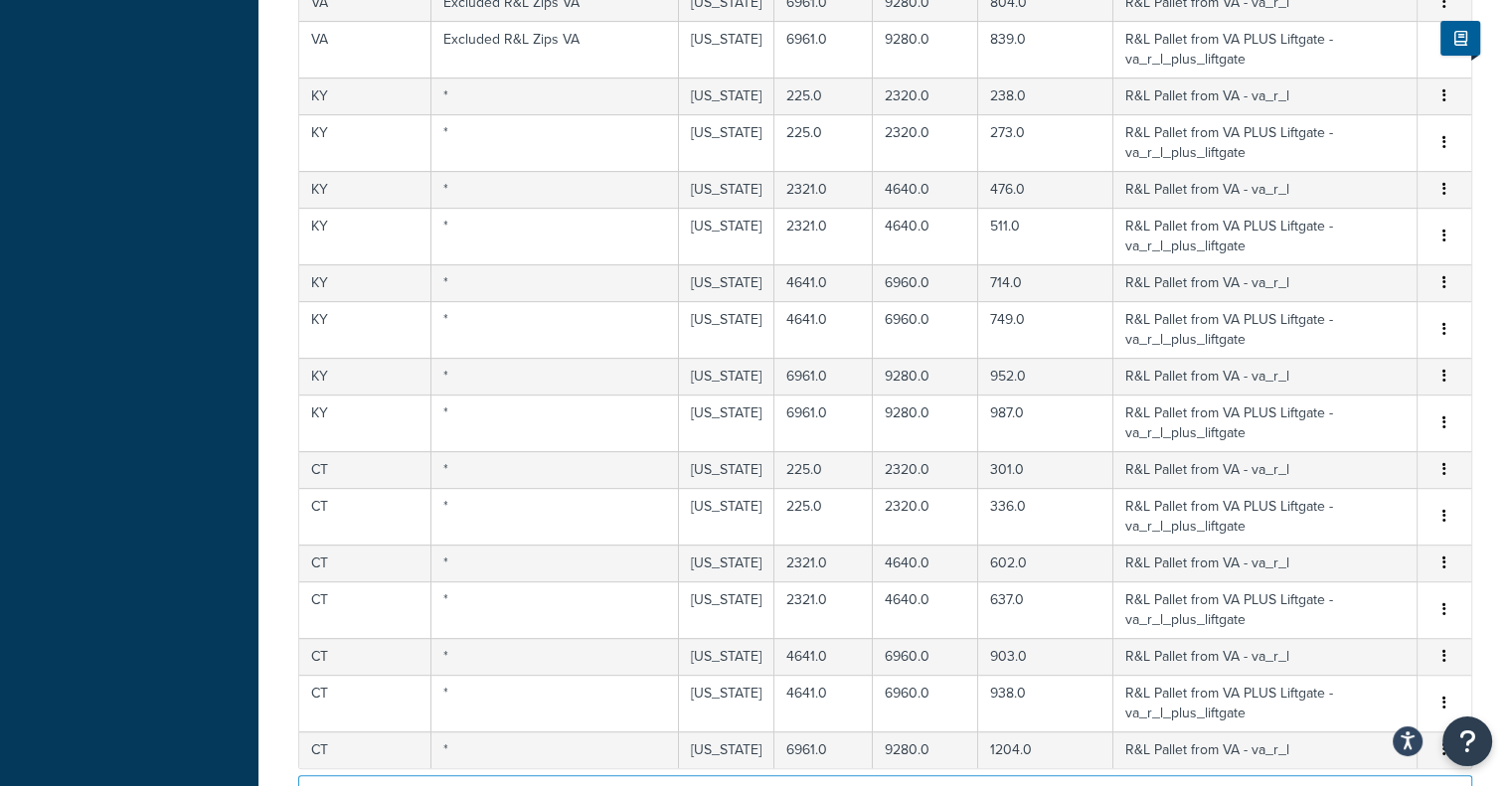 click on "9" at bounding box center [960, 849] 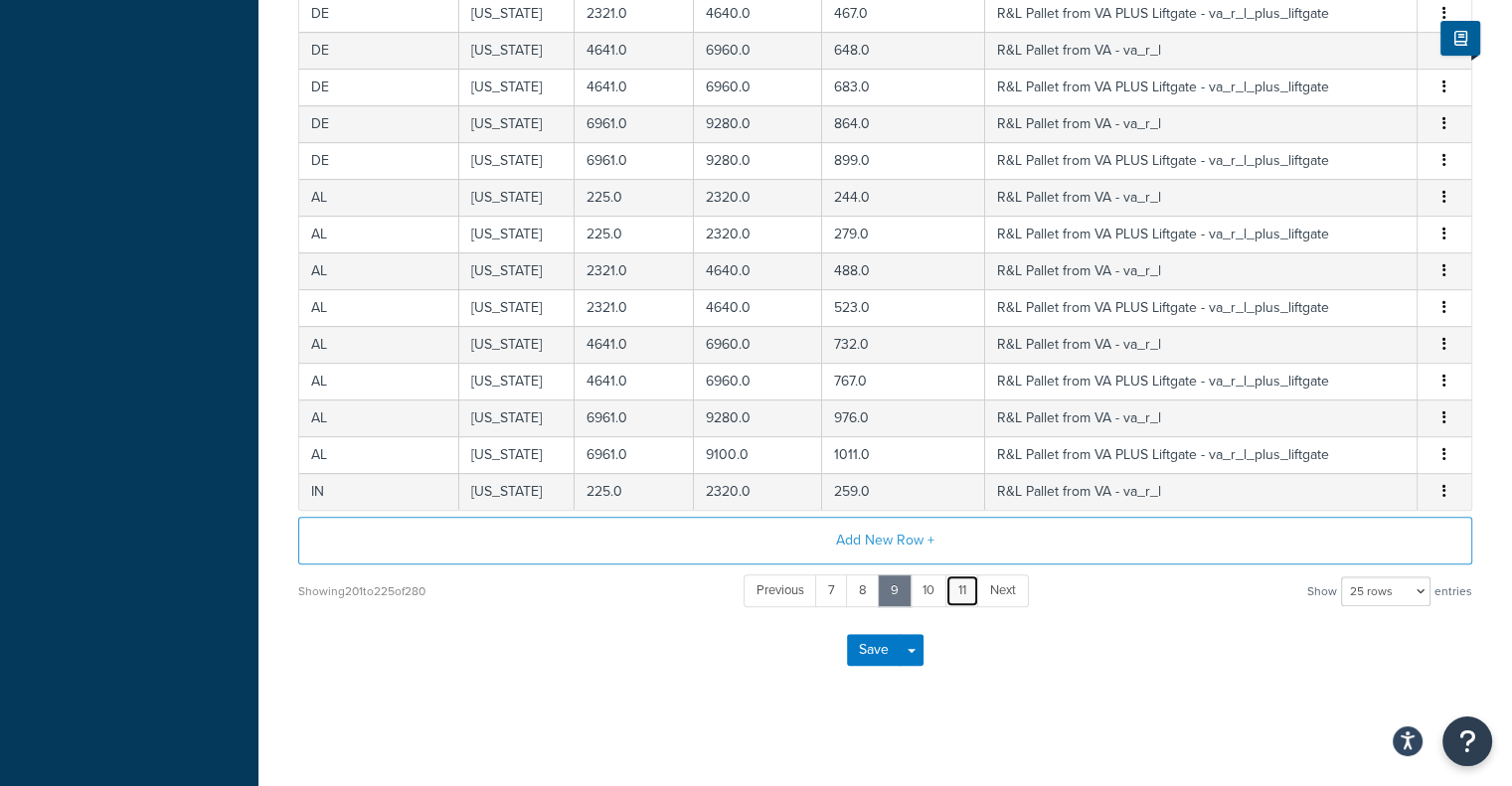 click on "11" at bounding box center (962, 590) 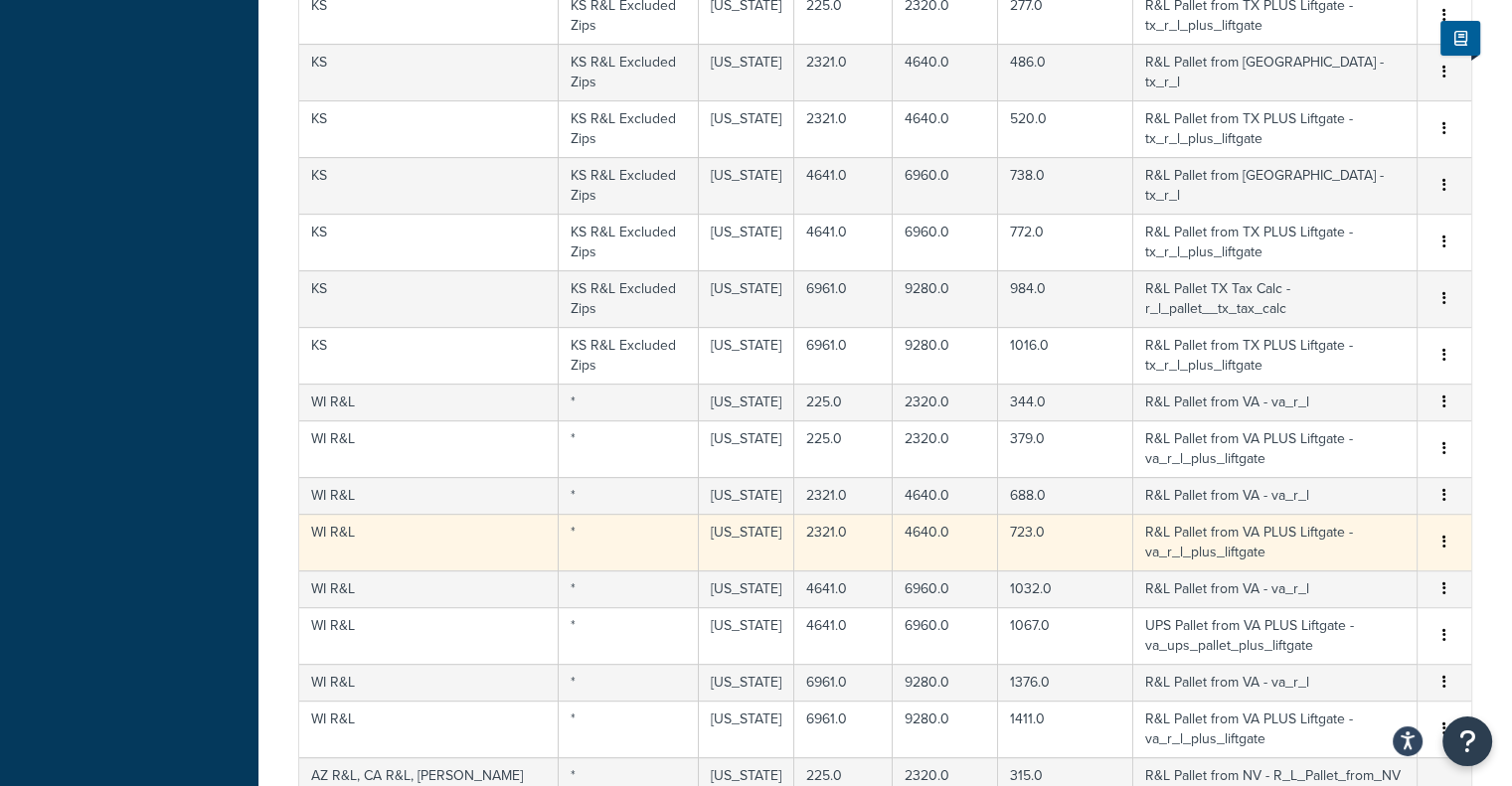 scroll, scrollTop: 1264, scrollLeft: 0, axis: vertical 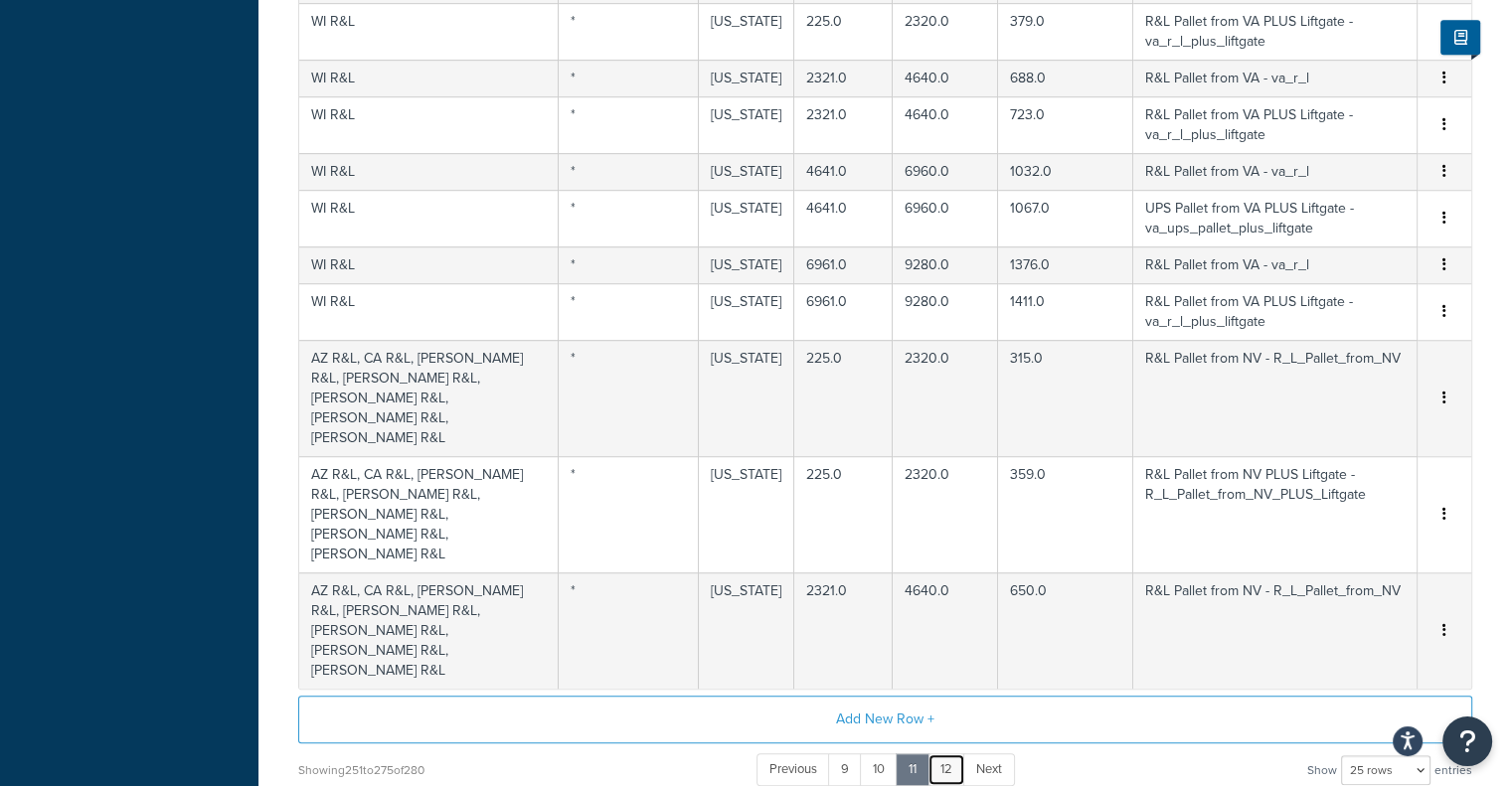 click on "12" at bounding box center [946, 769] 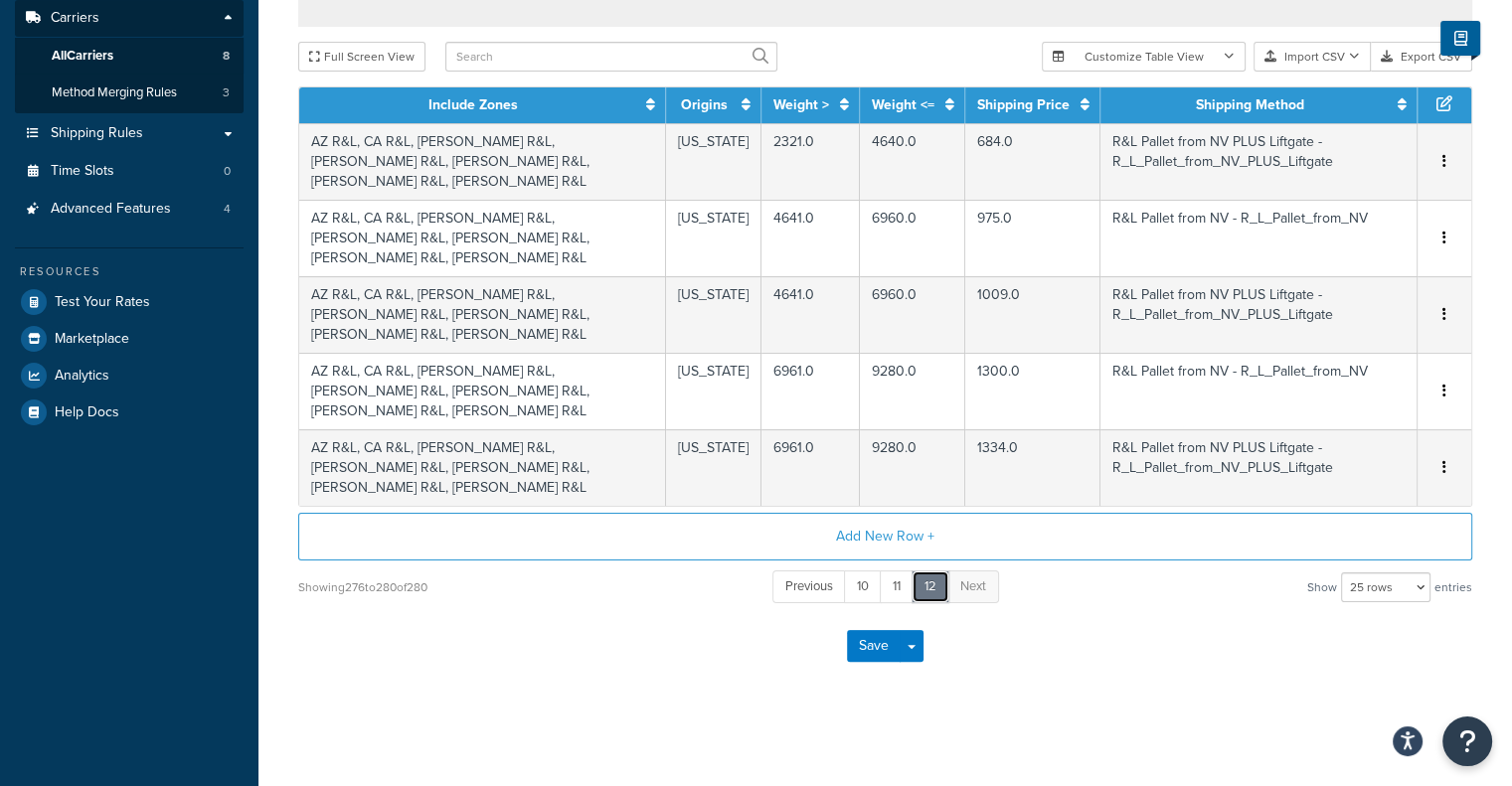 scroll, scrollTop: 215, scrollLeft: 0, axis: vertical 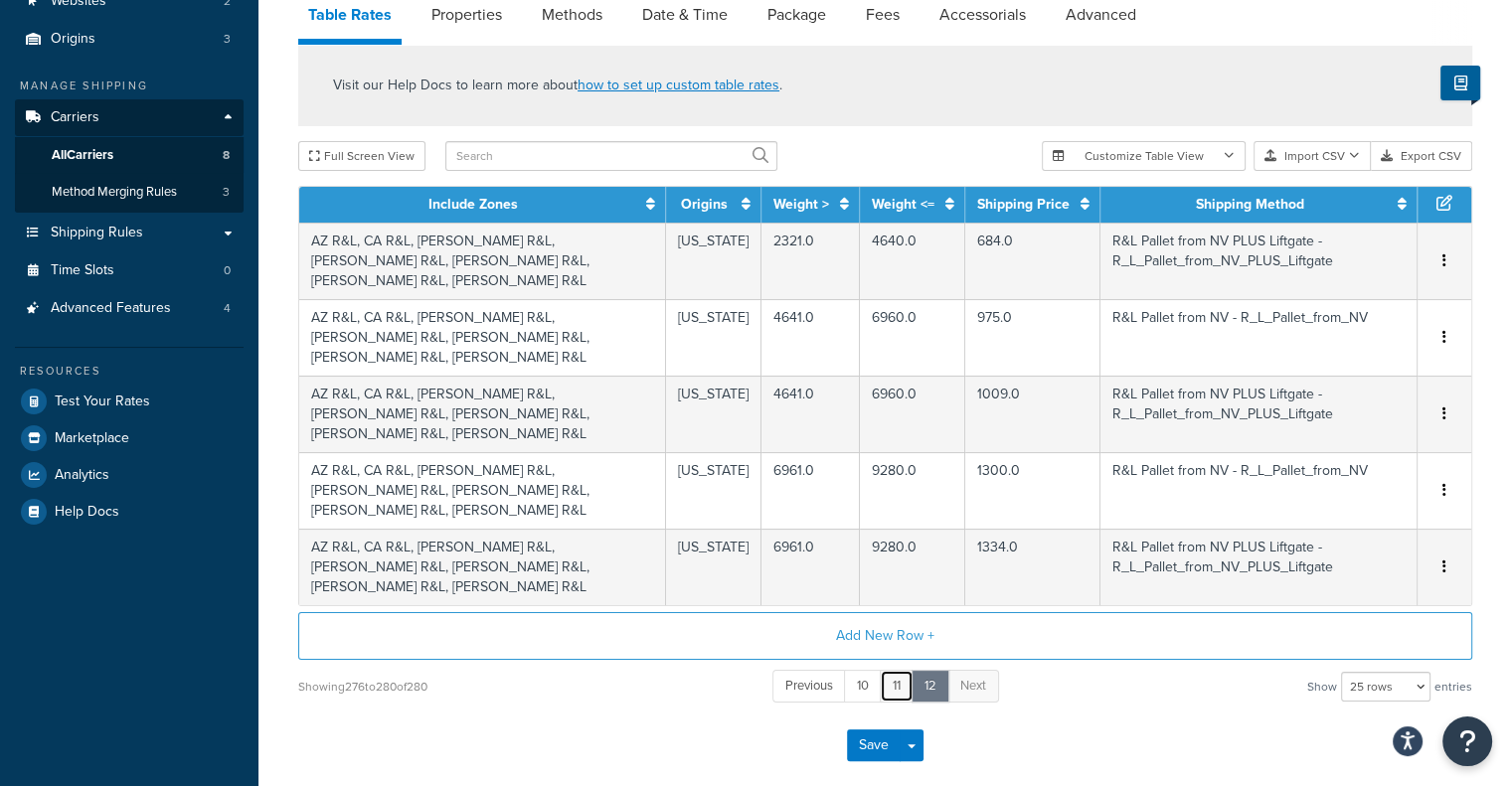 click on "11" at bounding box center [897, 686] 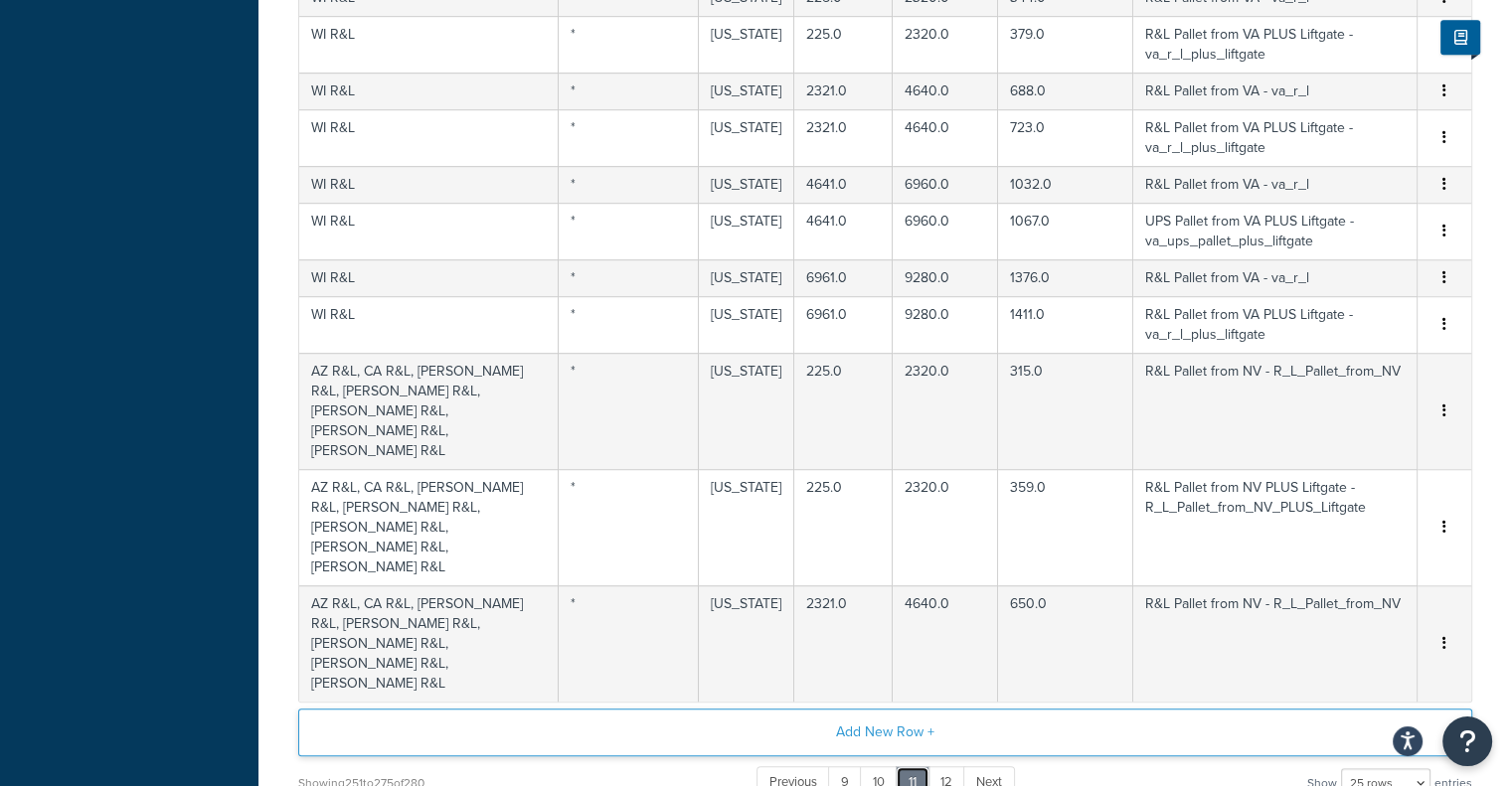 scroll, scrollTop: 1264, scrollLeft: 0, axis: vertical 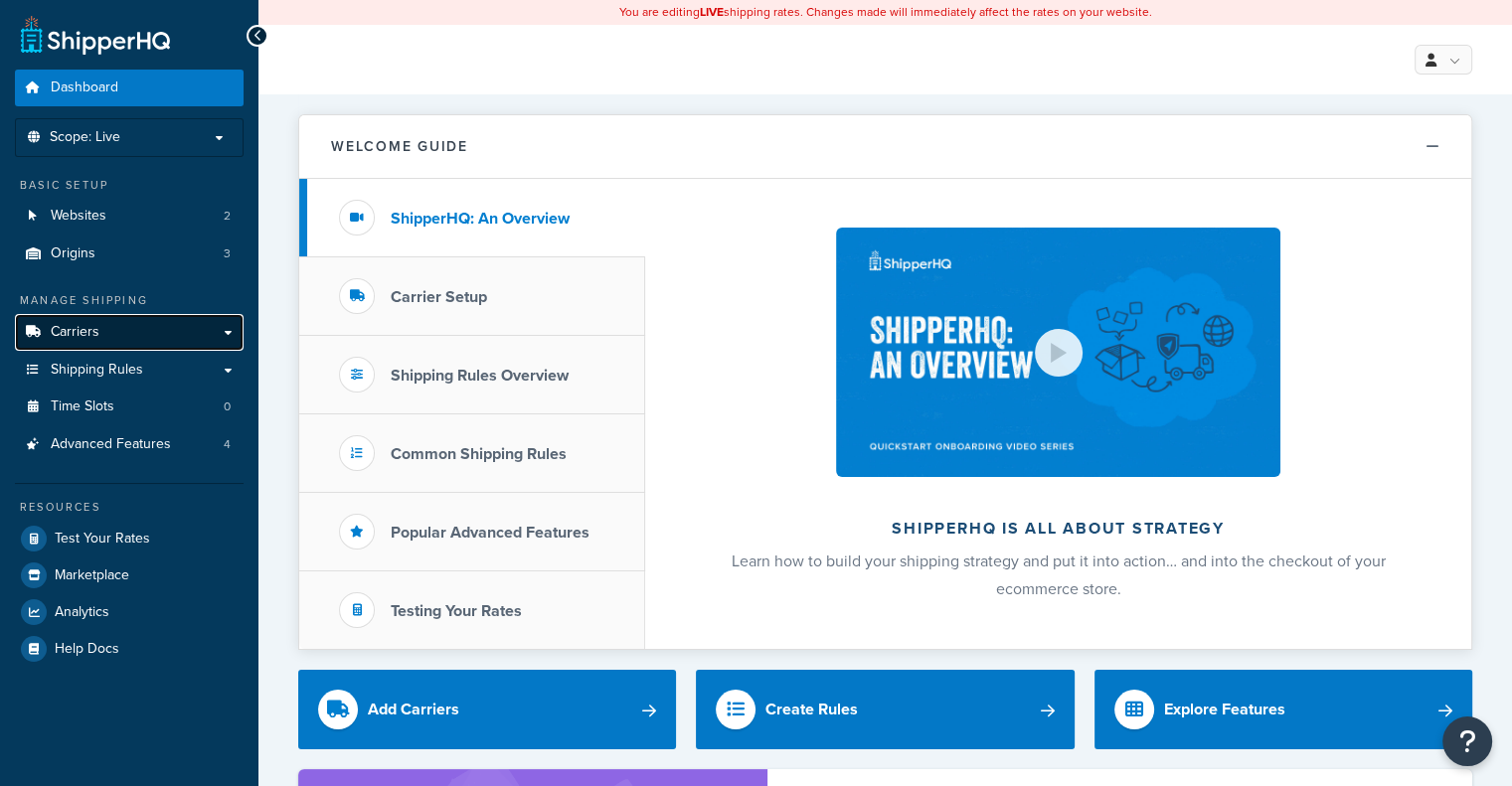 click on "Carriers" at bounding box center (129, 332) 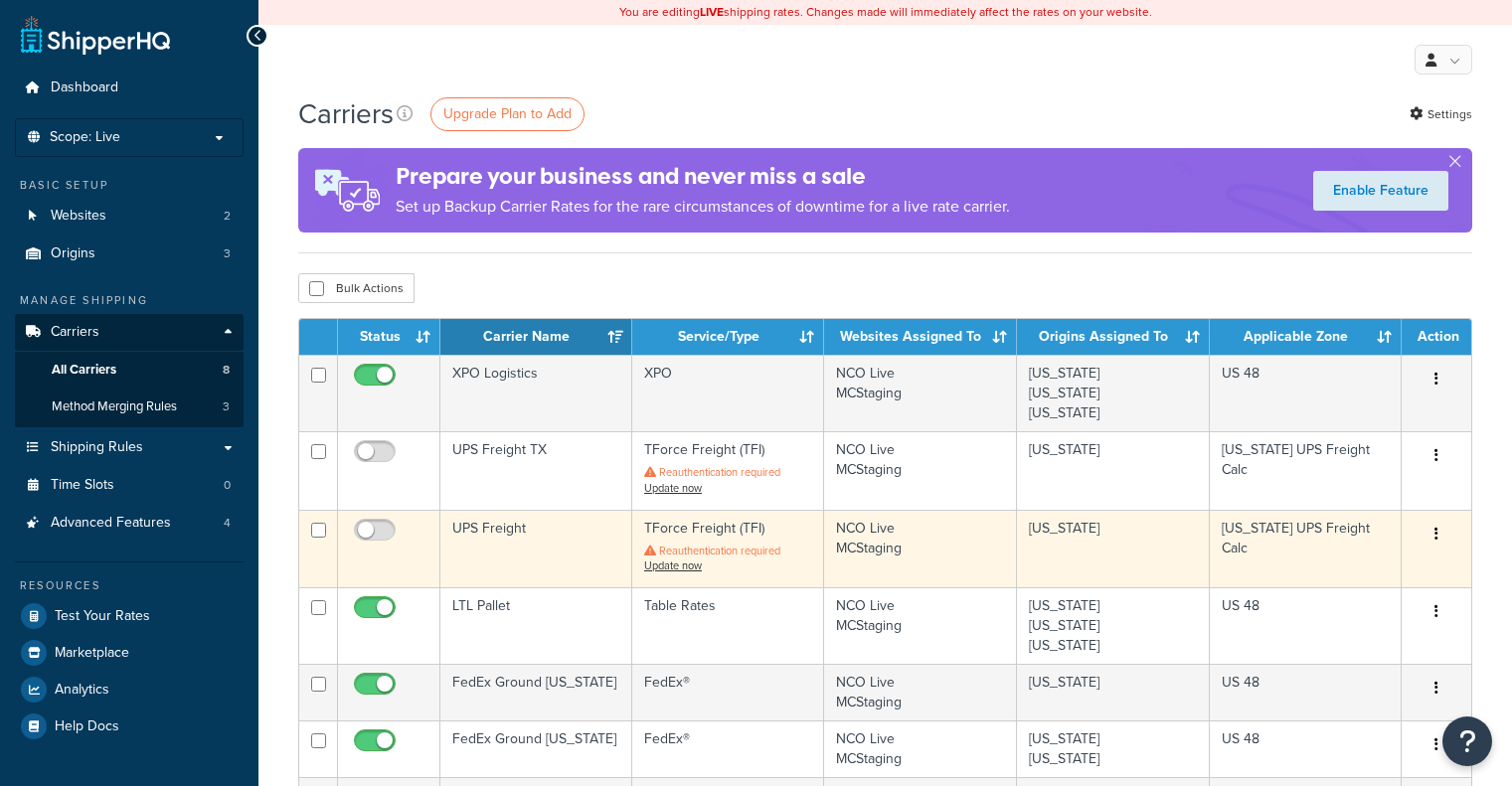 scroll, scrollTop: 0, scrollLeft: 0, axis: both 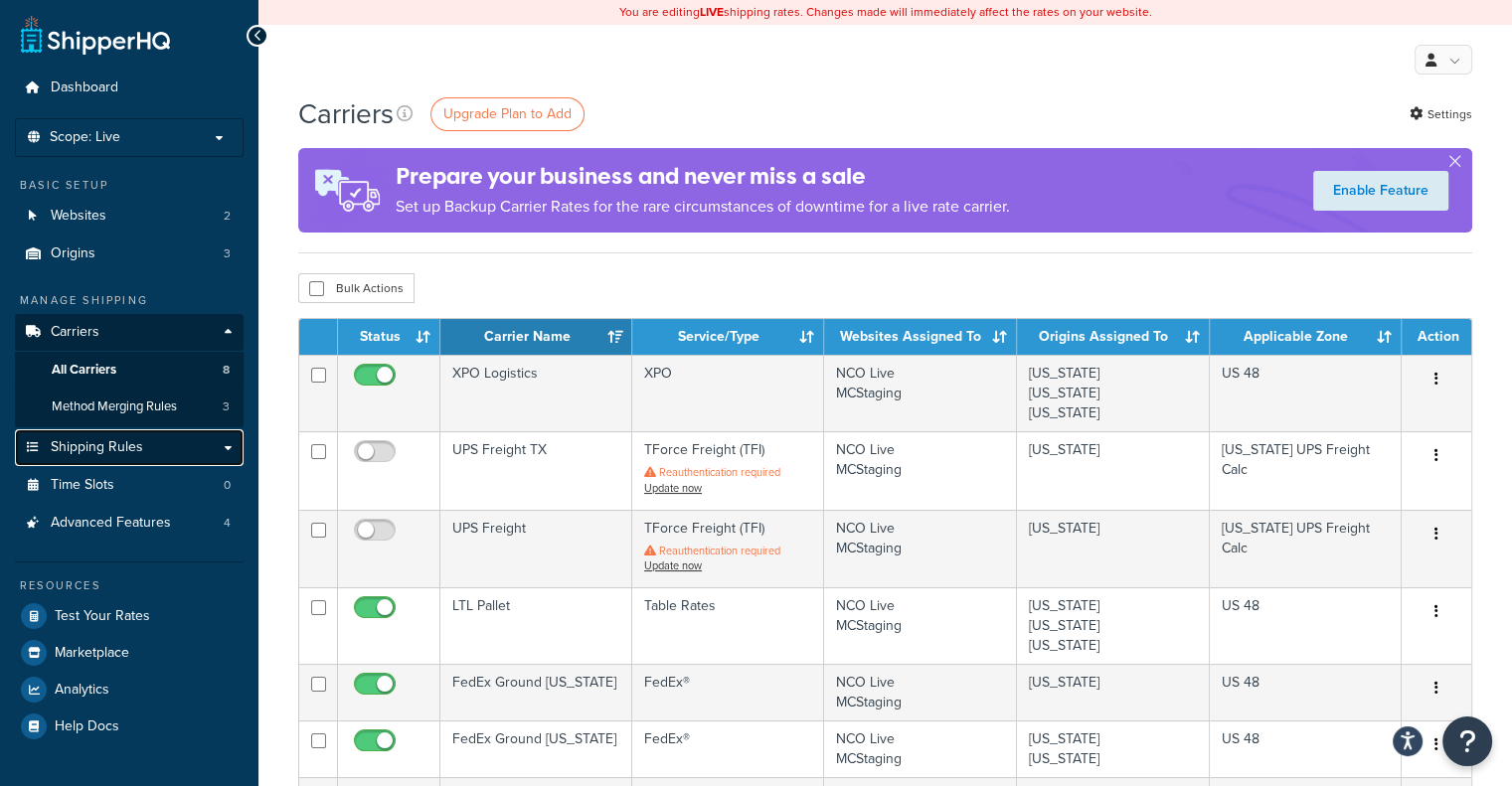 click on "Shipping Rules" at bounding box center [96, 447] 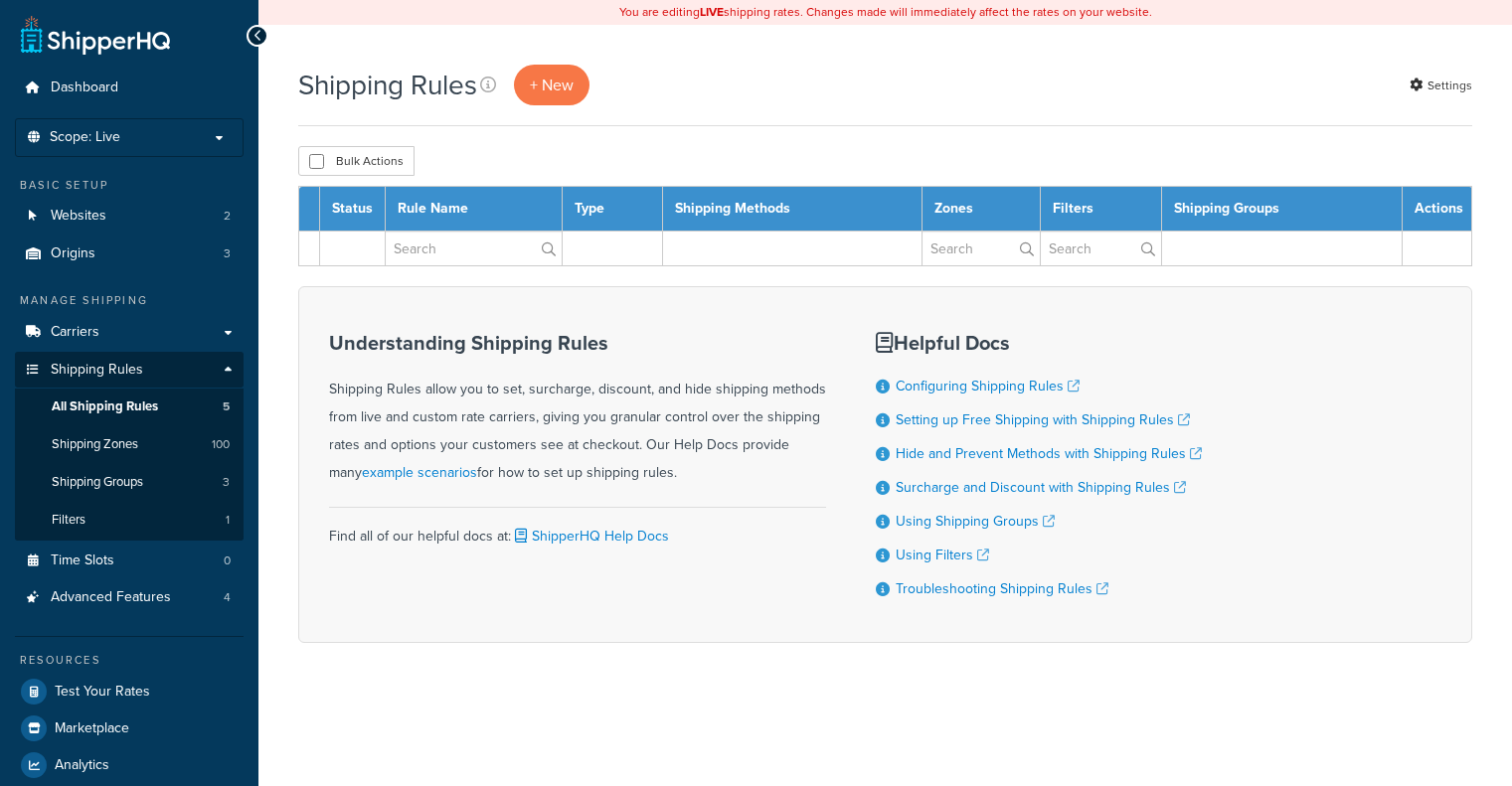 scroll, scrollTop: 0, scrollLeft: 0, axis: both 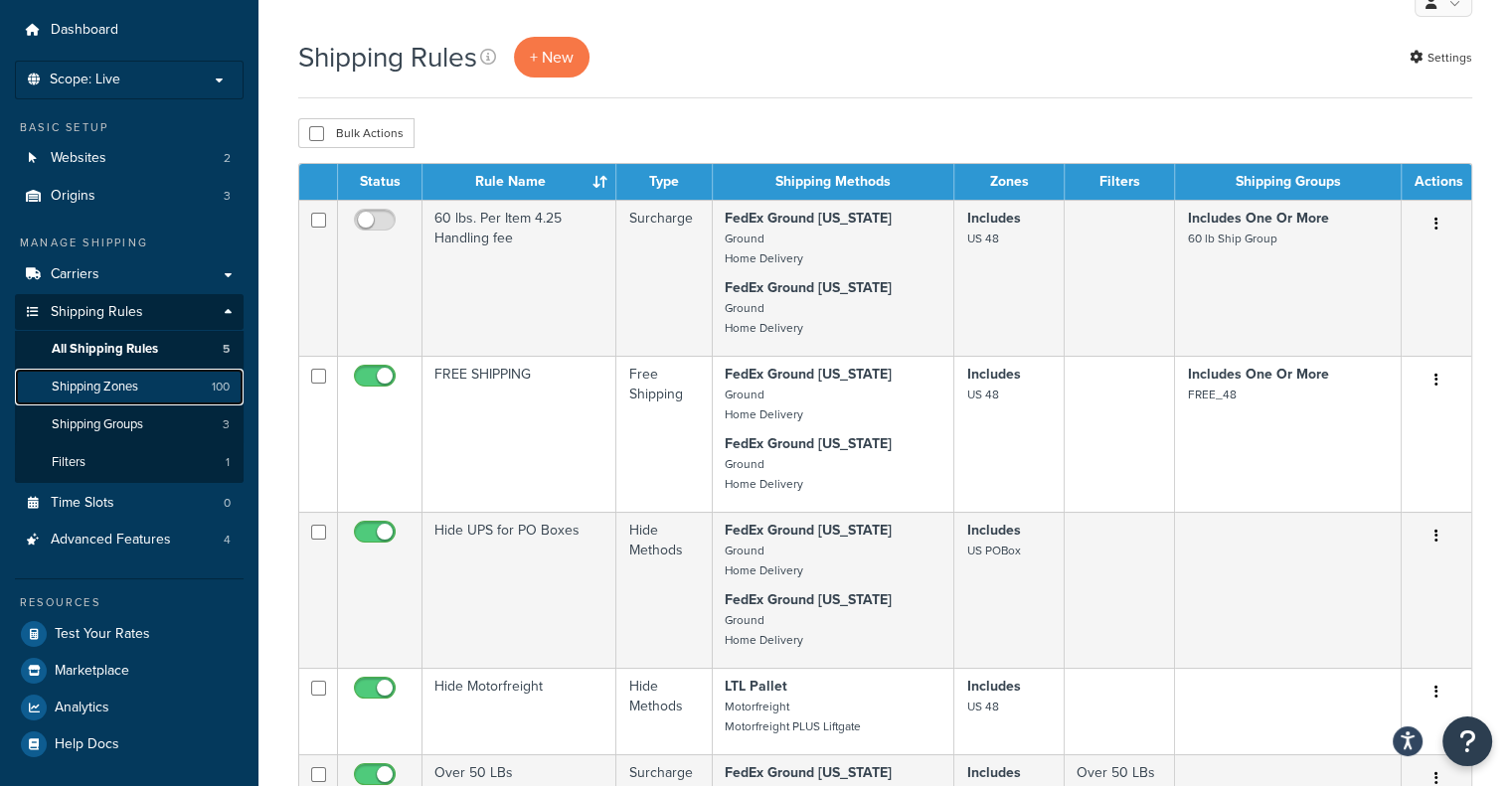 click on "Shipping Zones" at bounding box center (94, 387) 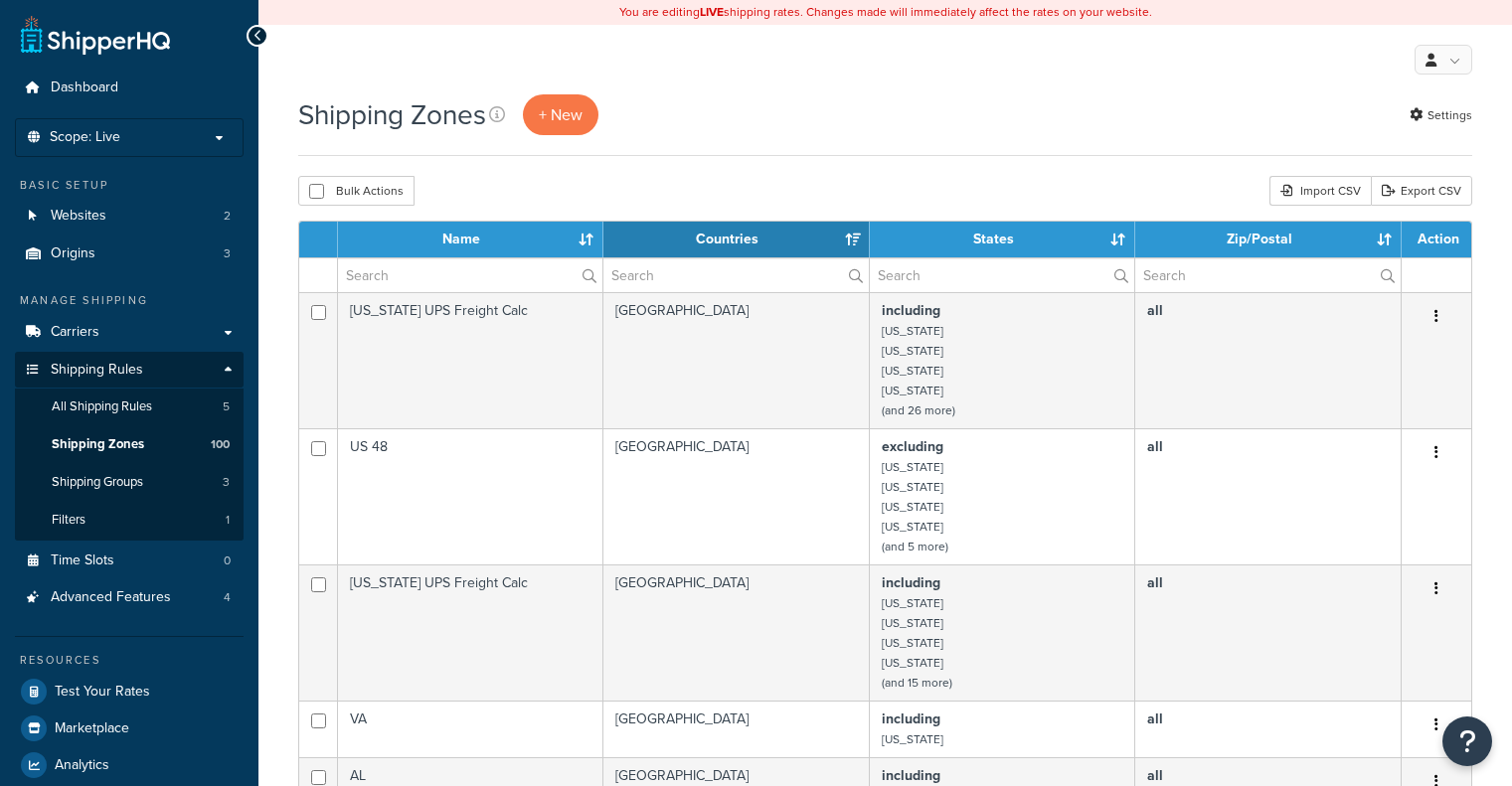 select on "15" 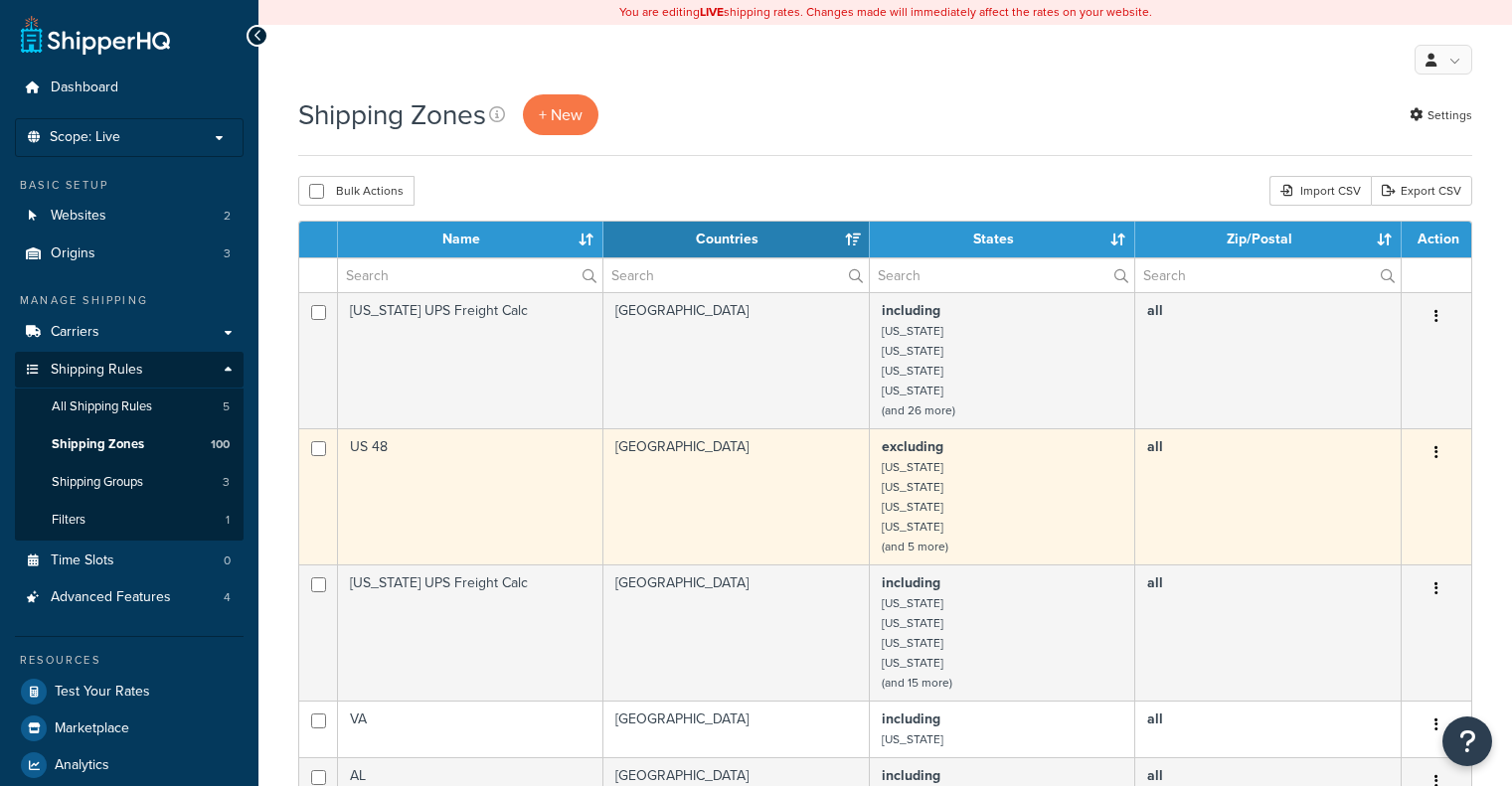 scroll, scrollTop: 0, scrollLeft: 0, axis: both 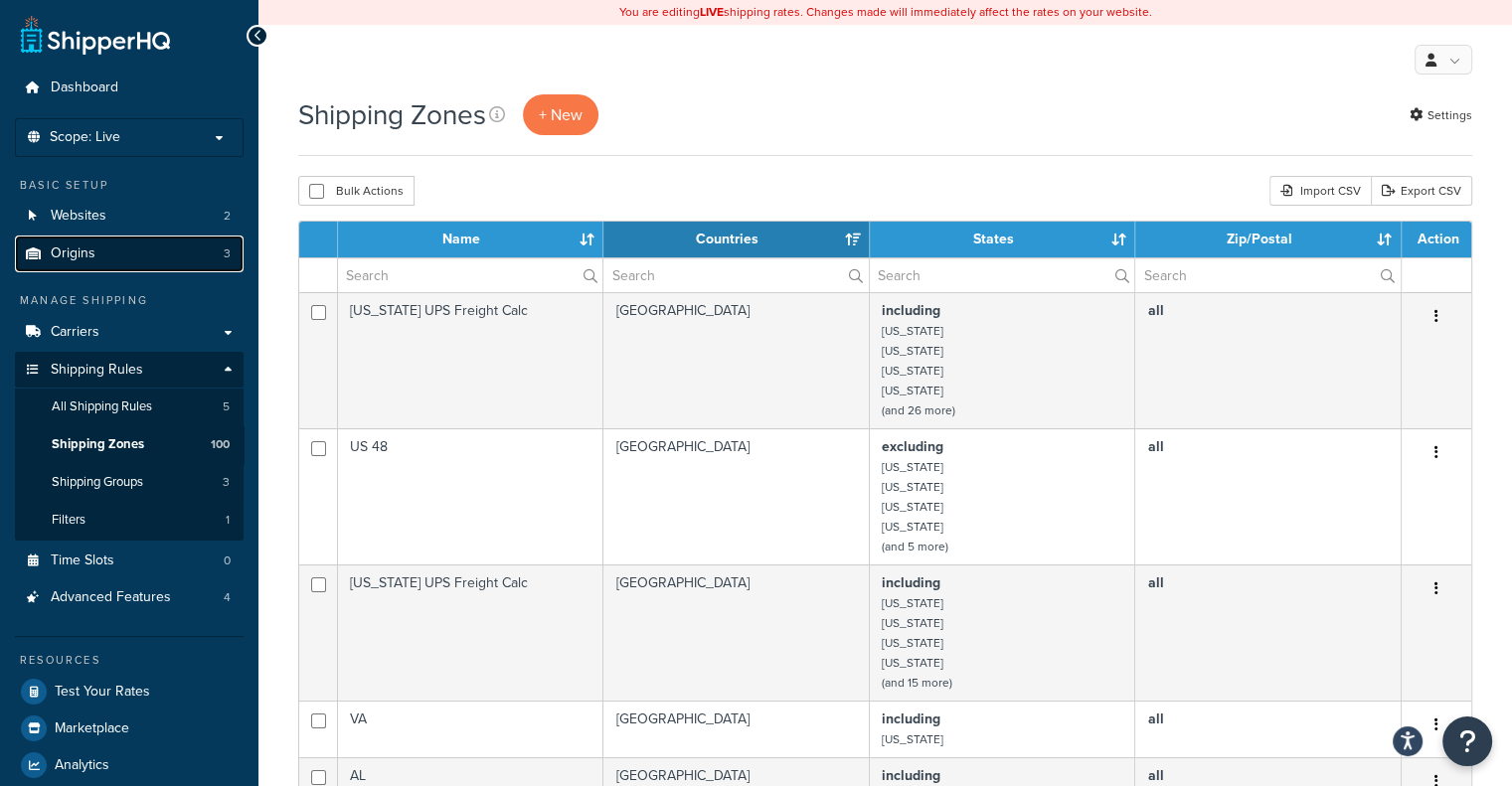click on "Origins
3" at bounding box center (129, 253) 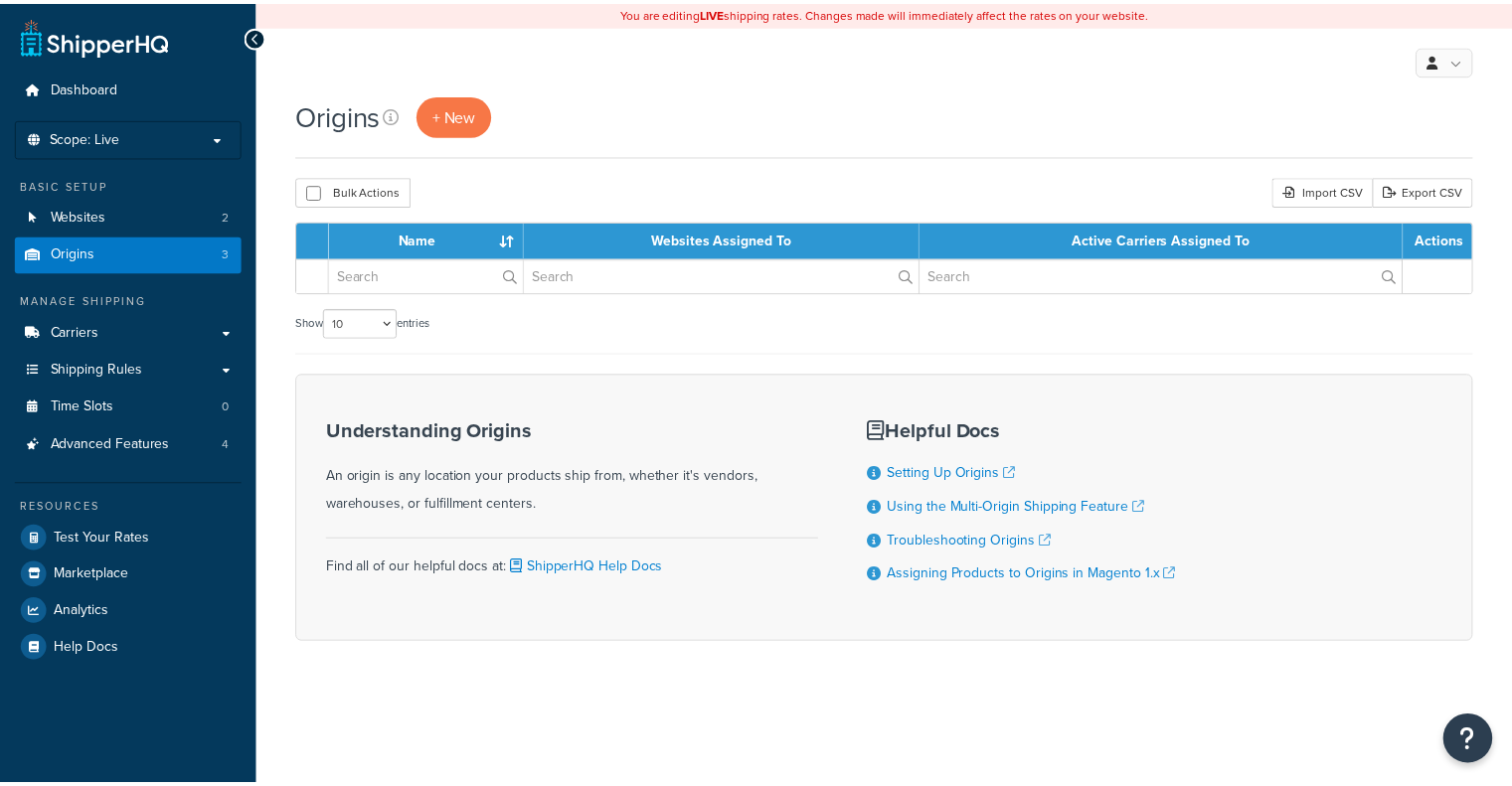 scroll, scrollTop: 0, scrollLeft: 0, axis: both 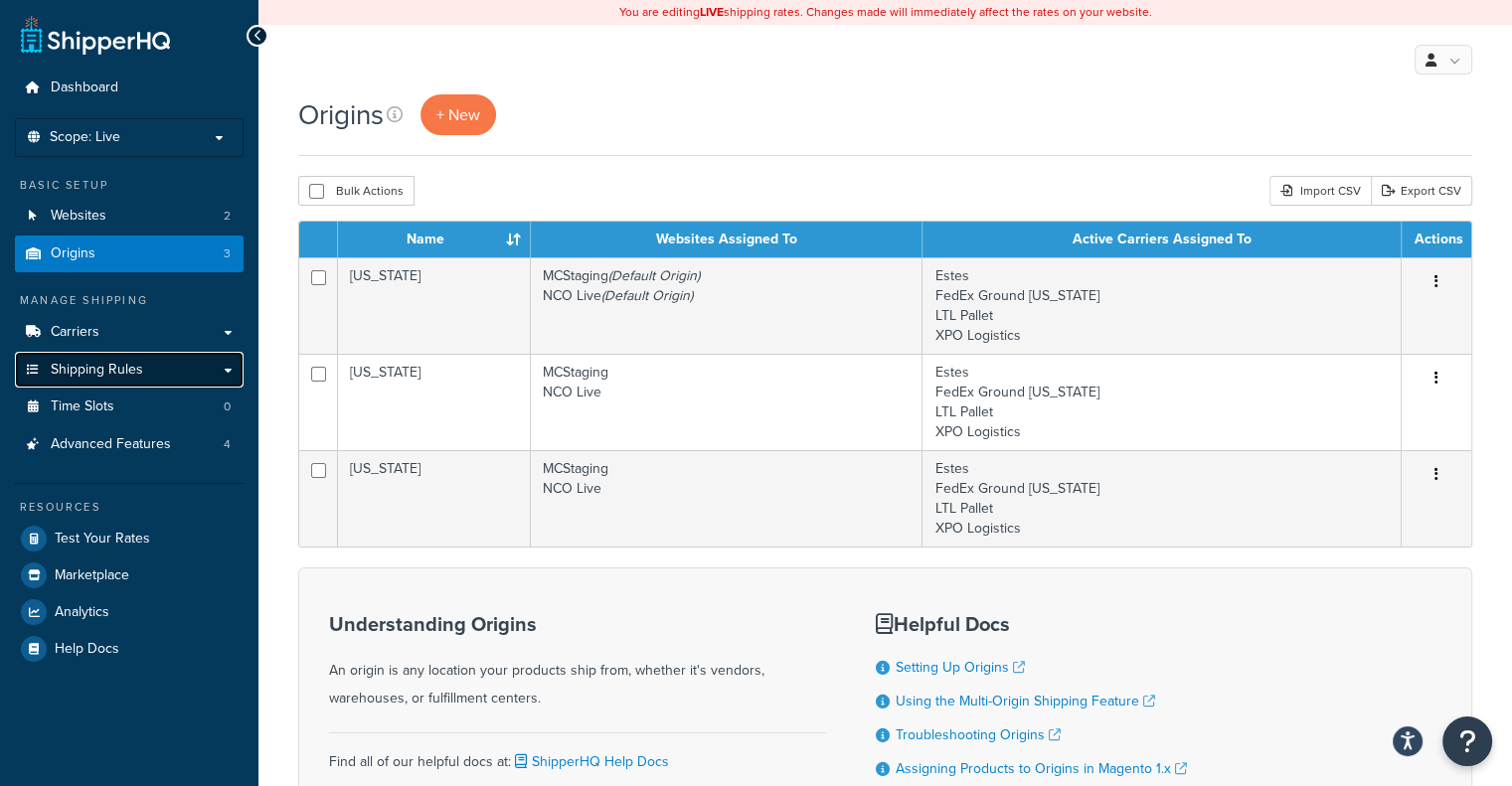 click on "Shipping Rules" at bounding box center (96, 370) 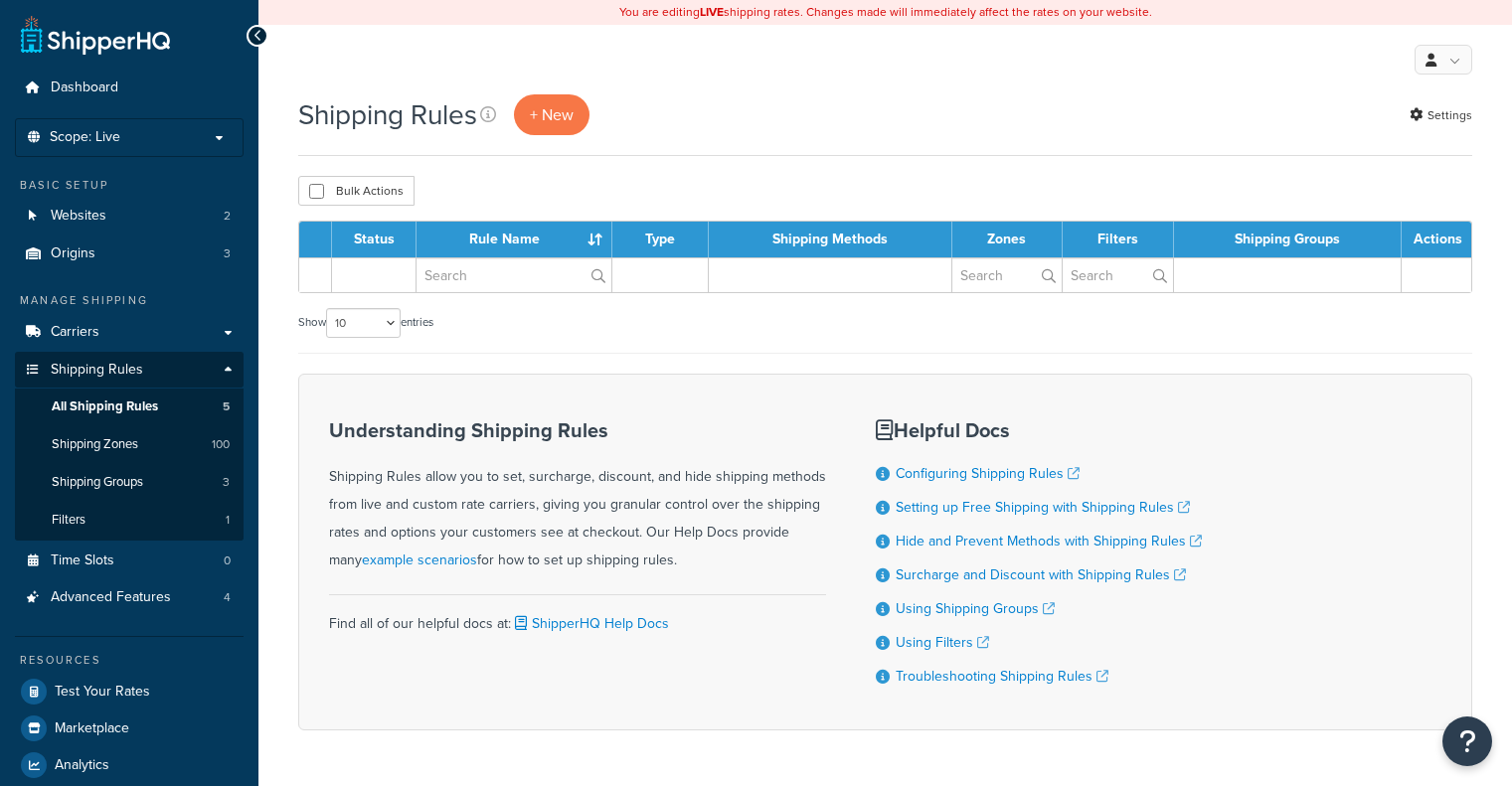 scroll, scrollTop: 0, scrollLeft: 0, axis: both 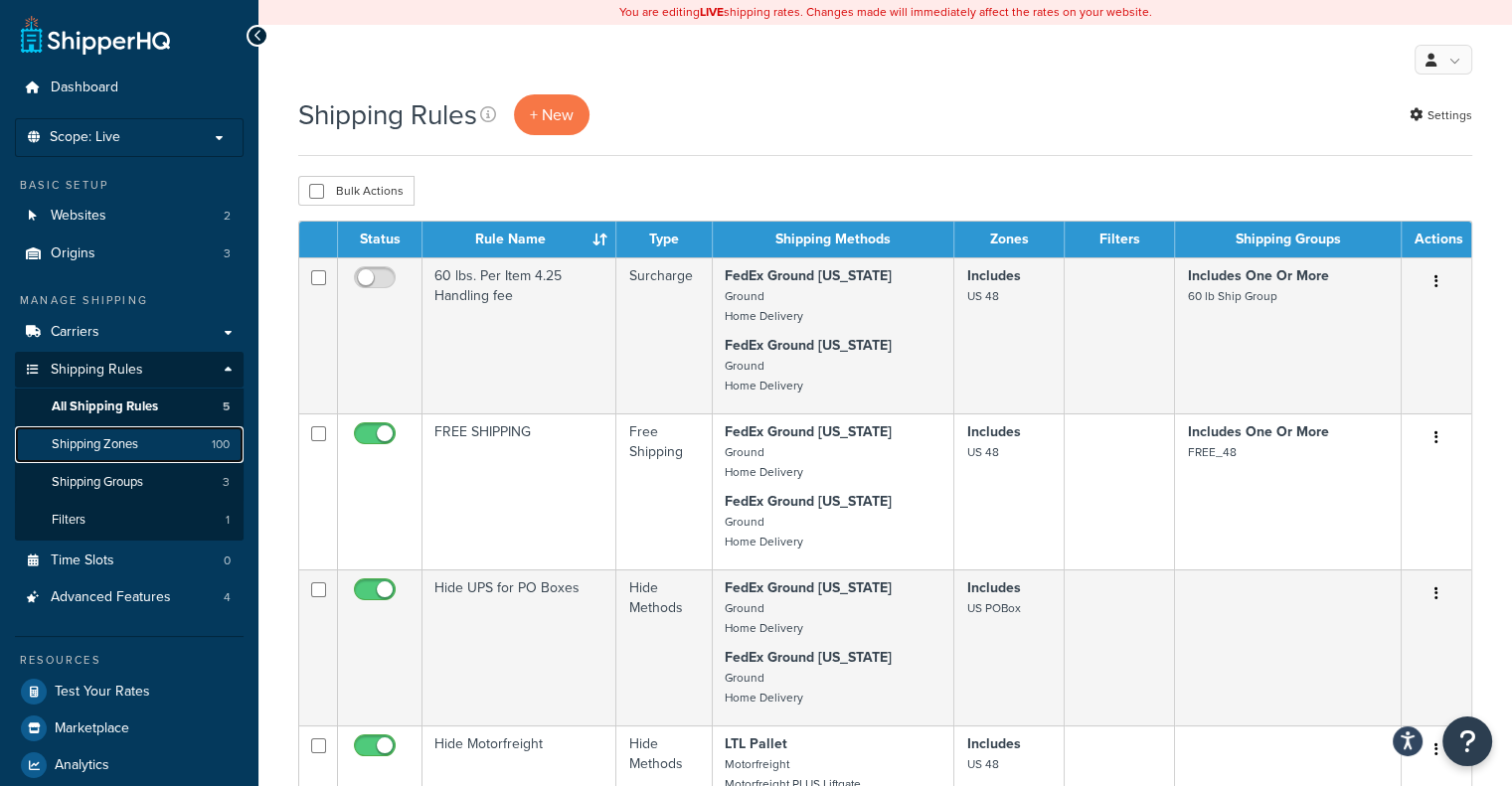 click on "Shipping Zones" at bounding box center (94, 444) 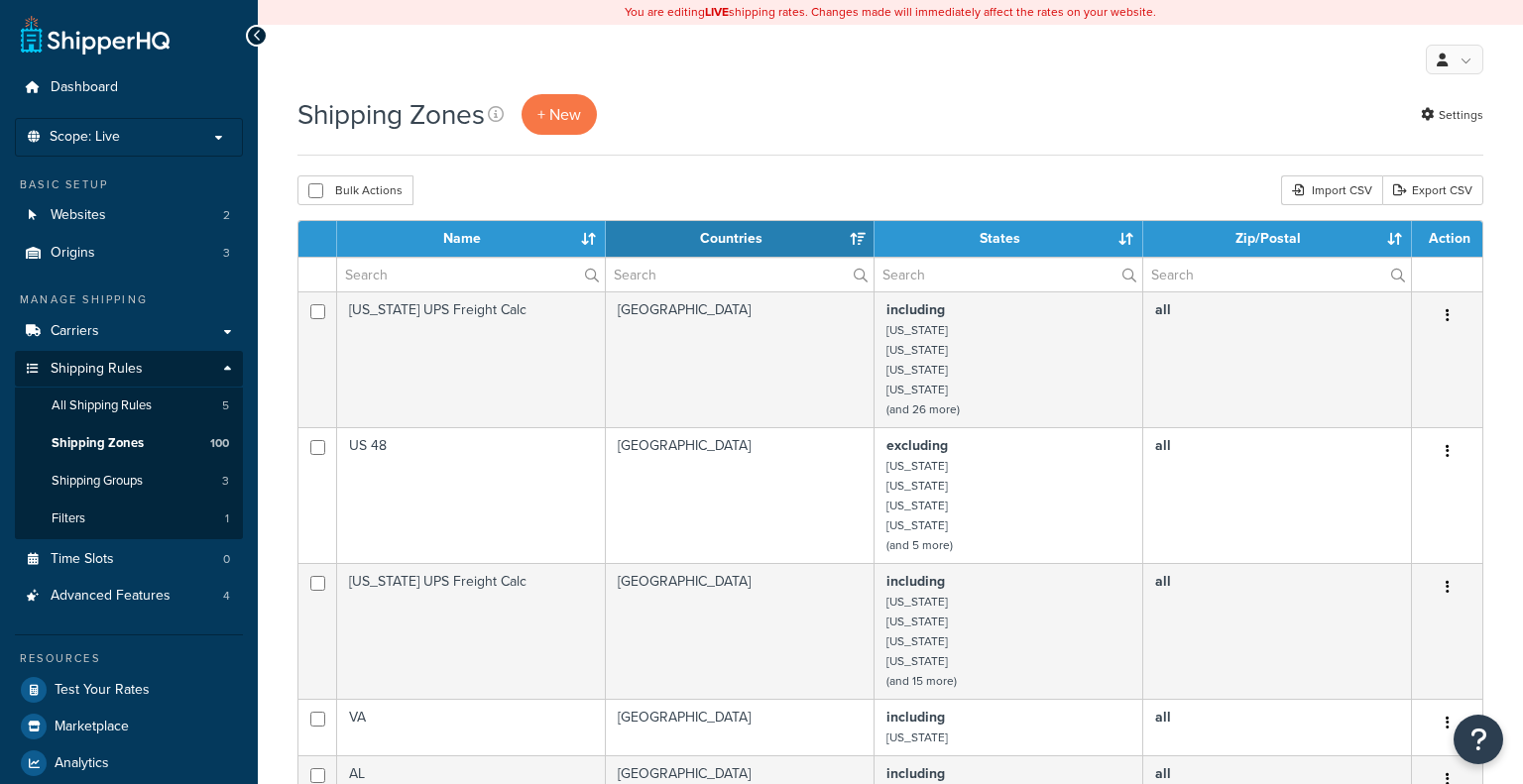 select on "15" 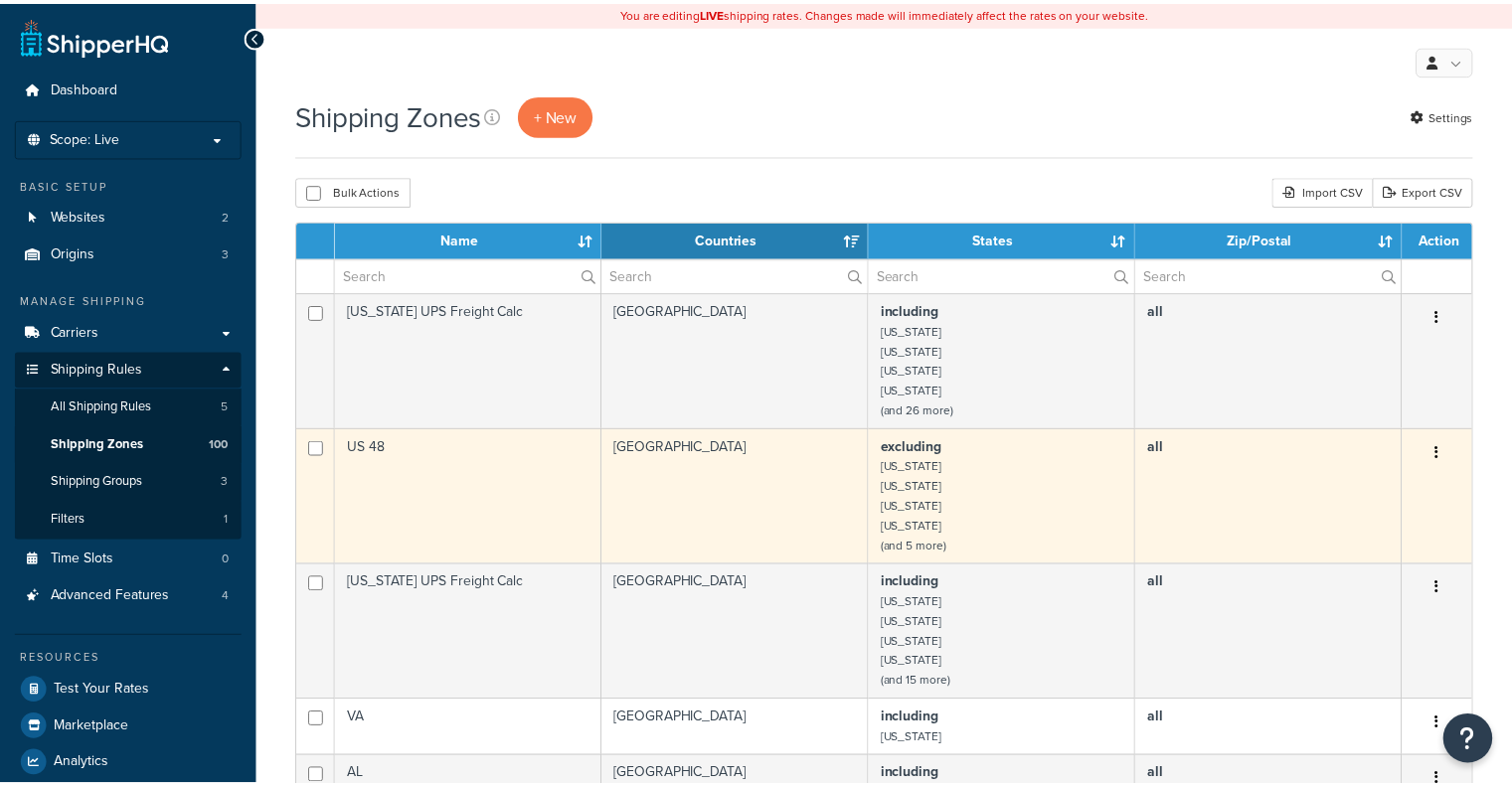 scroll, scrollTop: 0, scrollLeft: 0, axis: both 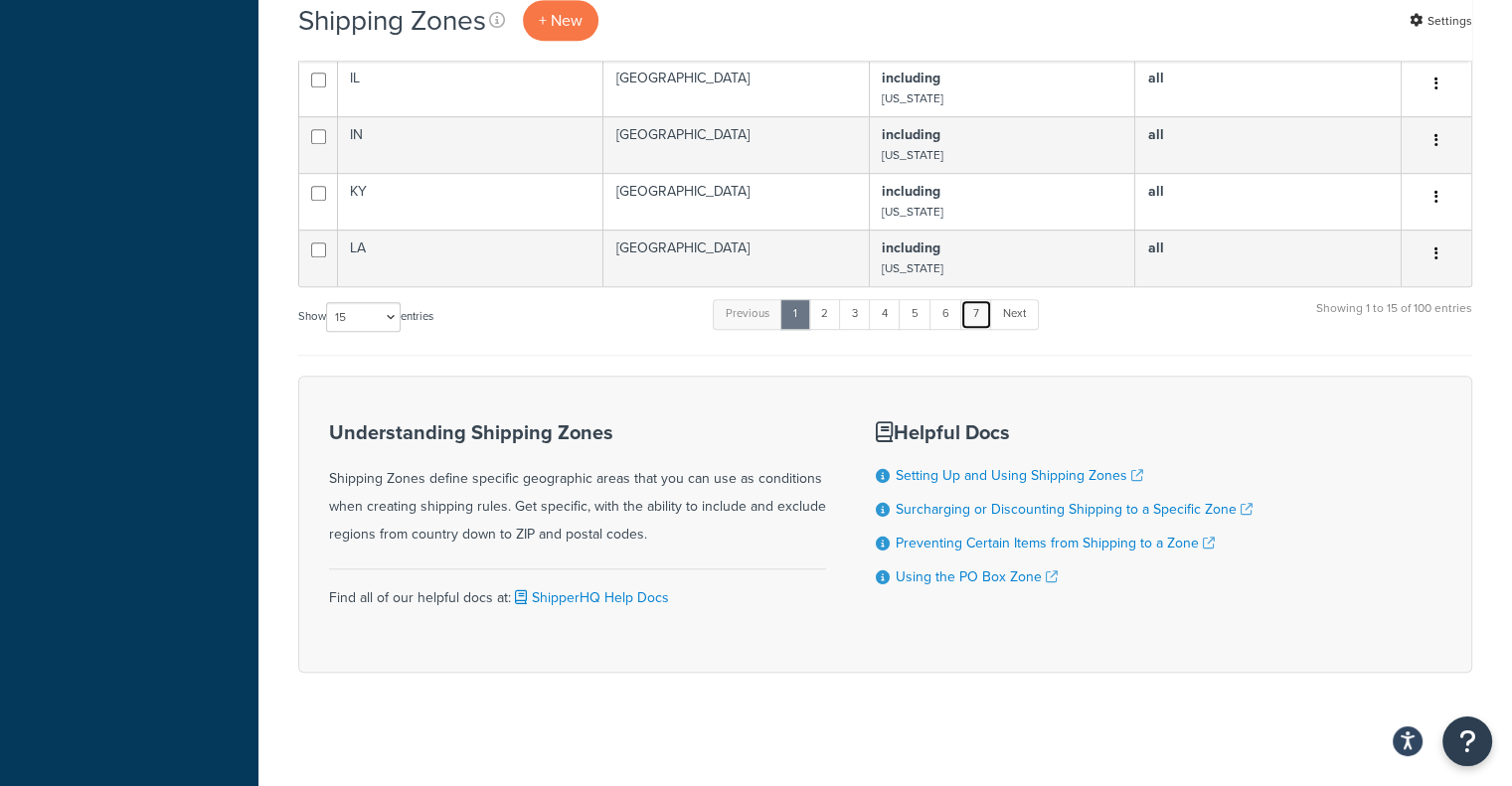 click on "7" at bounding box center [976, 314] 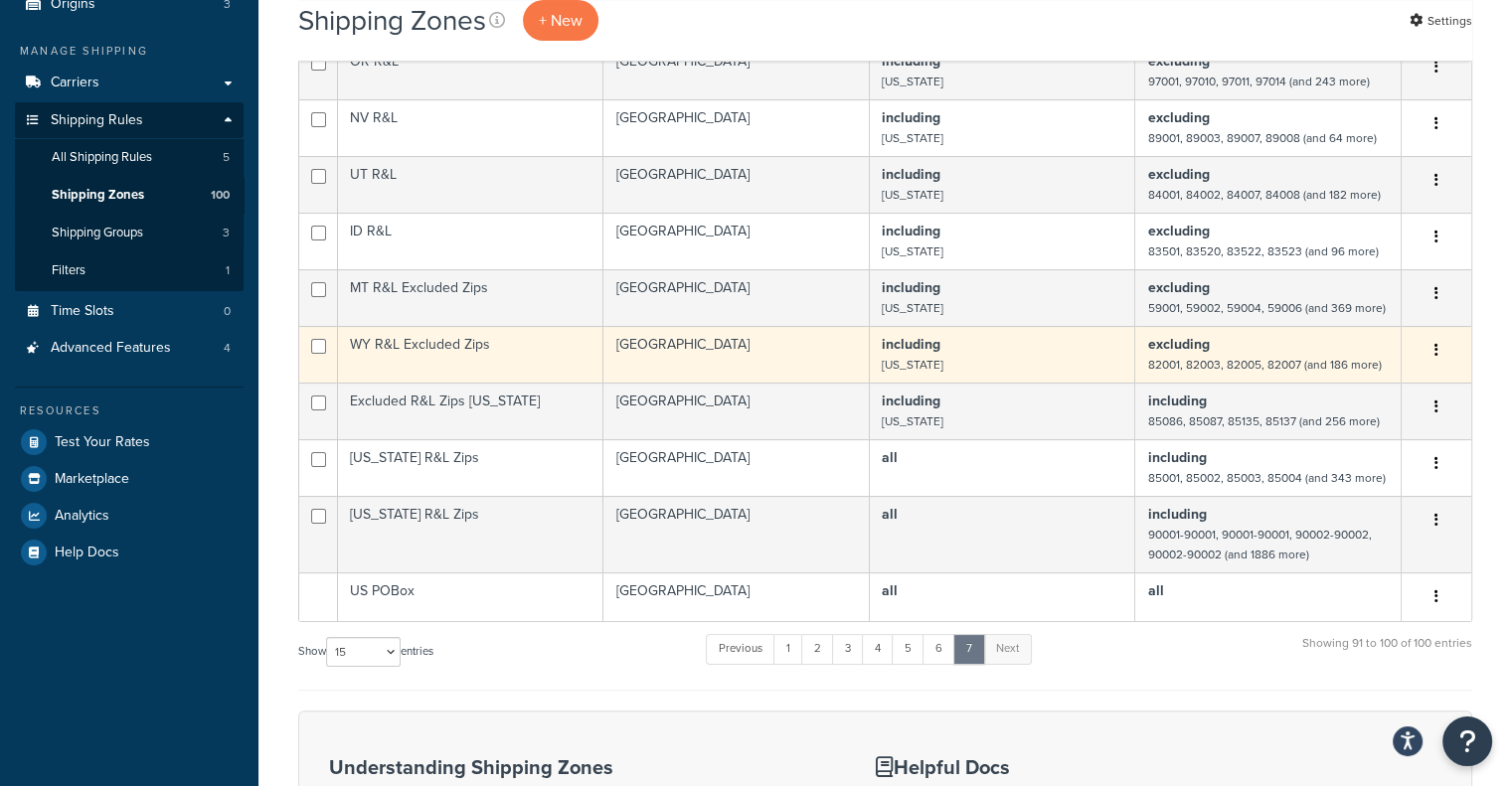 scroll, scrollTop: 287, scrollLeft: 0, axis: vertical 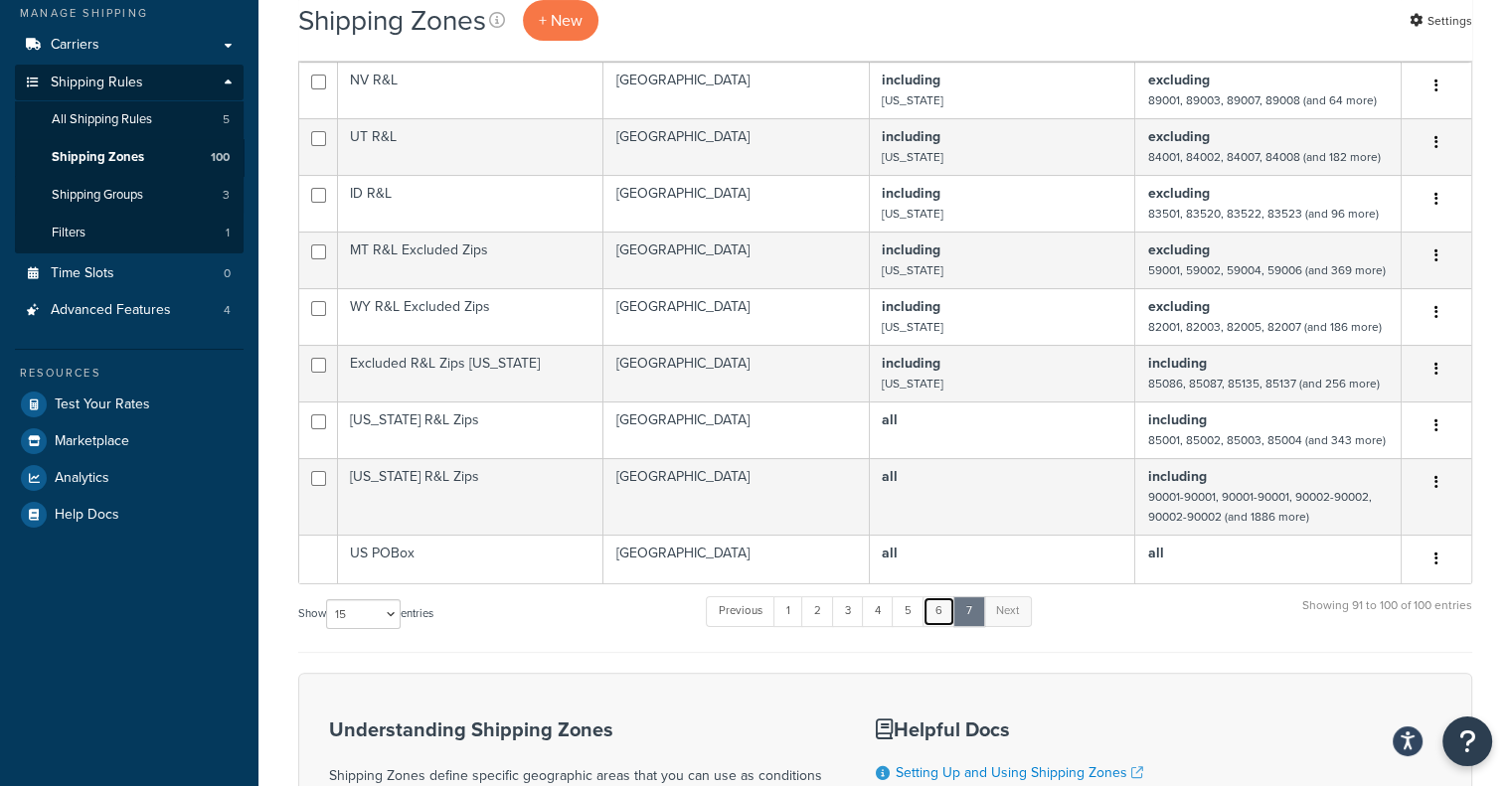click on "6" at bounding box center [938, 611] 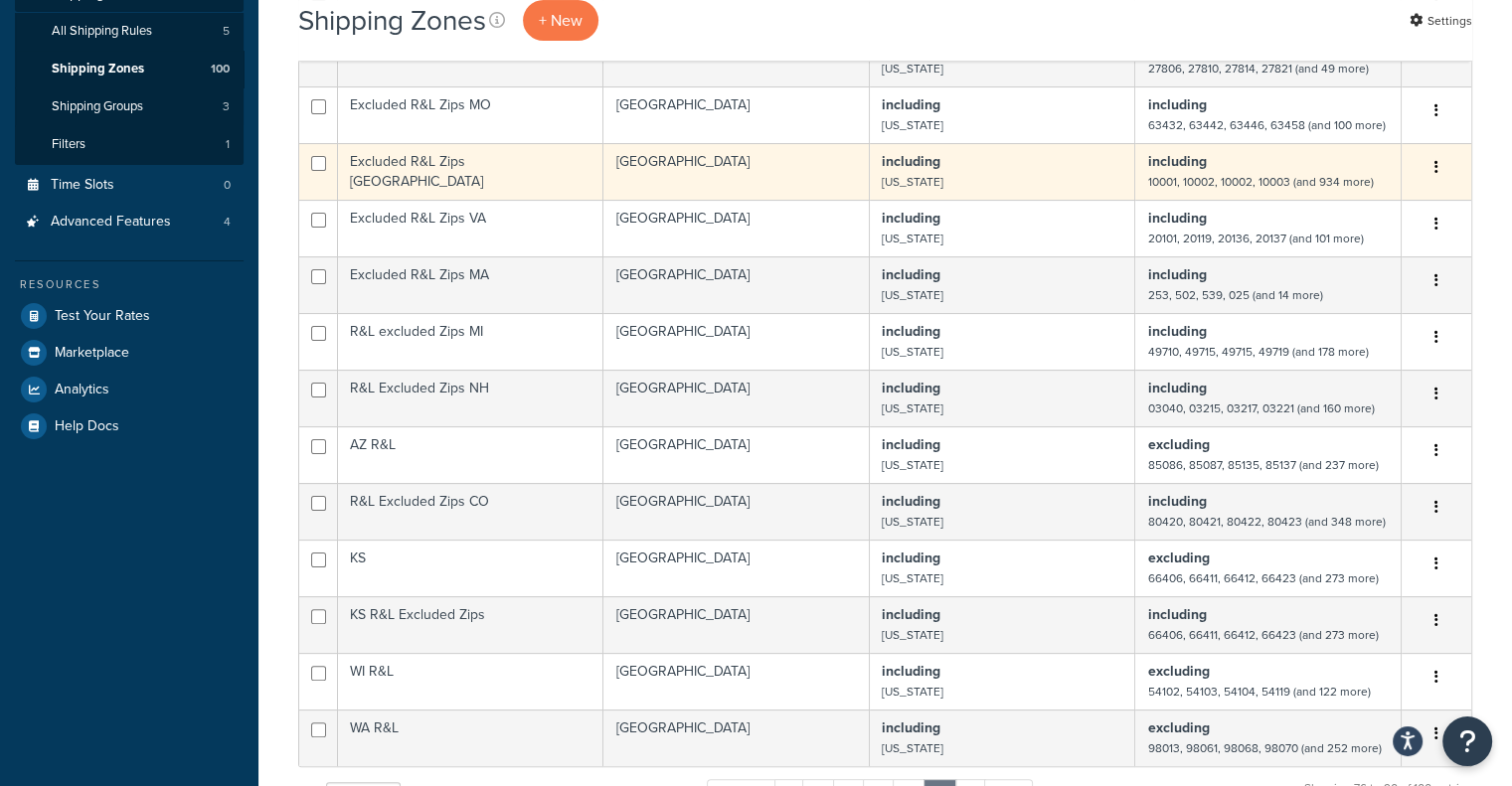 scroll, scrollTop: 574, scrollLeft: 0, axis: vertical 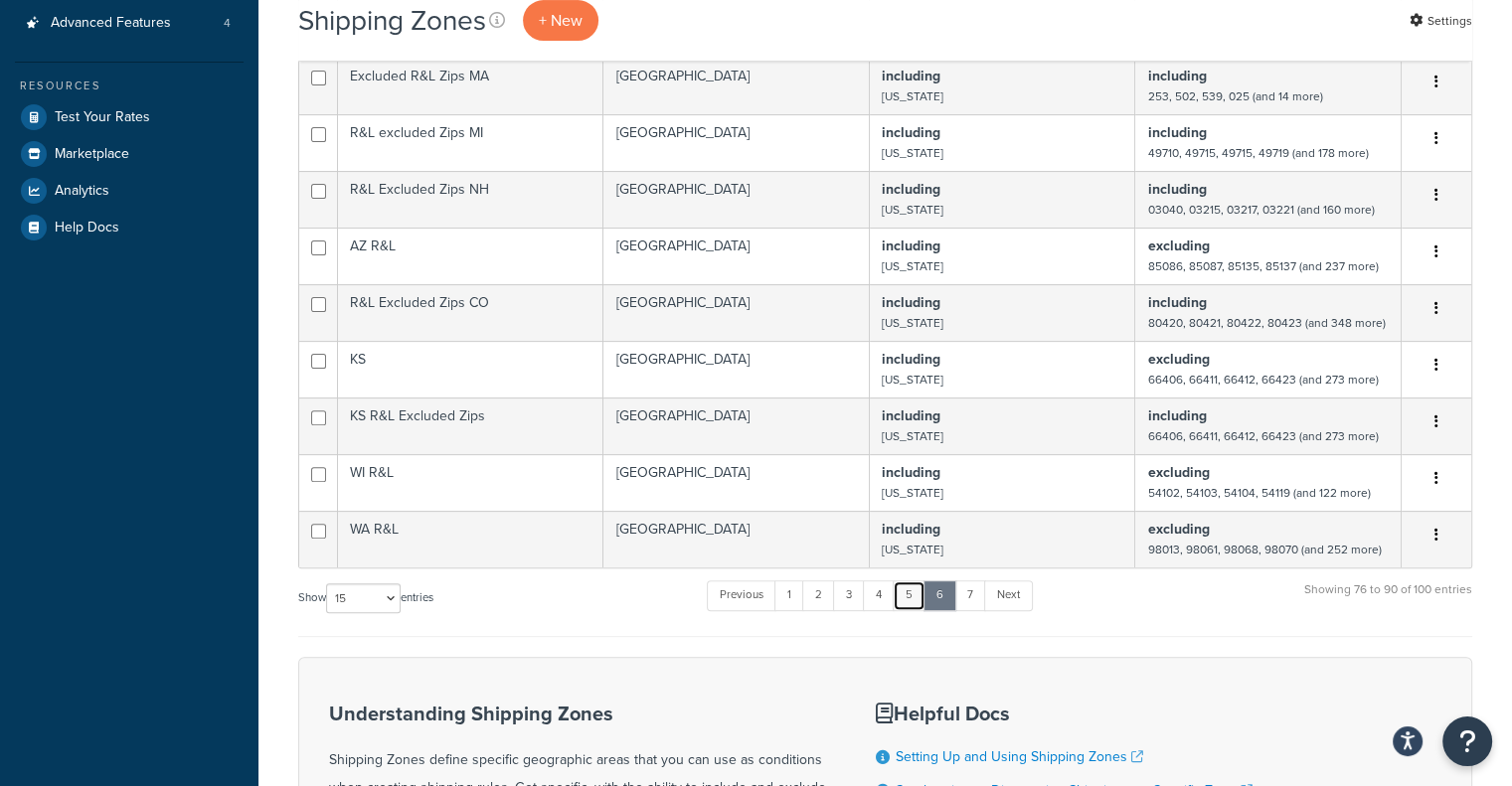 click on "5" at bounding box center (909, 595) 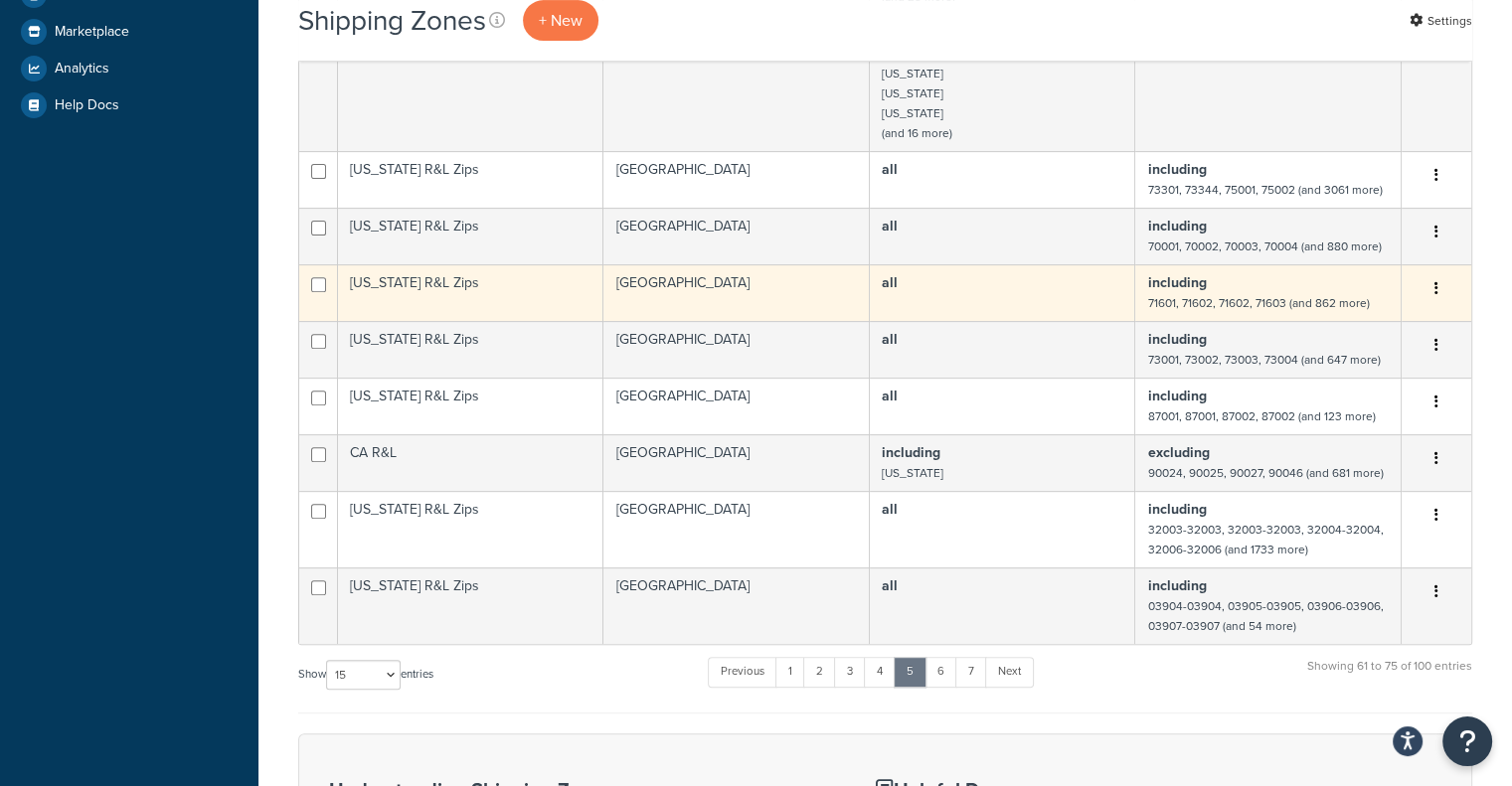 scroll, scrollTop: 694, scrollLeft: 0, axis: vertical 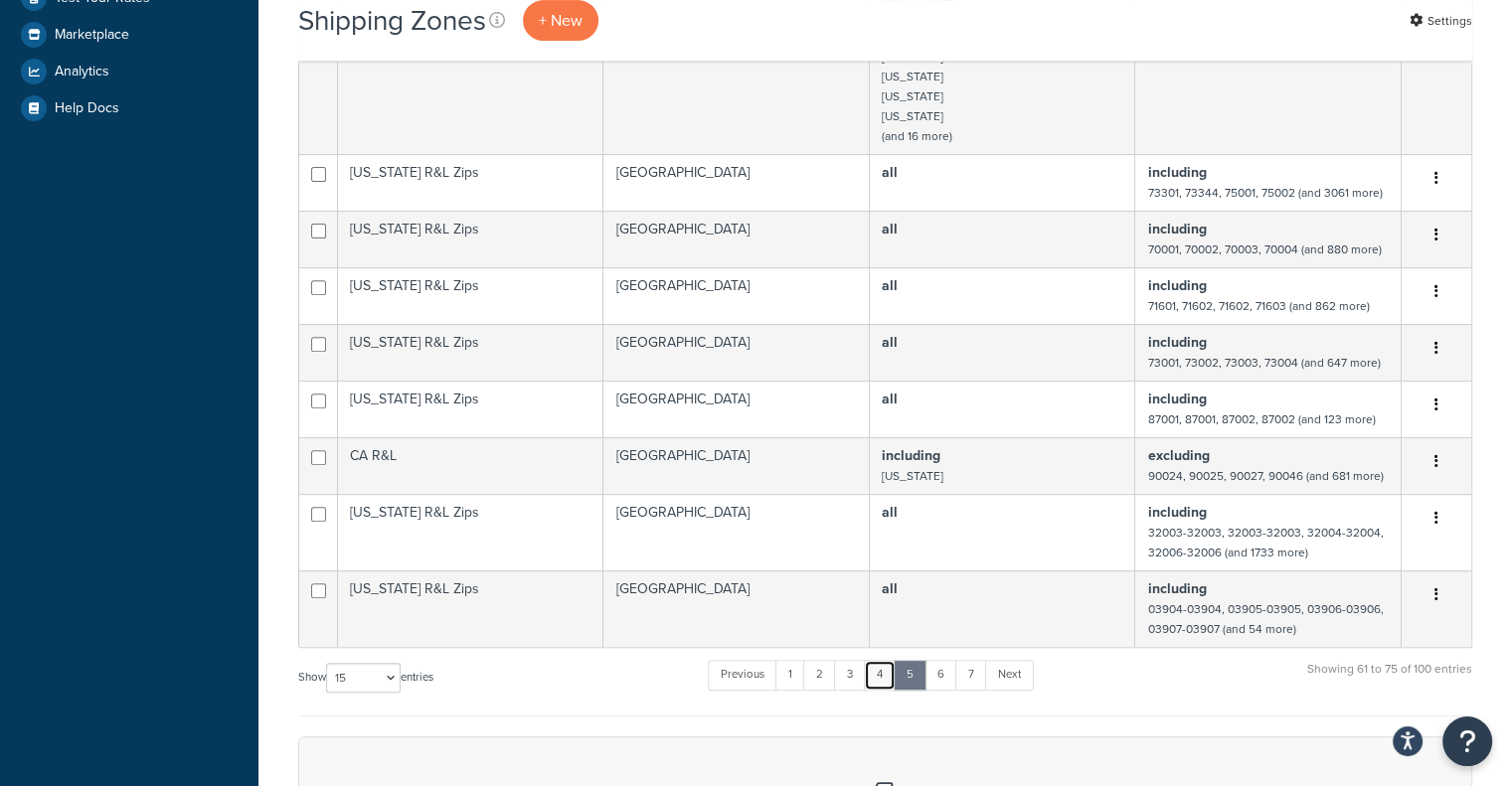 click on "4" at bounding box center [880, 675] 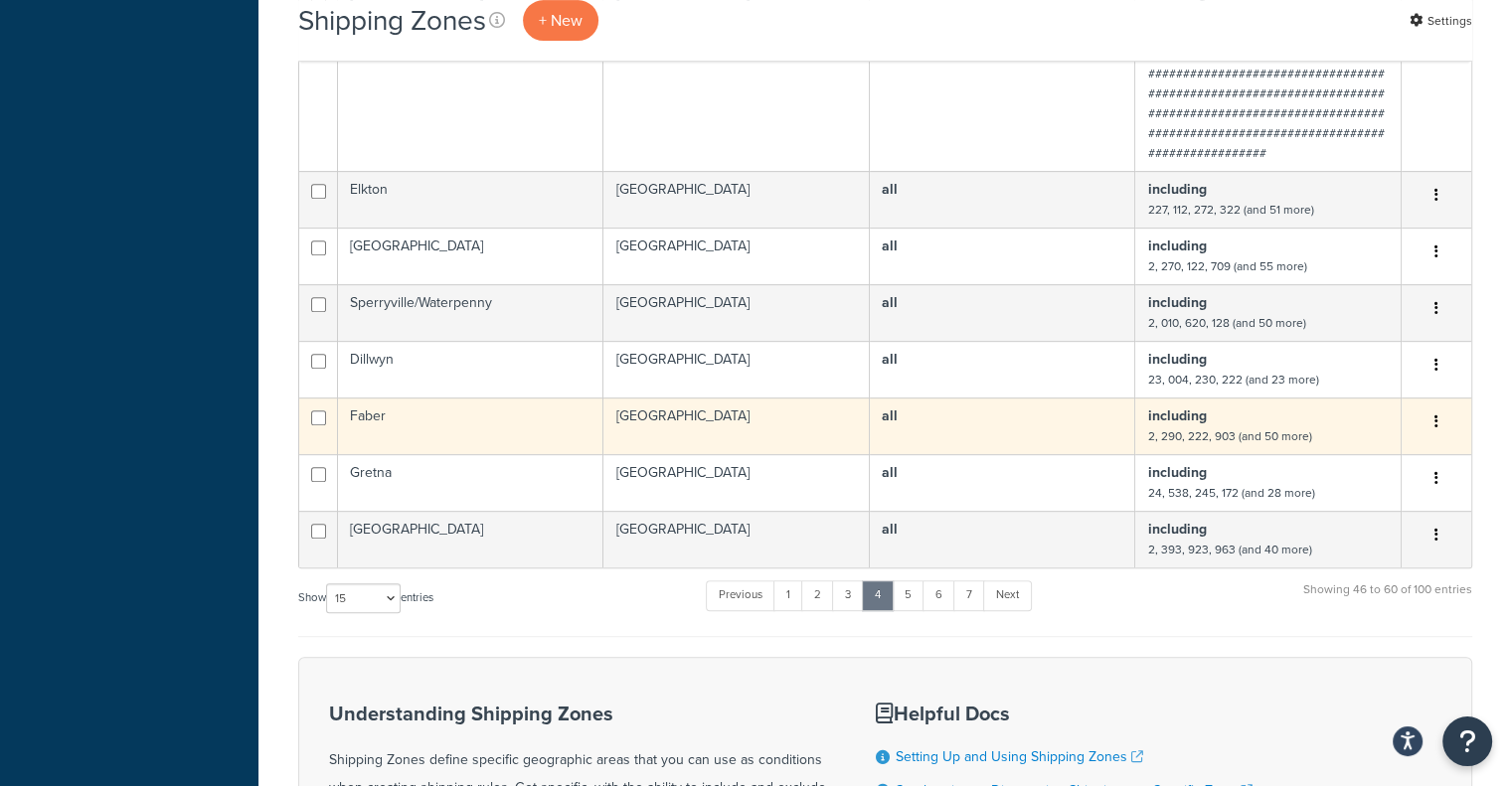 scroll, scrollTop: 892, scrollLeft: 0, axis: vertical 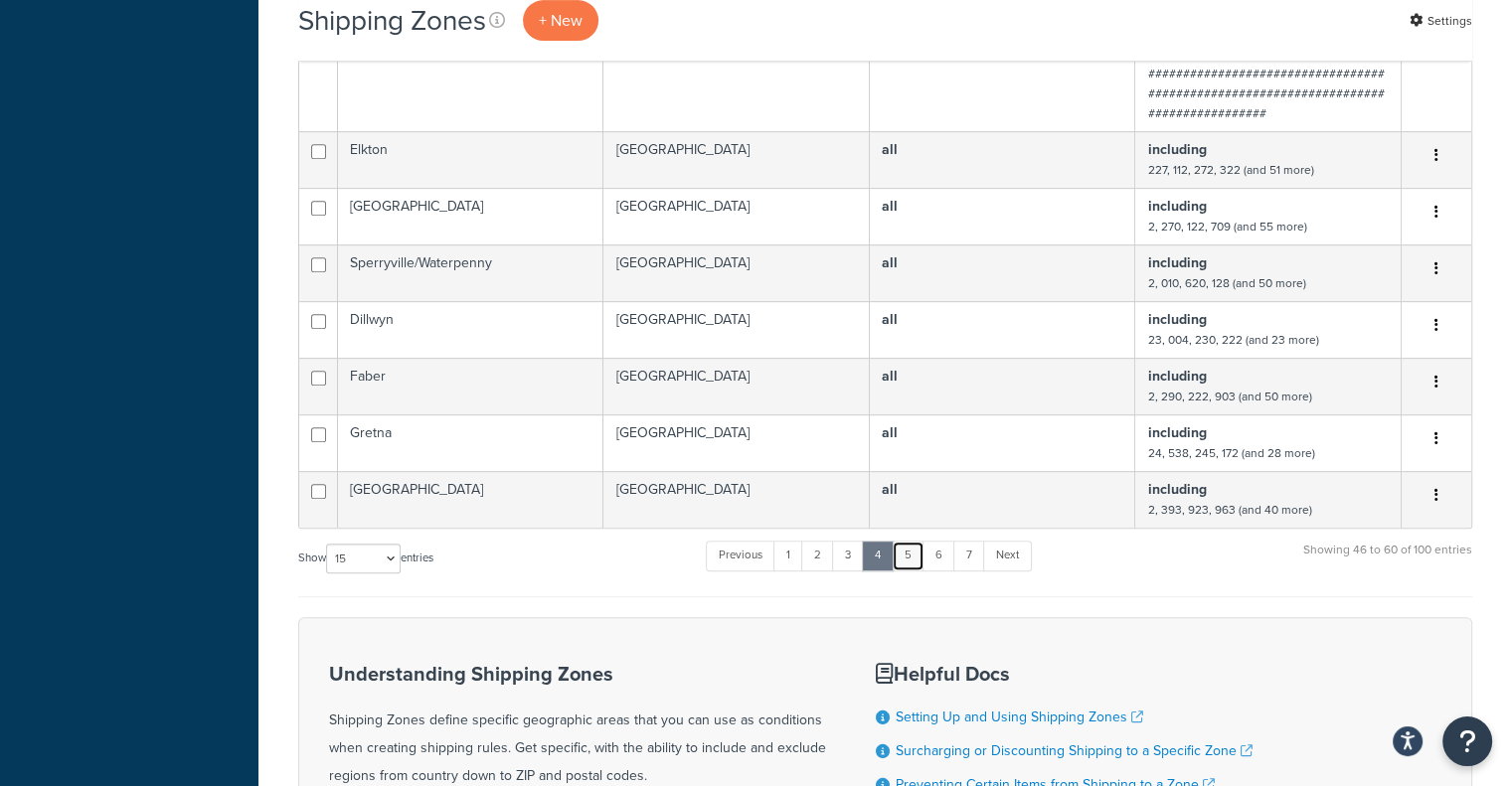 click on "5" at bounding box center [908, 555] 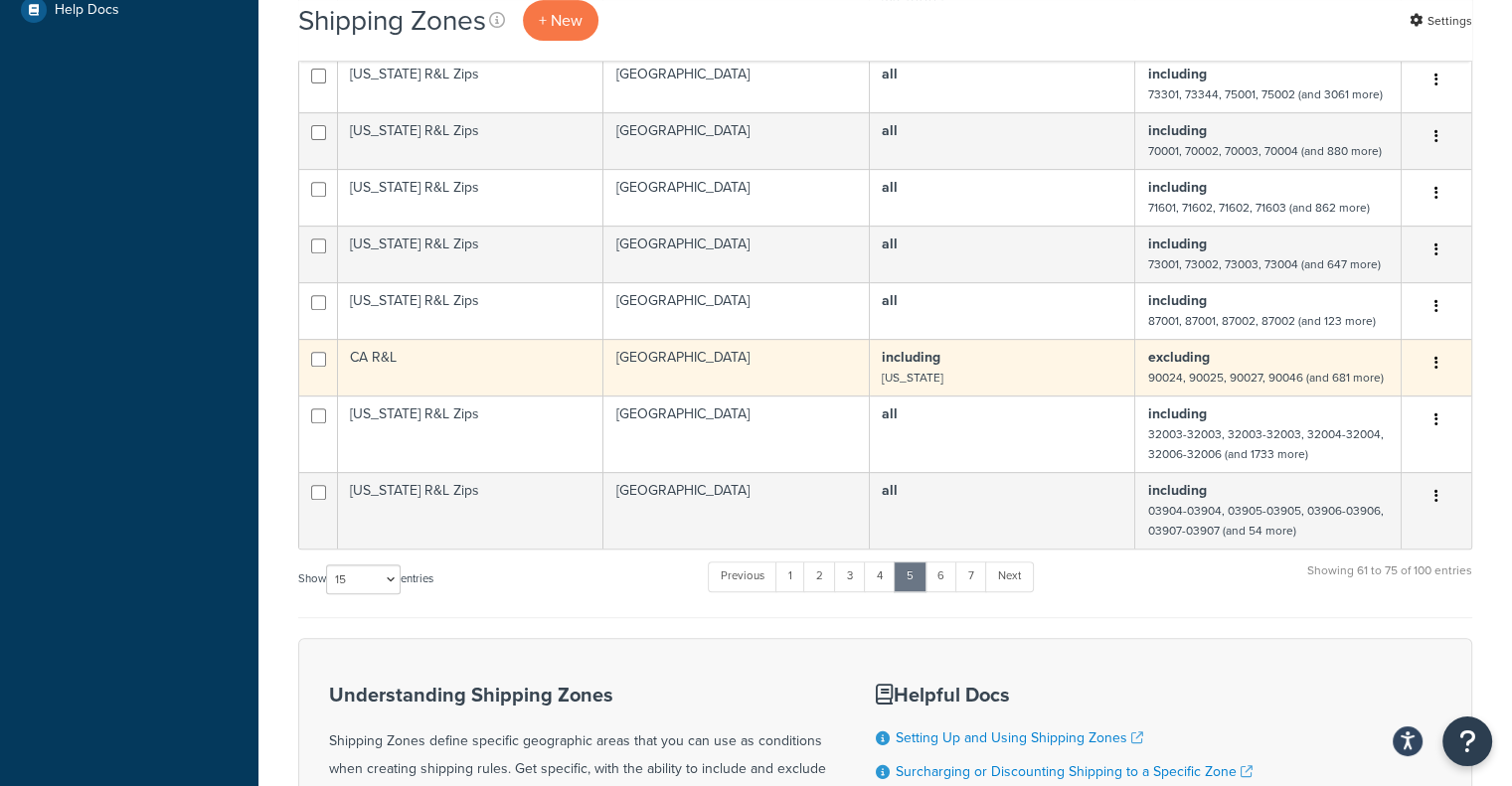scroll, scrollTop: 793, scrollLeft: 0, axis: vertical 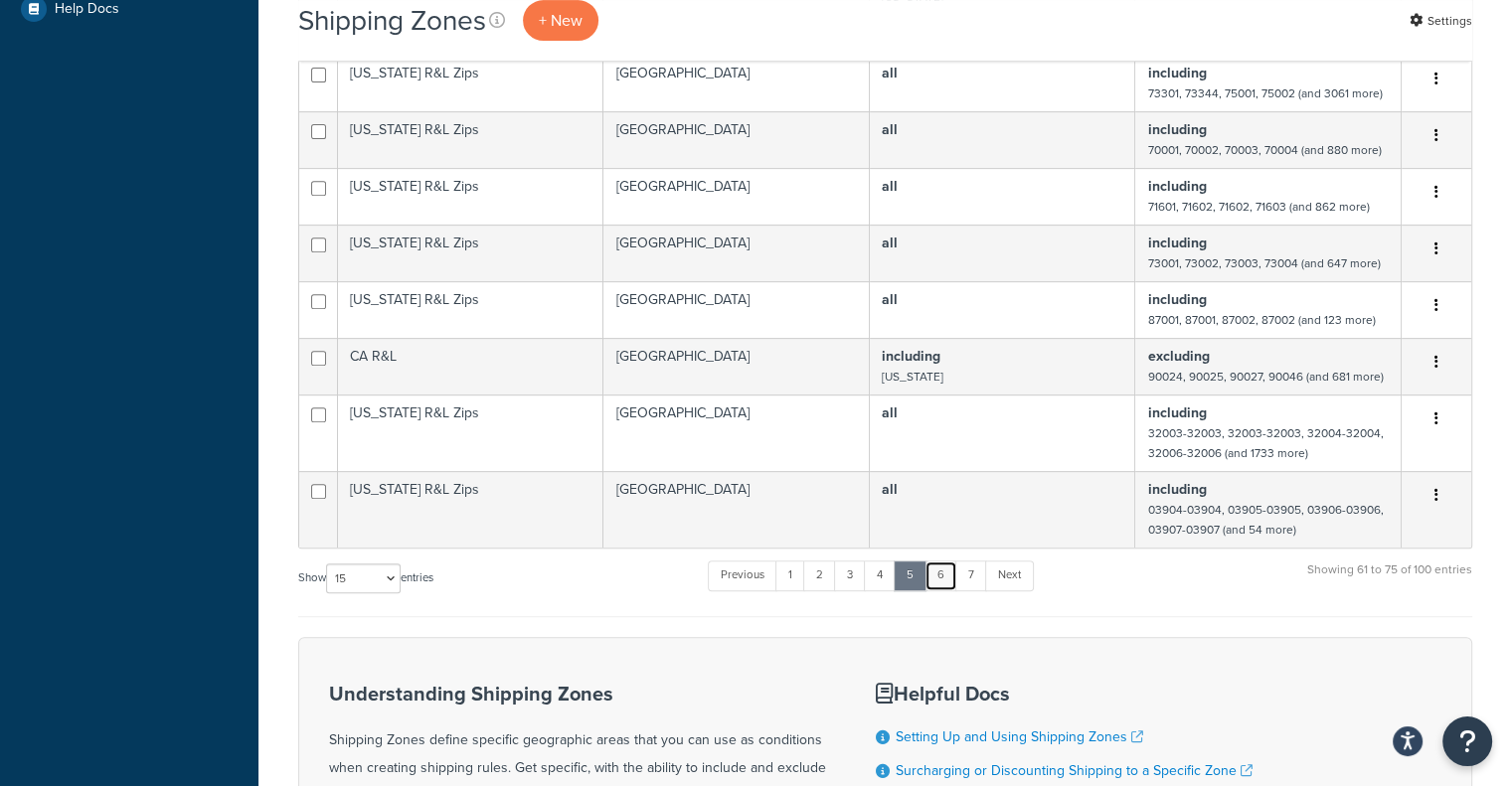 click on "6" at bounding box center (940, 575) 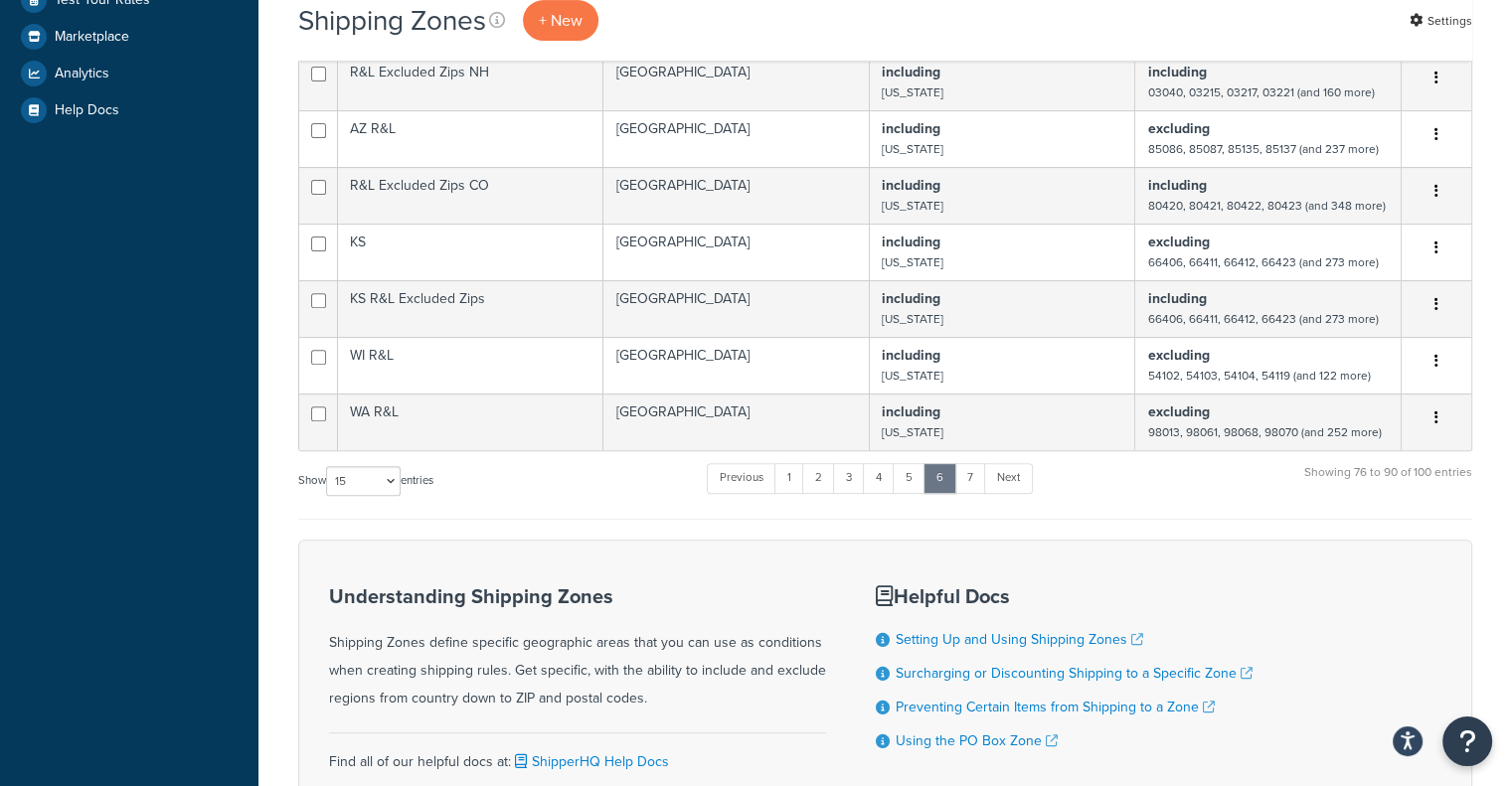 scroll, scrollTop: 694, scrollLeft: 0, axis: vertical 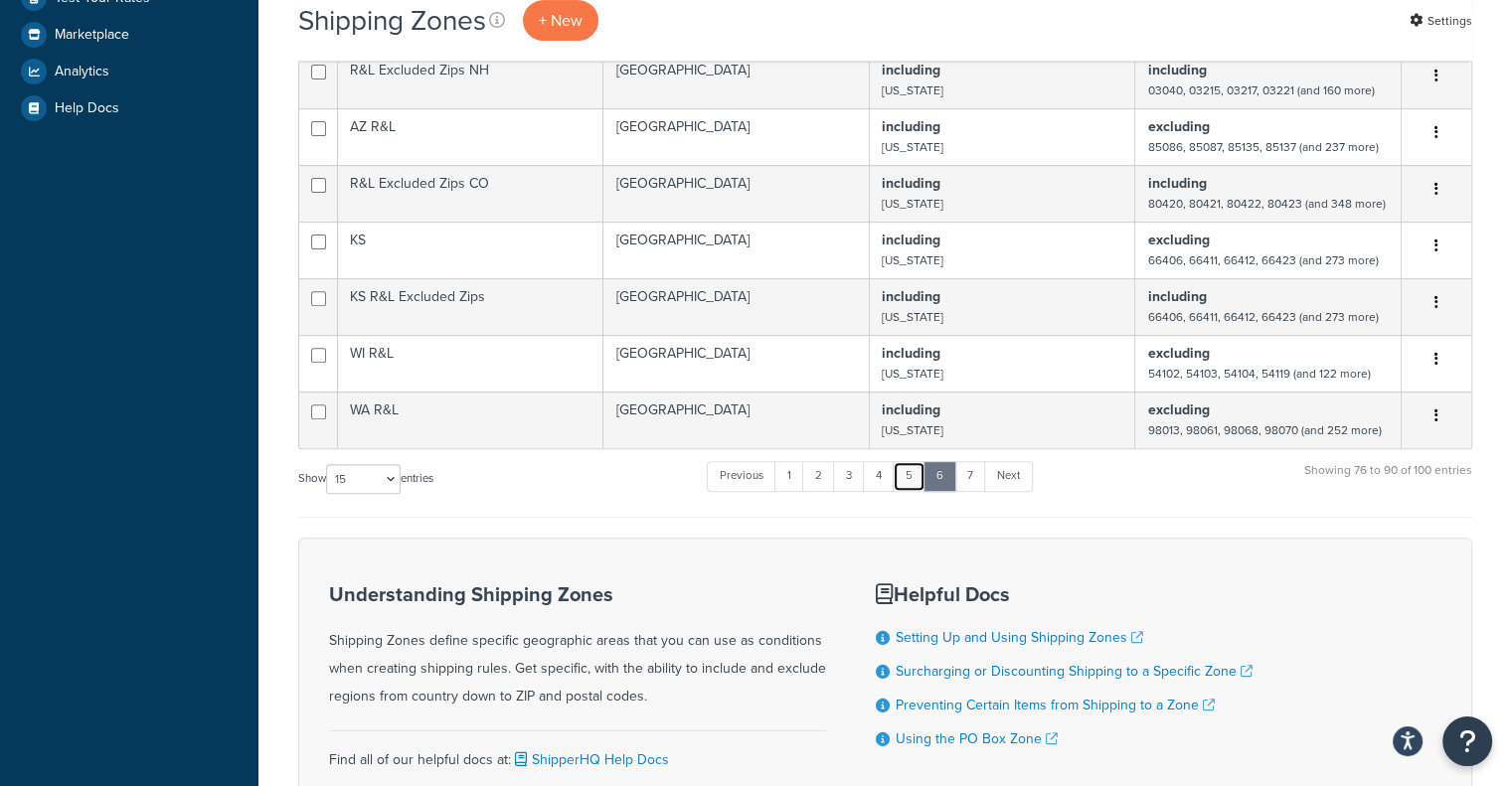 click on "5" at bounding box center [909, 476] 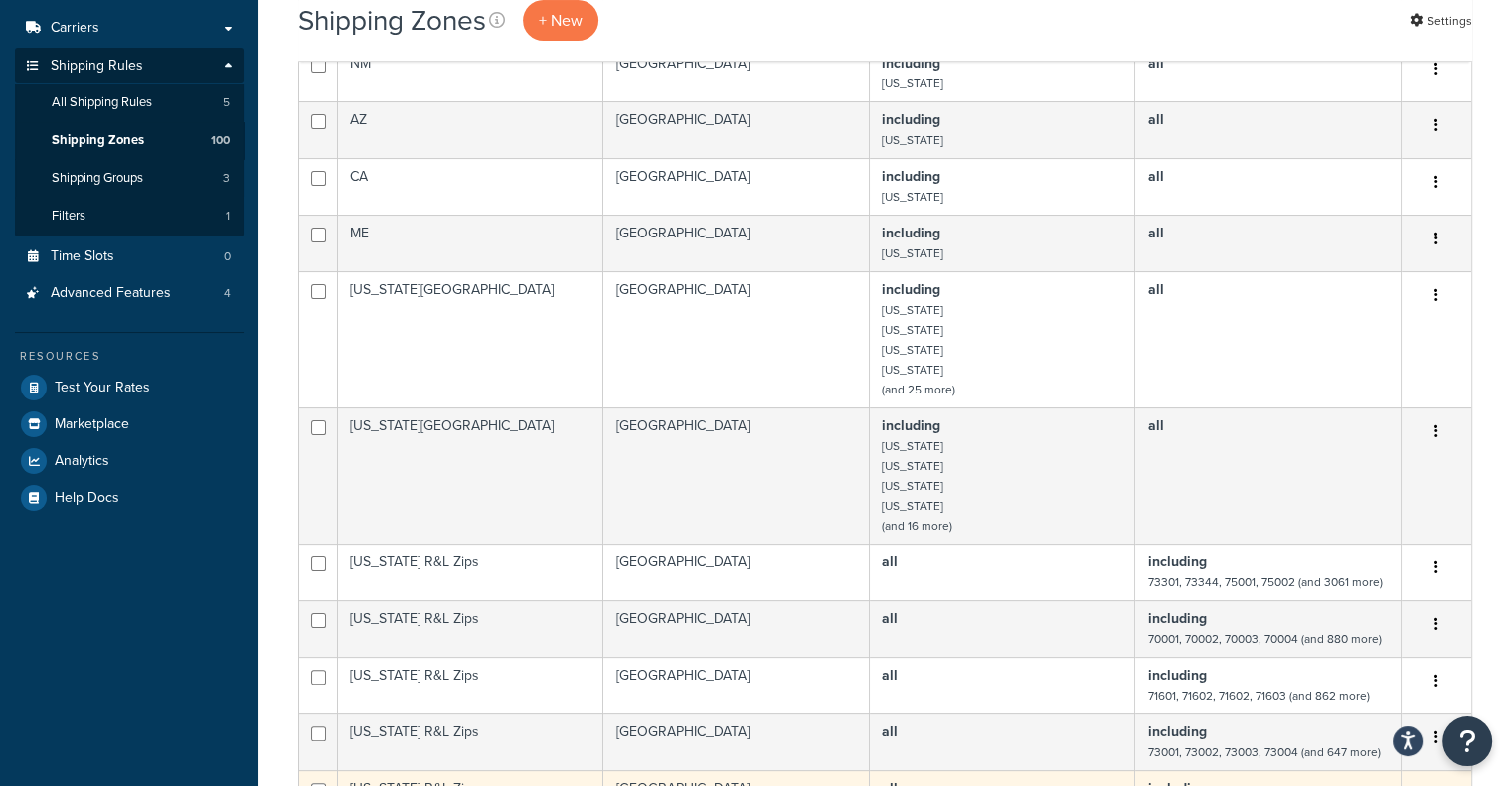 scroll, scrollTop: 0, scrollLeft: 0, axis: both 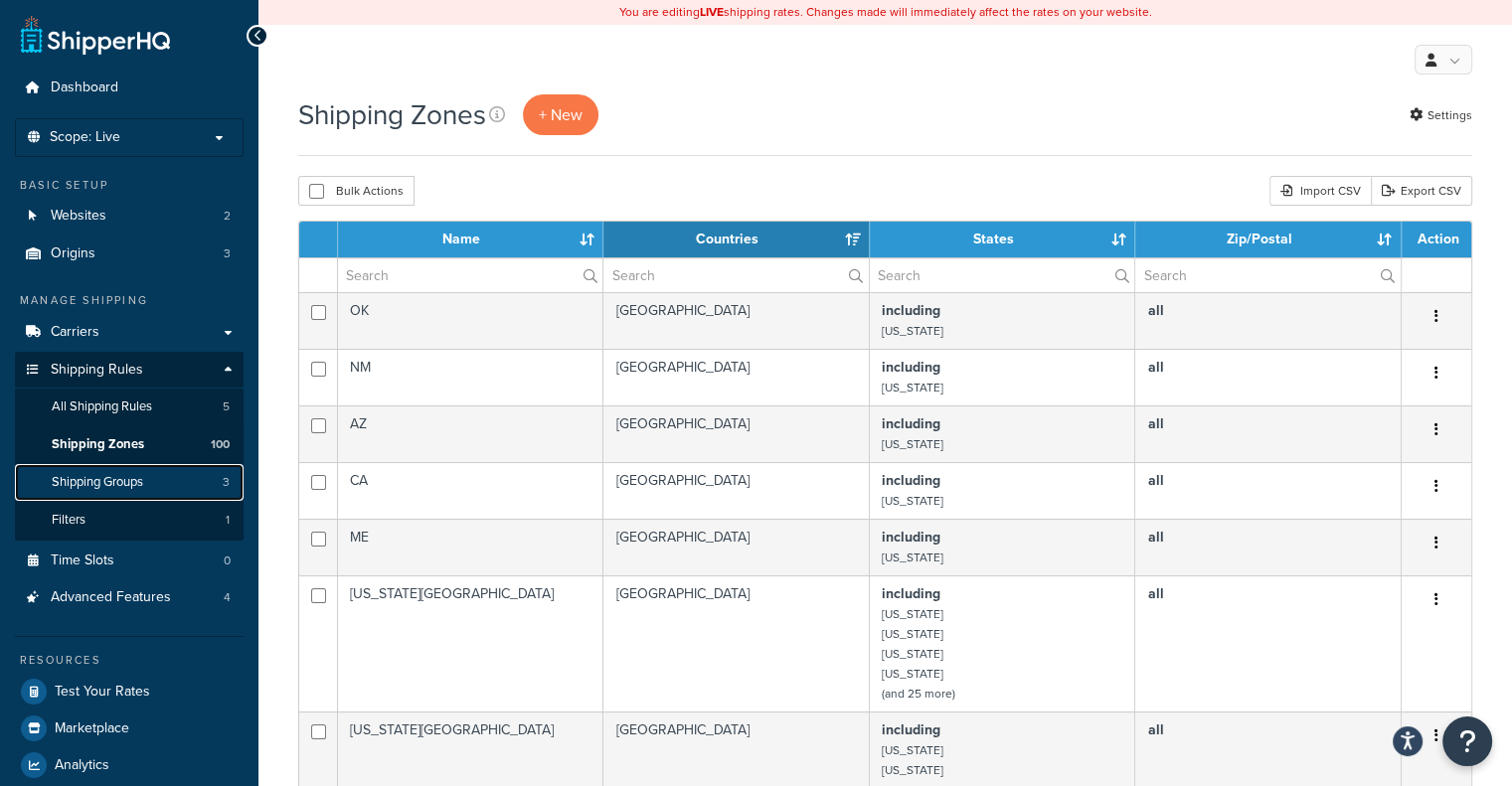 click on "Shipping Groups" at bounding box center (97, 482) 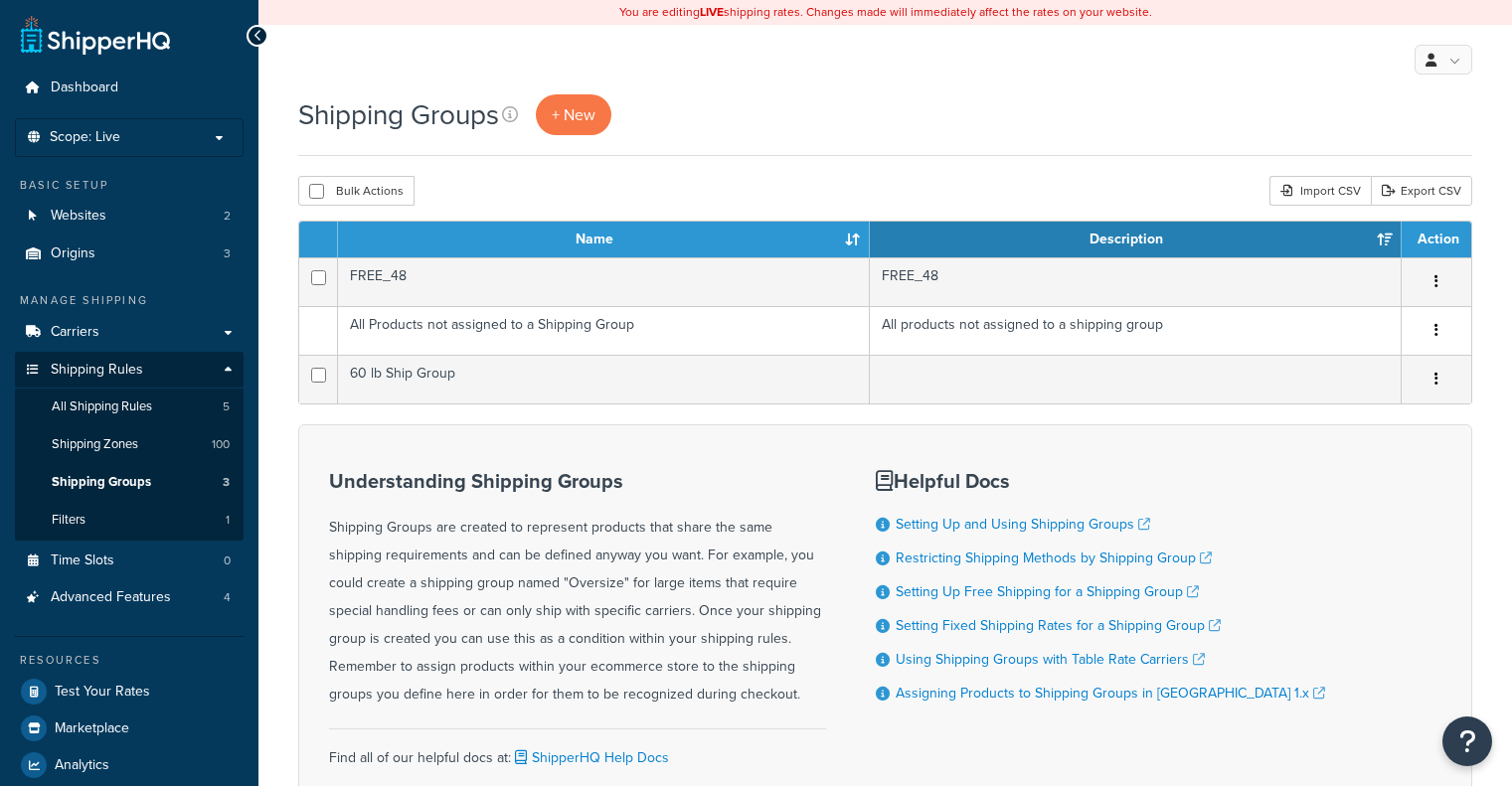 scroll, scrollTop: 0, scrollLeft: 0, axis: both 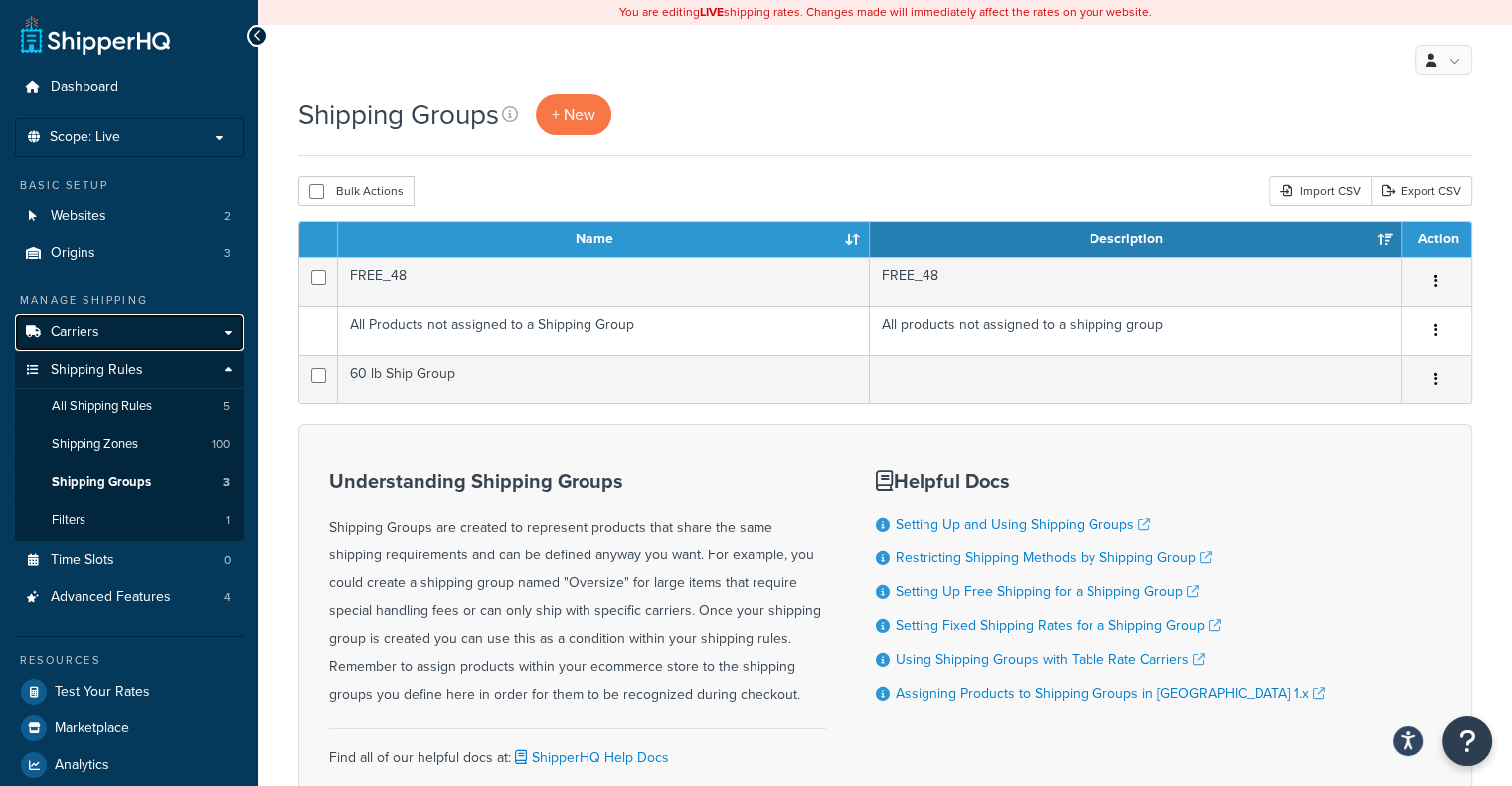 click on "Carriers" at bounding box center (129, 332) 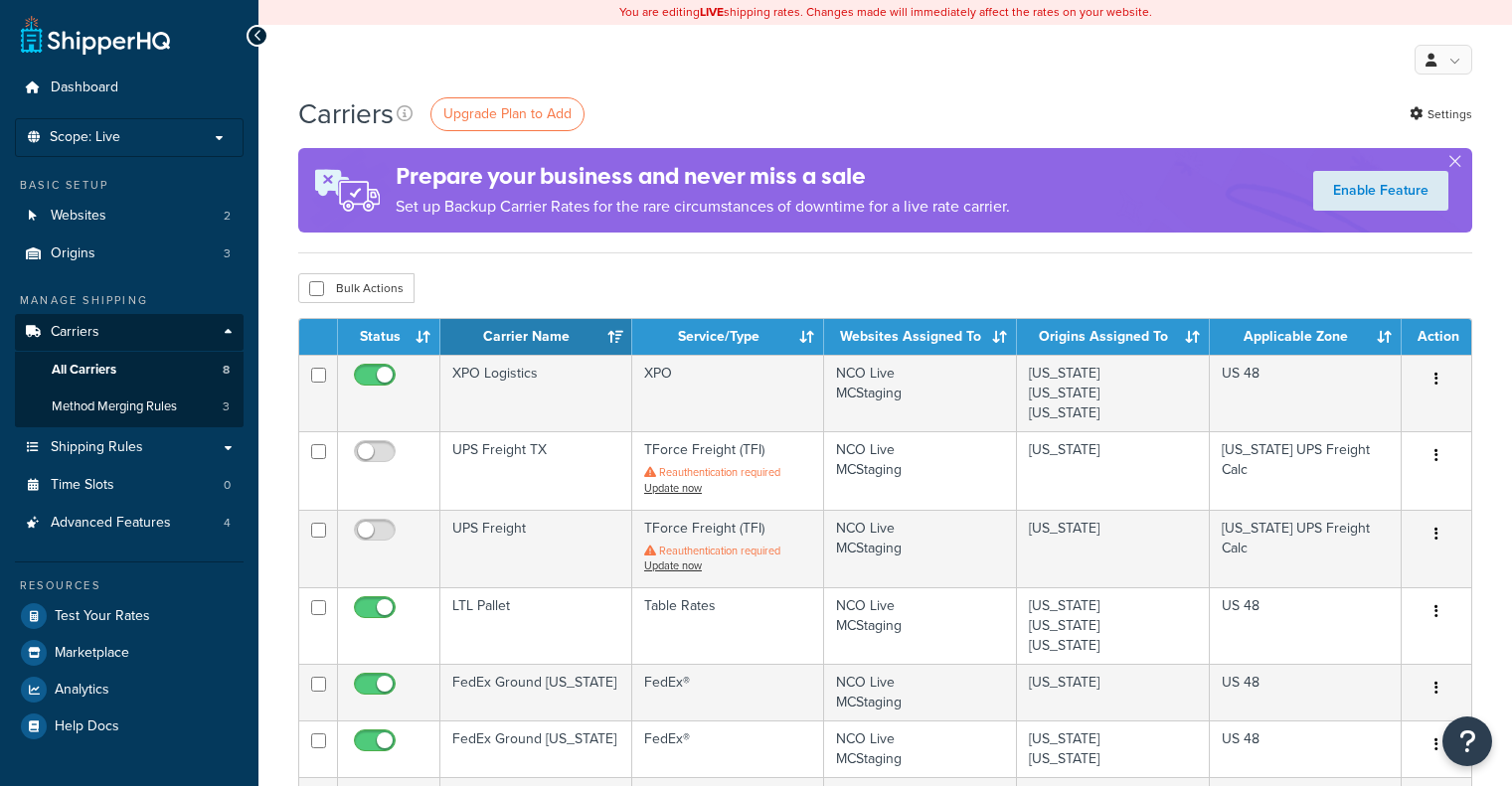 scroll, scrollTop: 0, scrollLeft: 0, axis: both 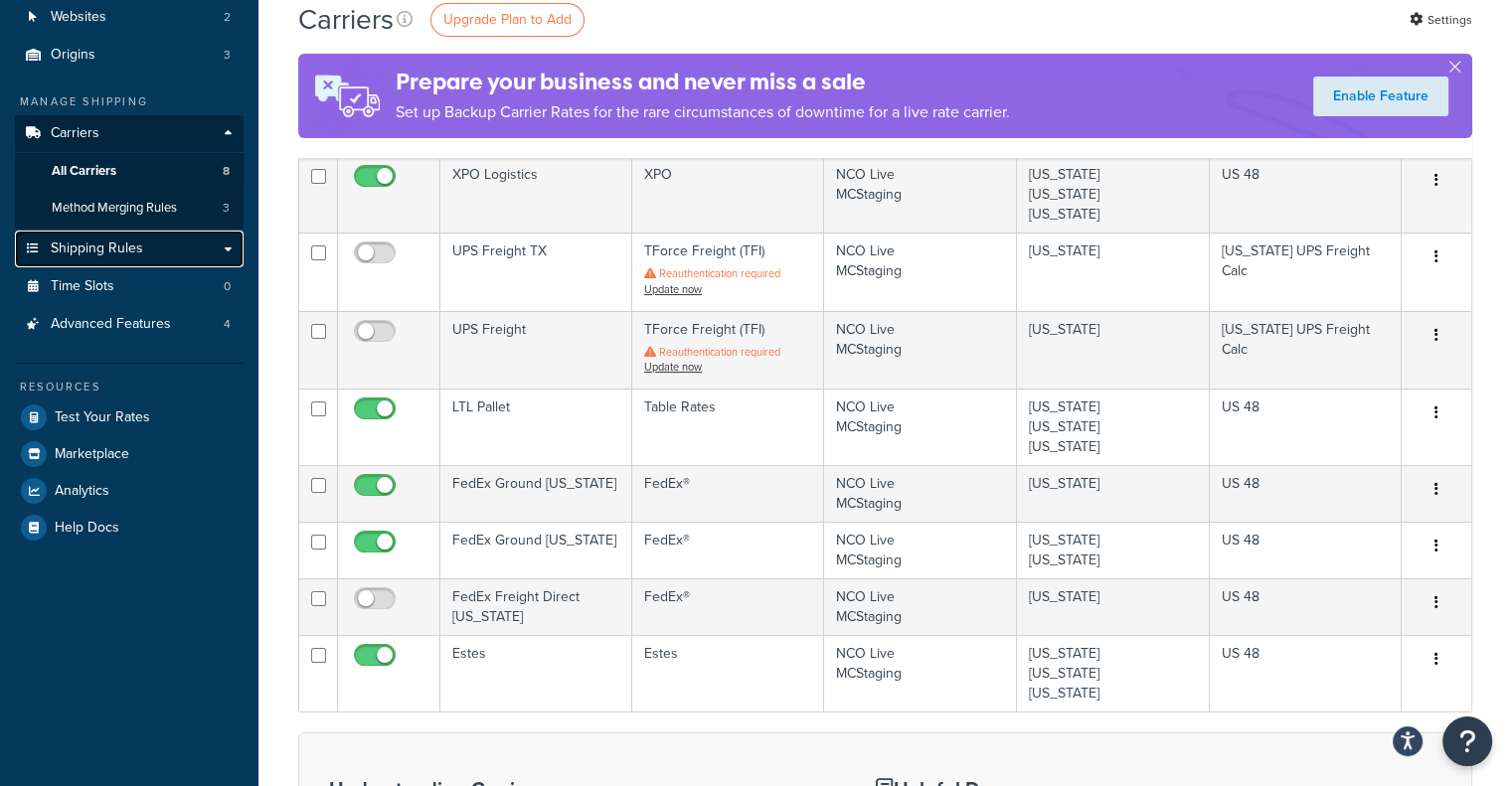 click on "Shipping Rules" at bounding box center [96, 248] 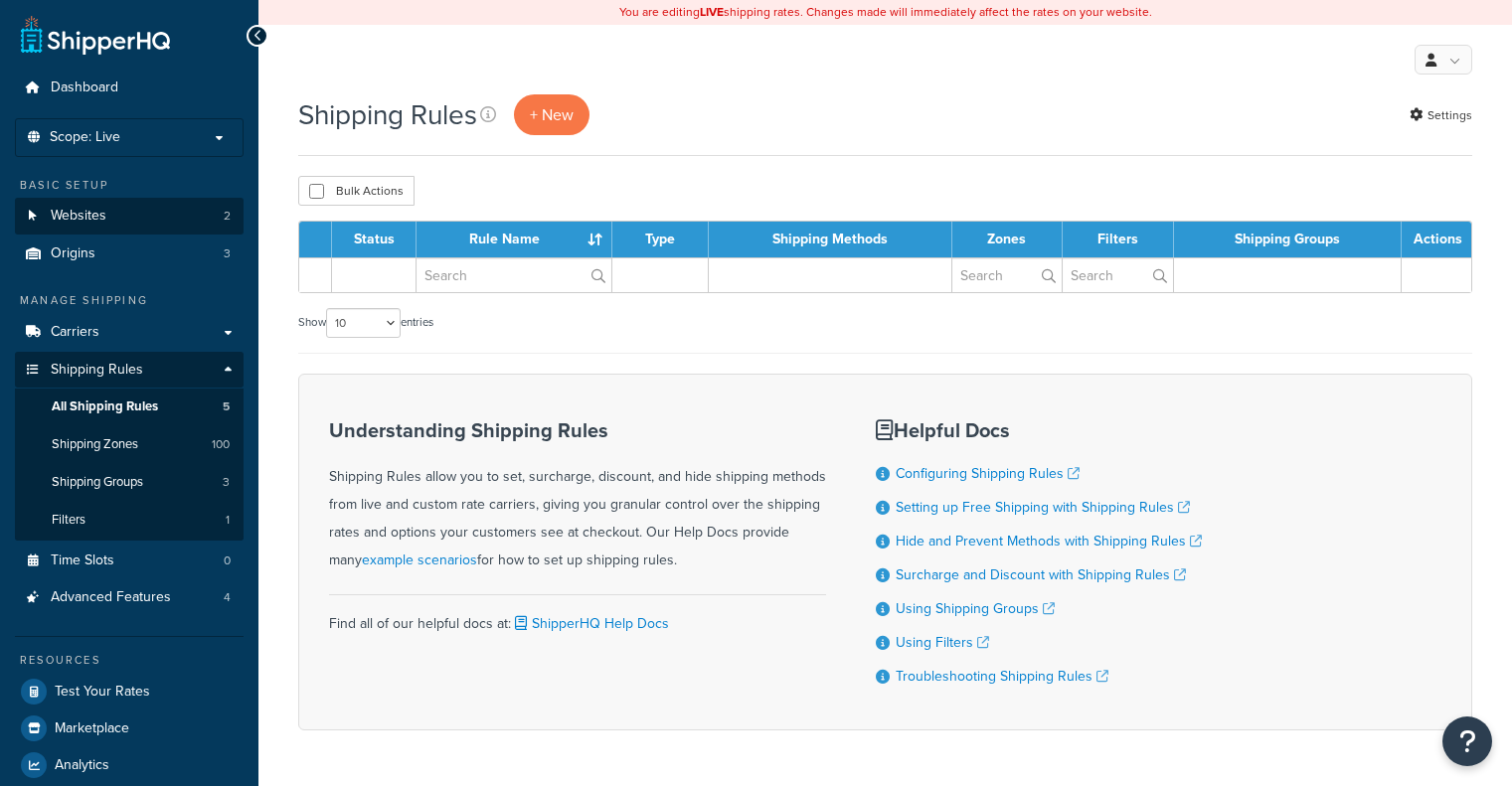 scroll, scrollTop: 0, scrollLeft: 0, axis: both 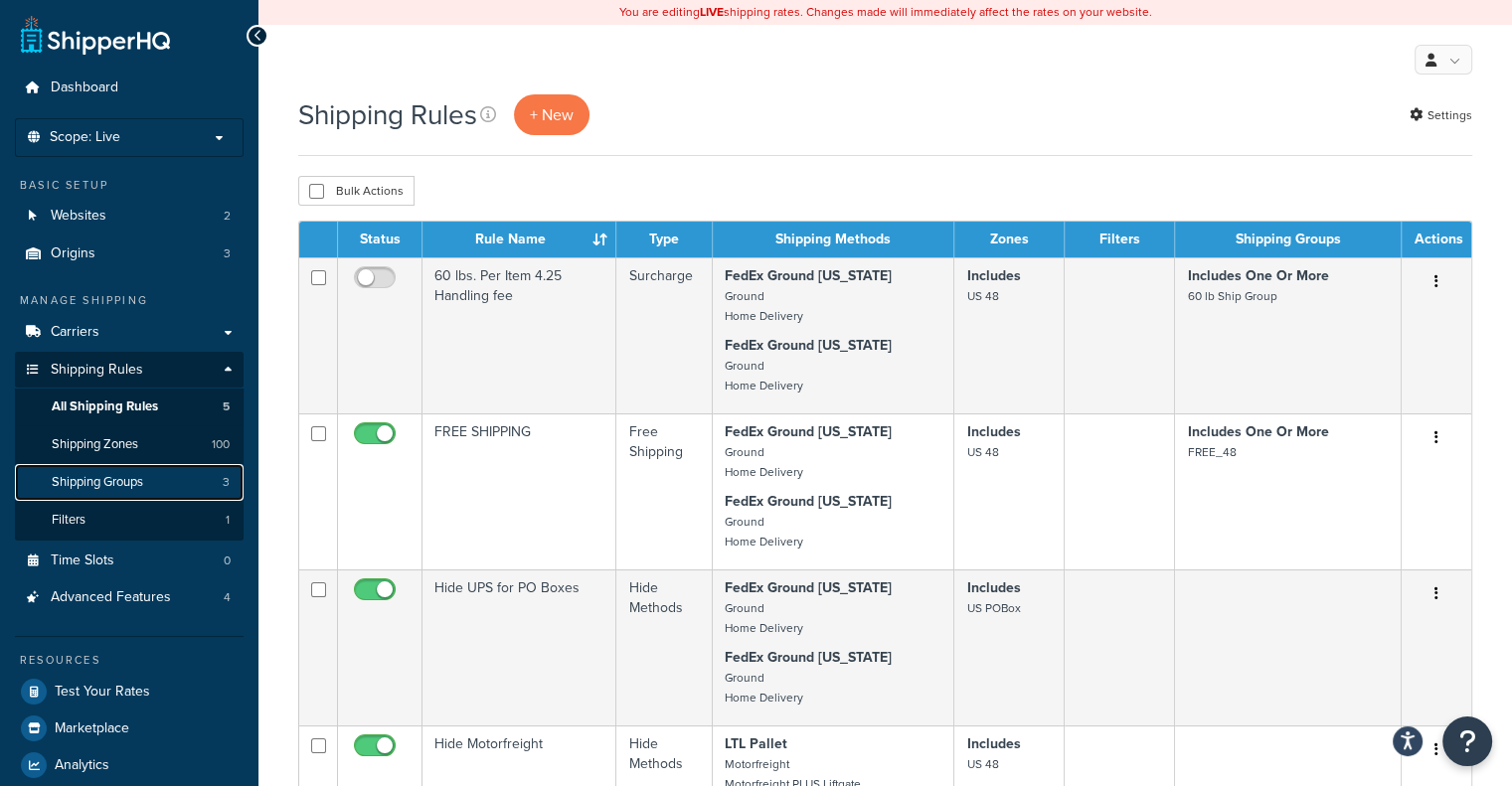 click on "Shipping Groups" at bounding box center [97, 482] 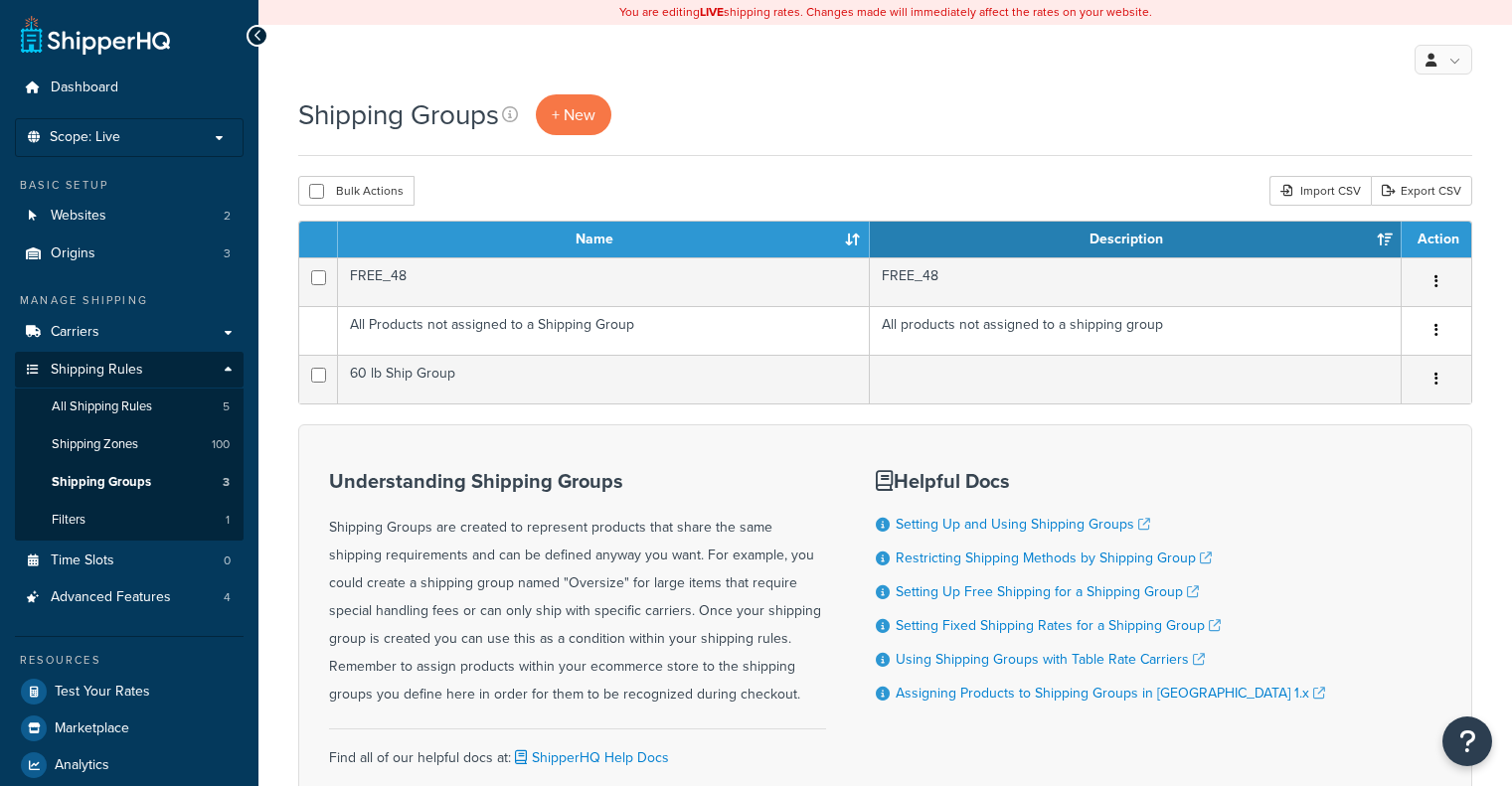 scroll, scrollTop: 0, scrollLeft: 0, axis: both 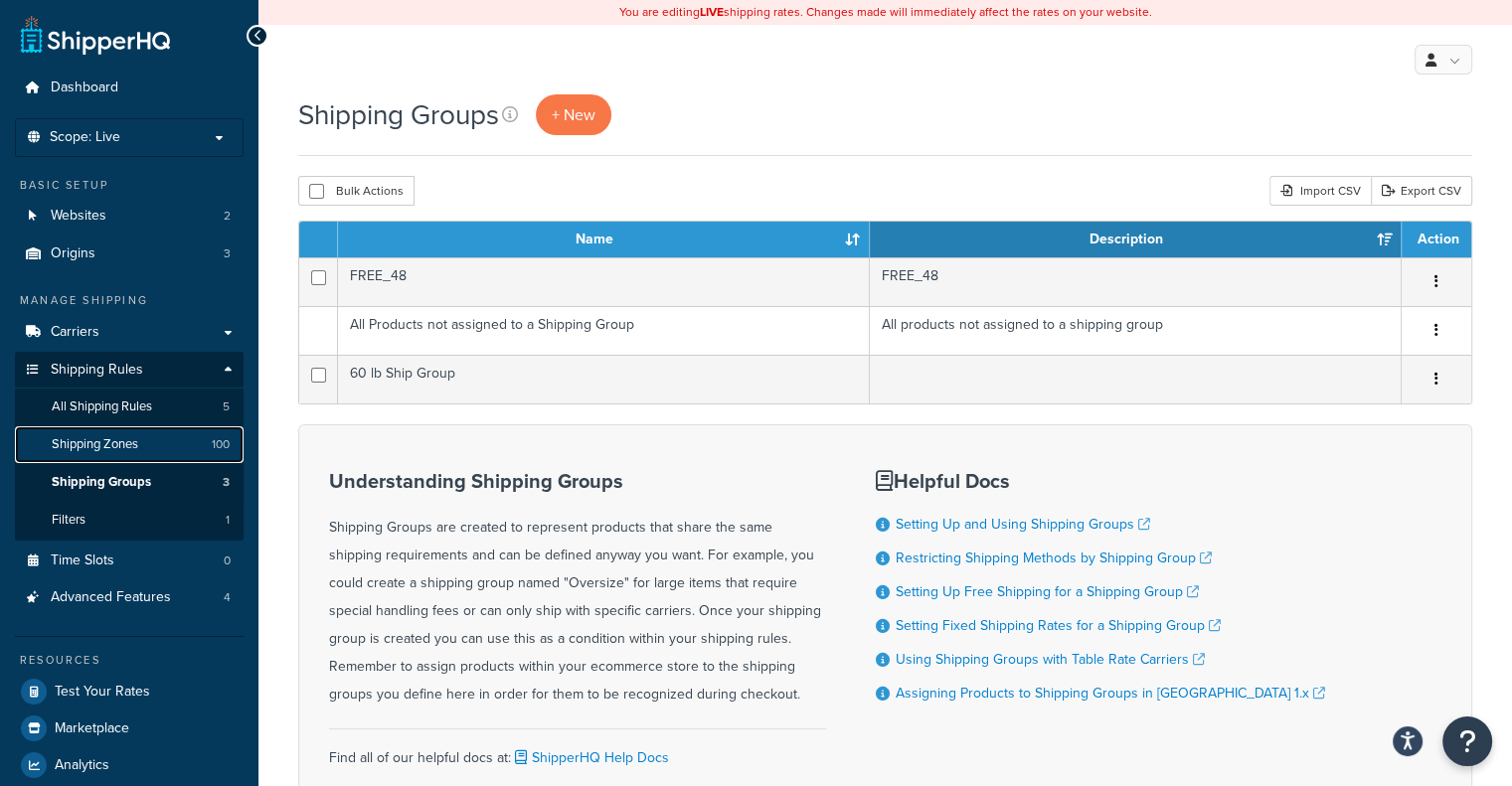 click on "Shipping Zones" at bounding box center [94, 444] 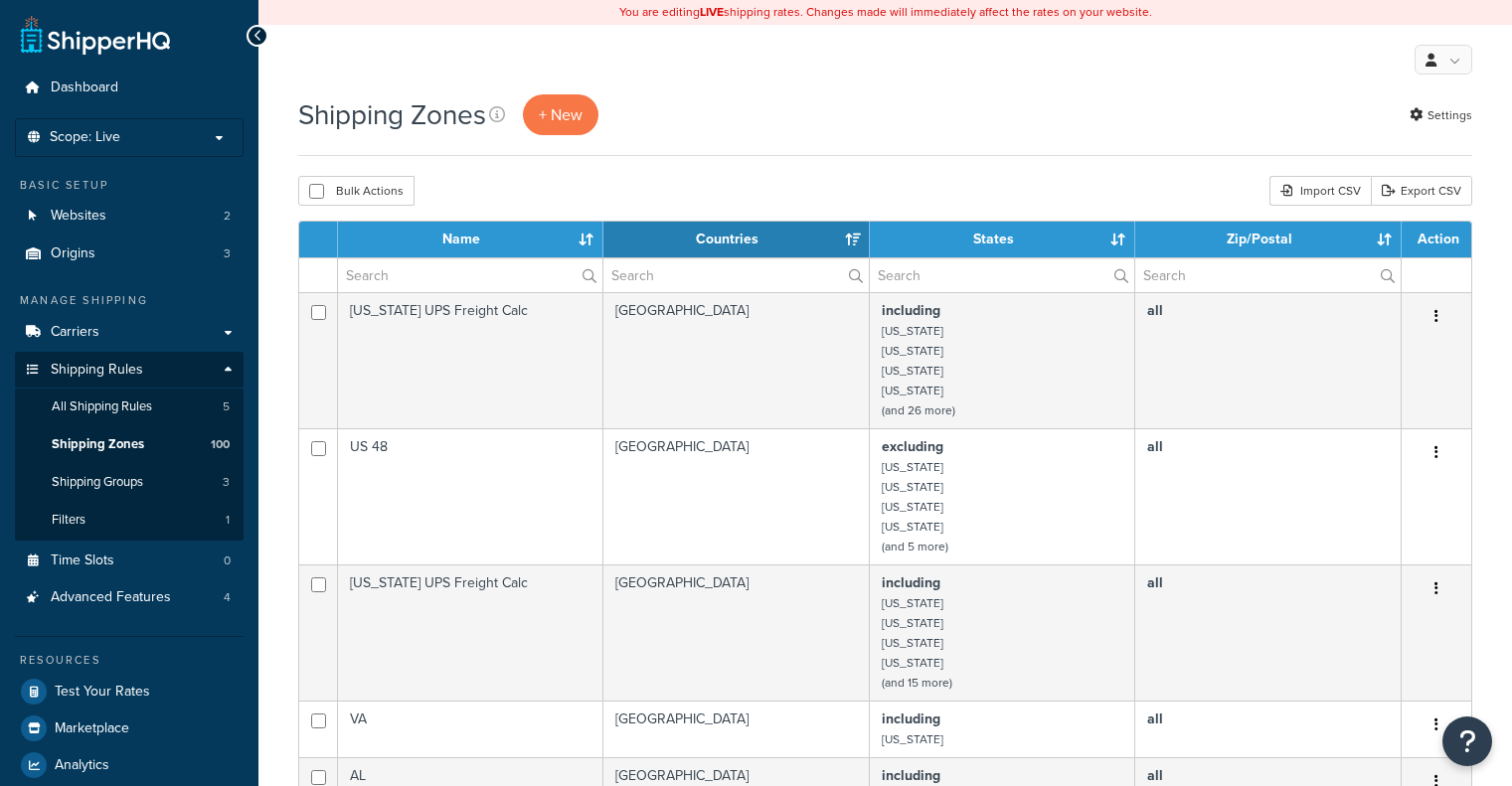 select on "15" 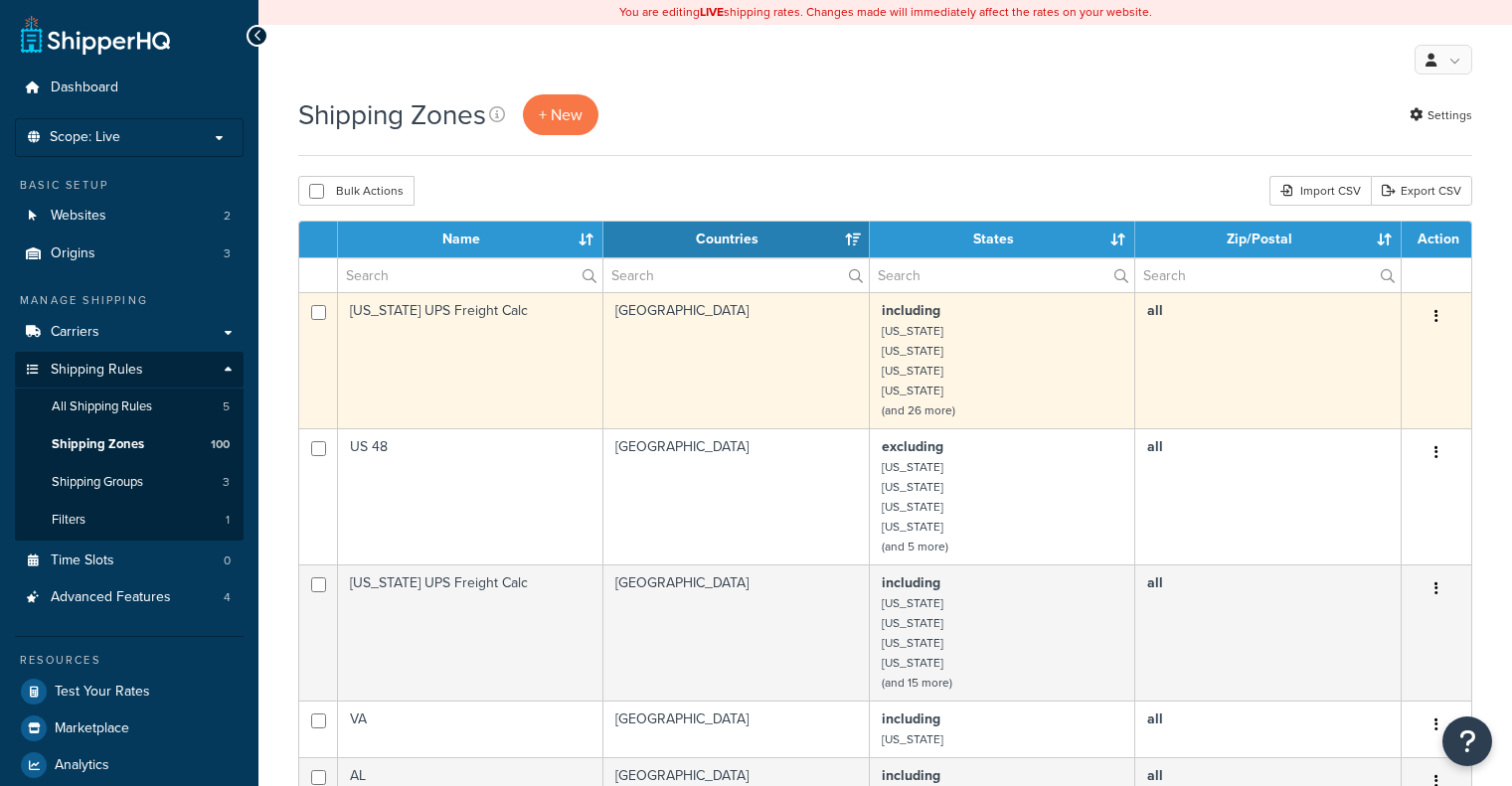 scroll, scrollTop: 0, scrollLeft: 0, axis: both 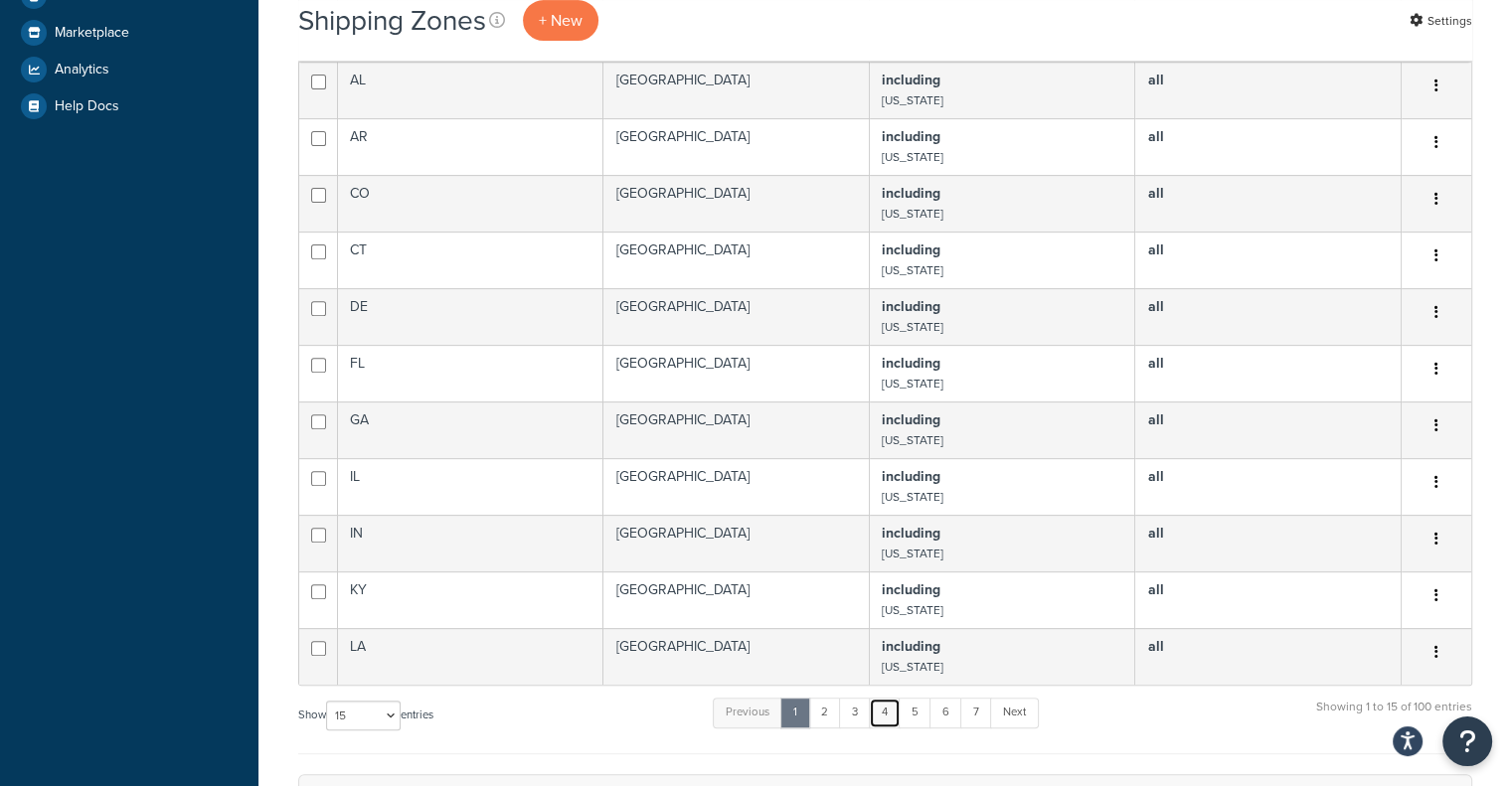 click on "4" at bounding box center [885, 712] 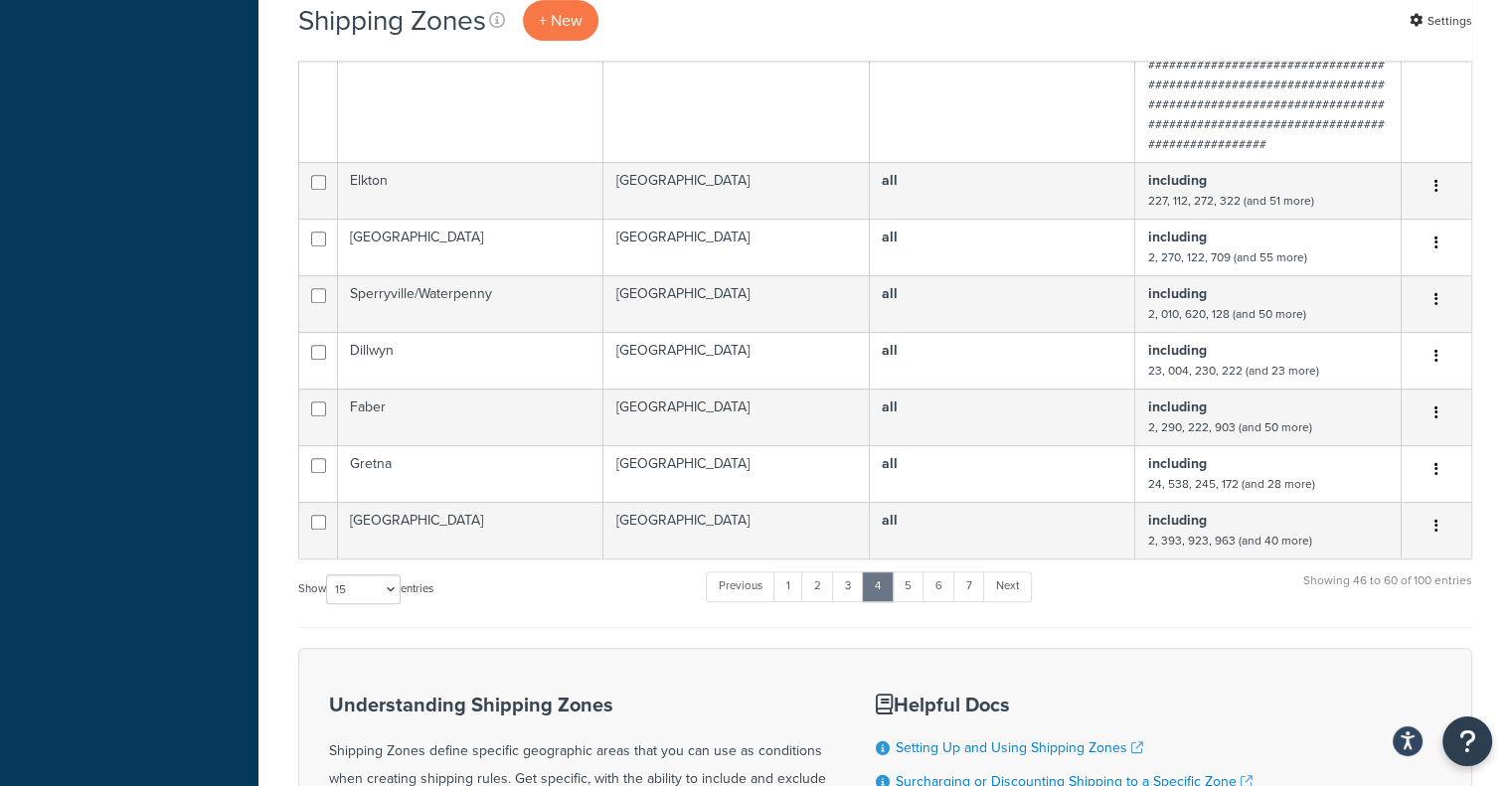 scroll, scrollTop: 894, scrollLeft: 0, axis: vertical 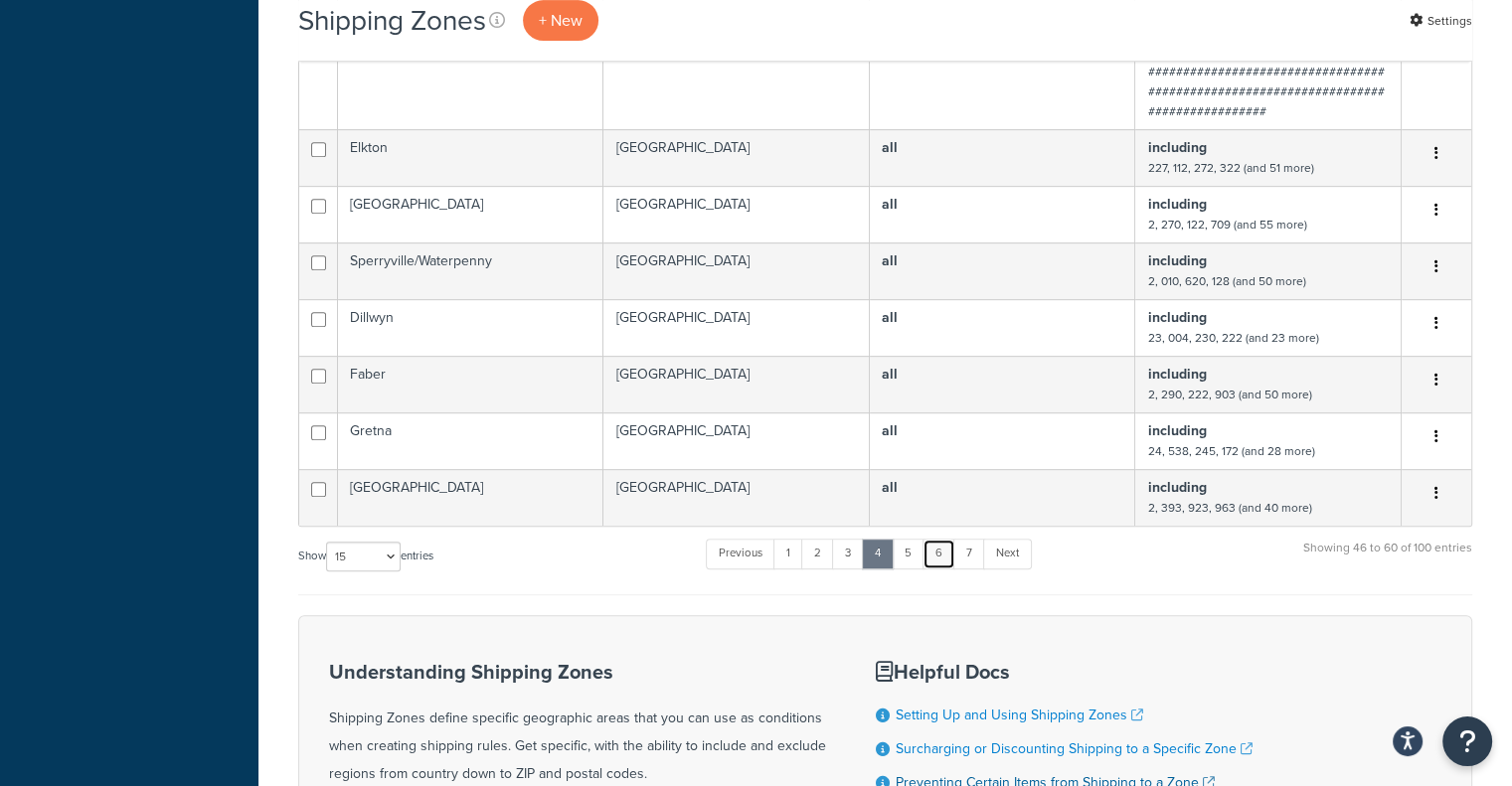 click on "6" at bounding box center [938, 553] 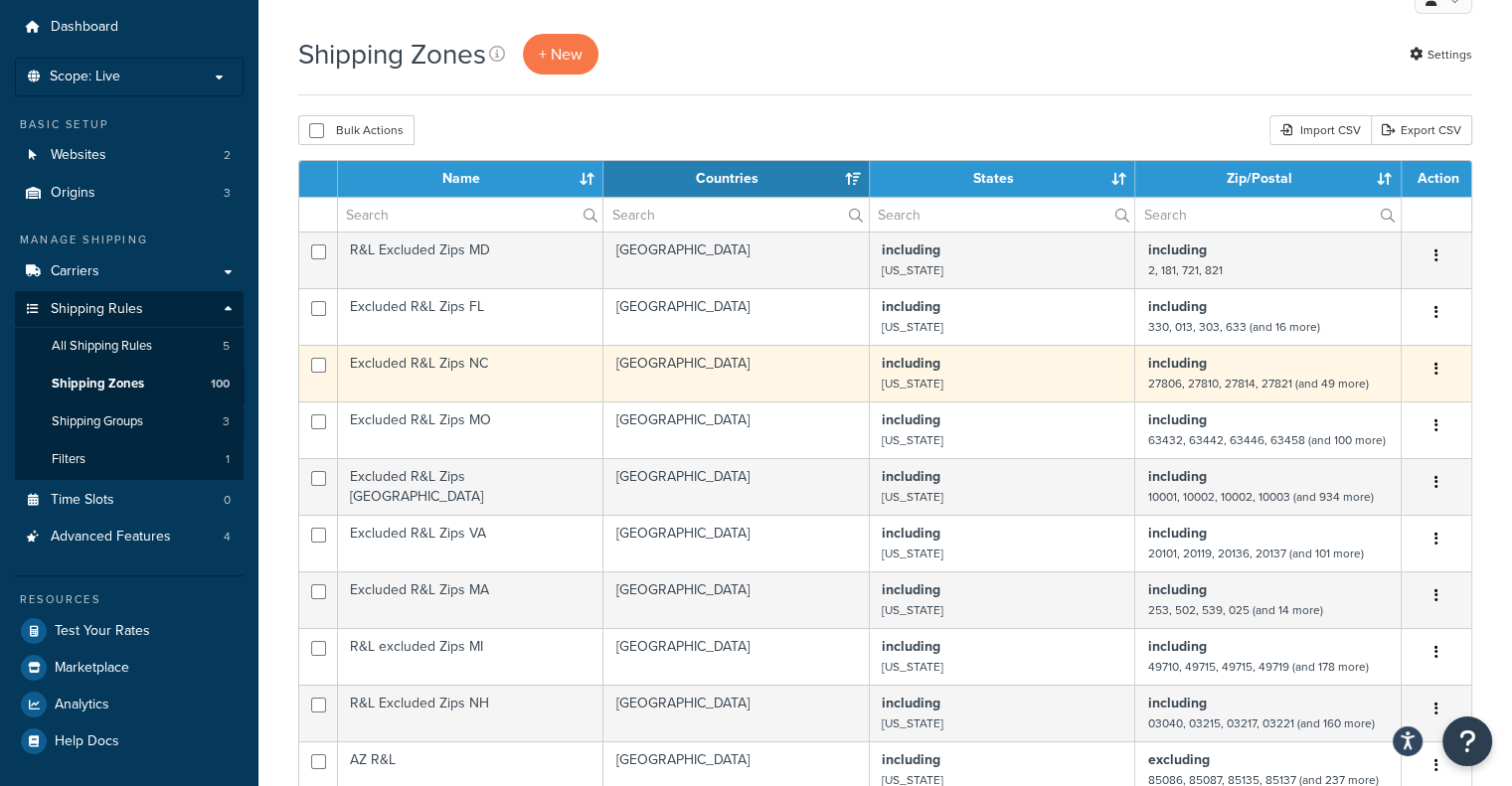 scroll, scrollTop: 0, scrollLeft: 0, axis: both 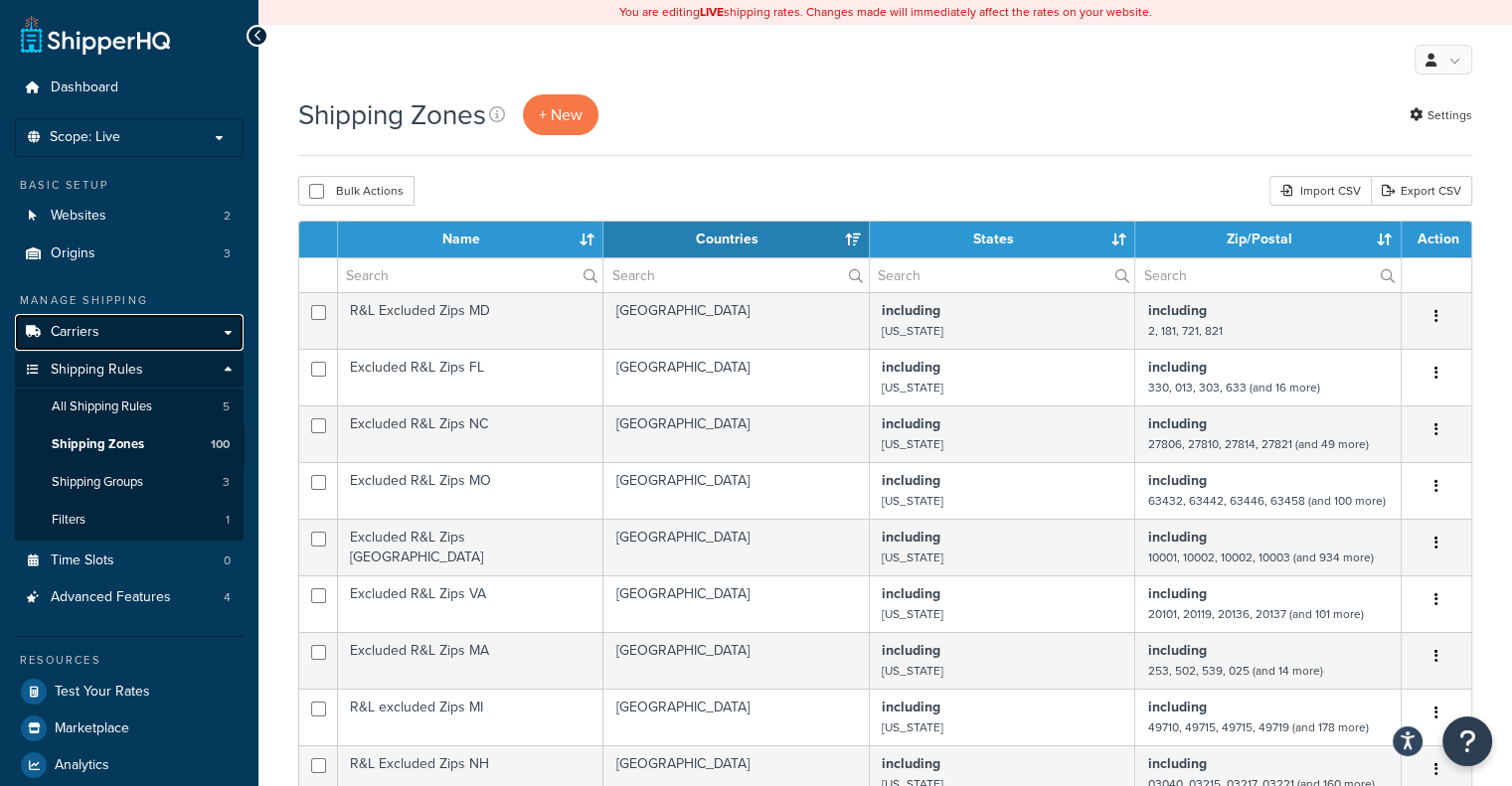 click on "Carriers" at bounding box center [129, 332] 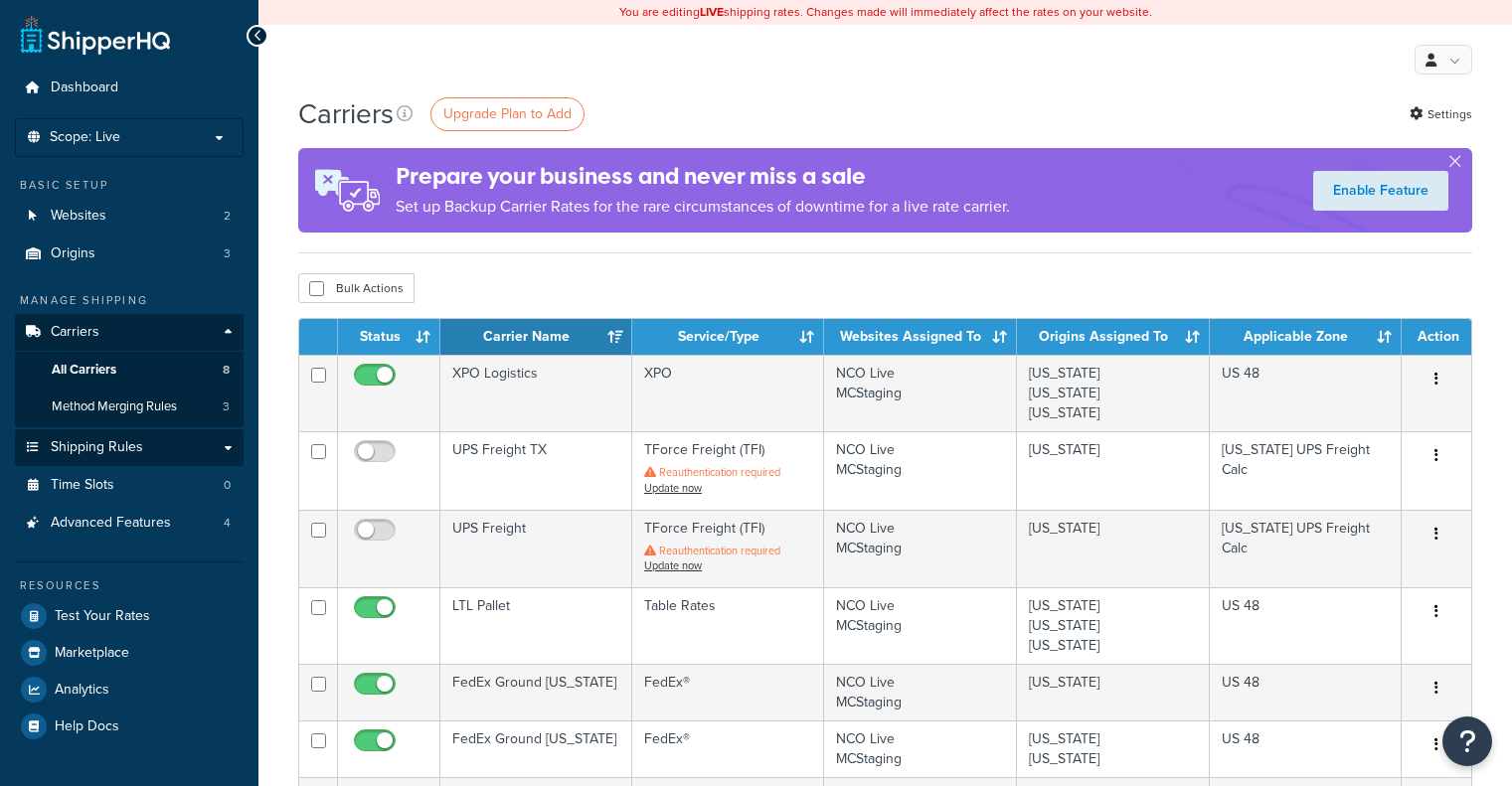 scroll, scrollTop: 0, scrollLeft: 0, axis: both 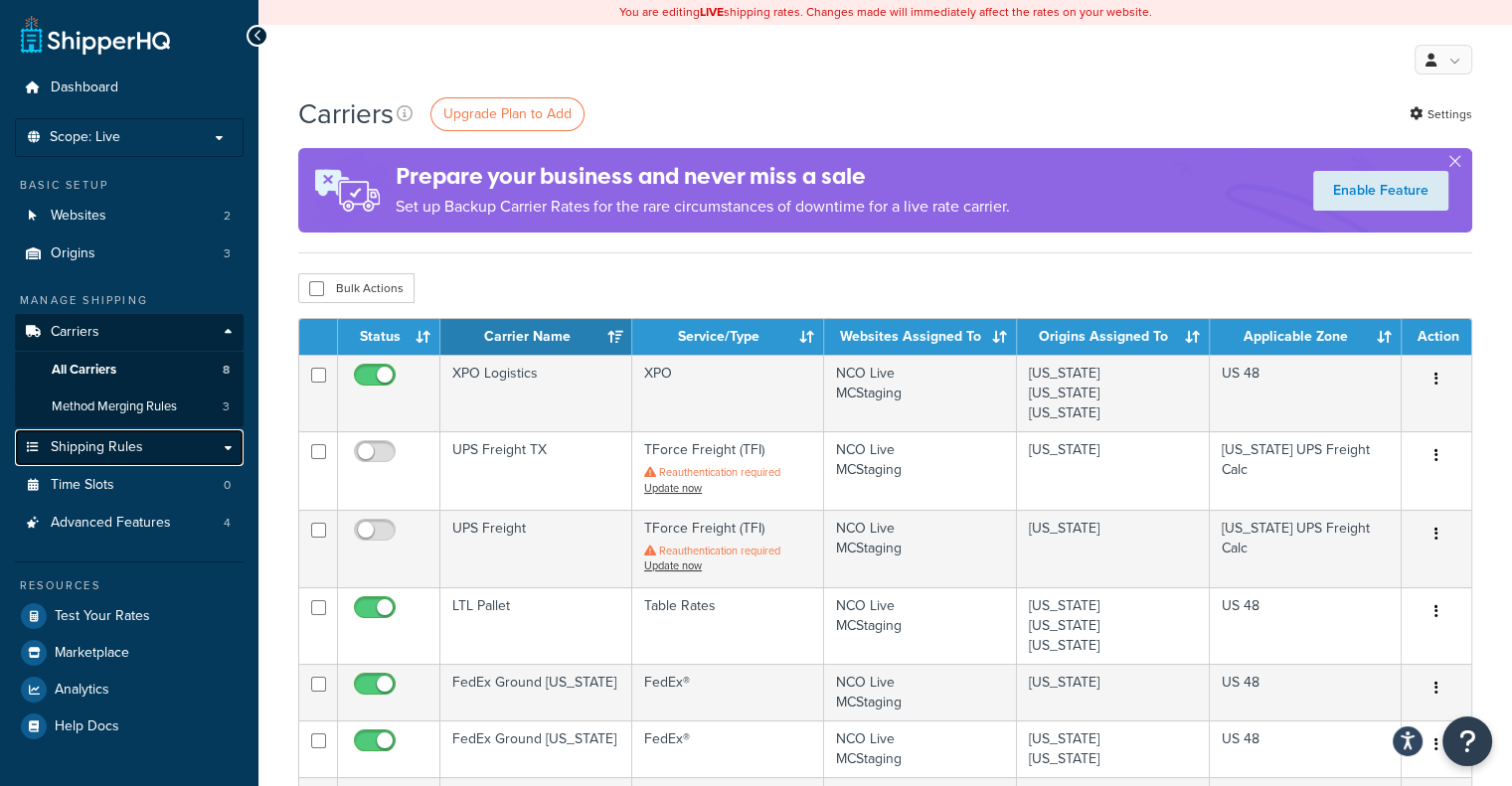 click on "Shipping Rules" at bounding box center (96, 447) 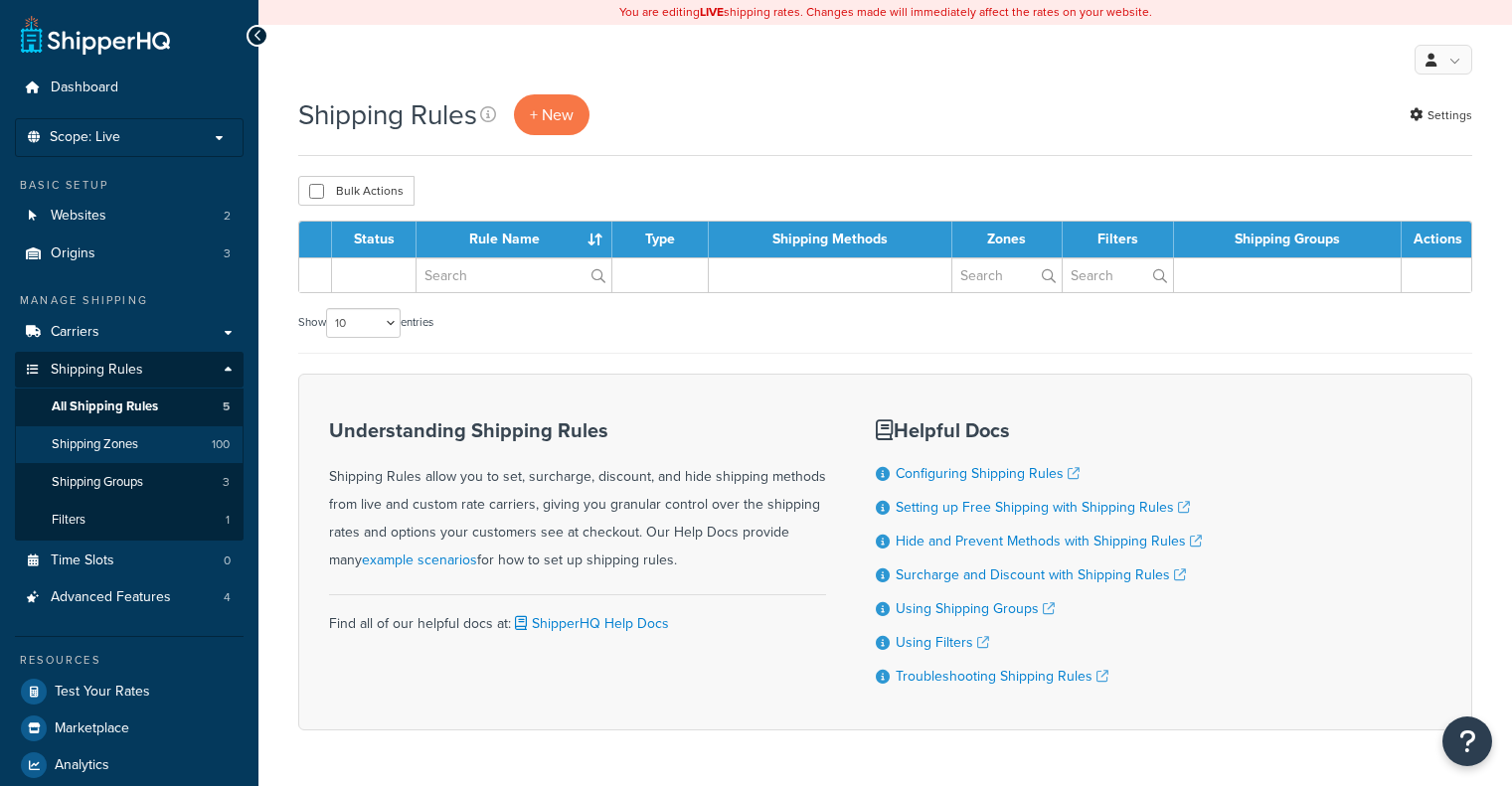 scroll, scrollTop: 0, scrollLeft: 0, axis: both 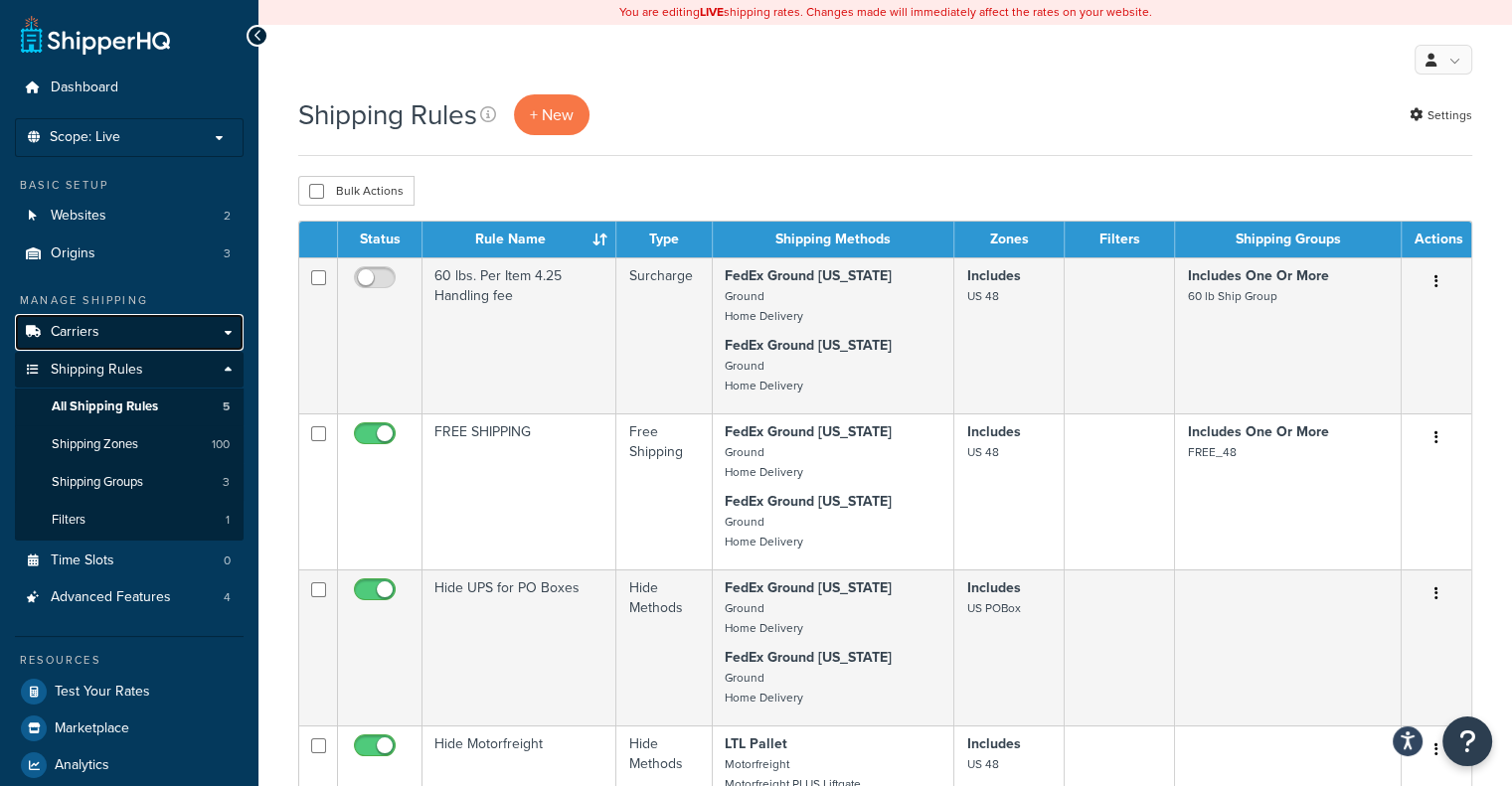 click on "Carriers" at bounding box center [129, 332] 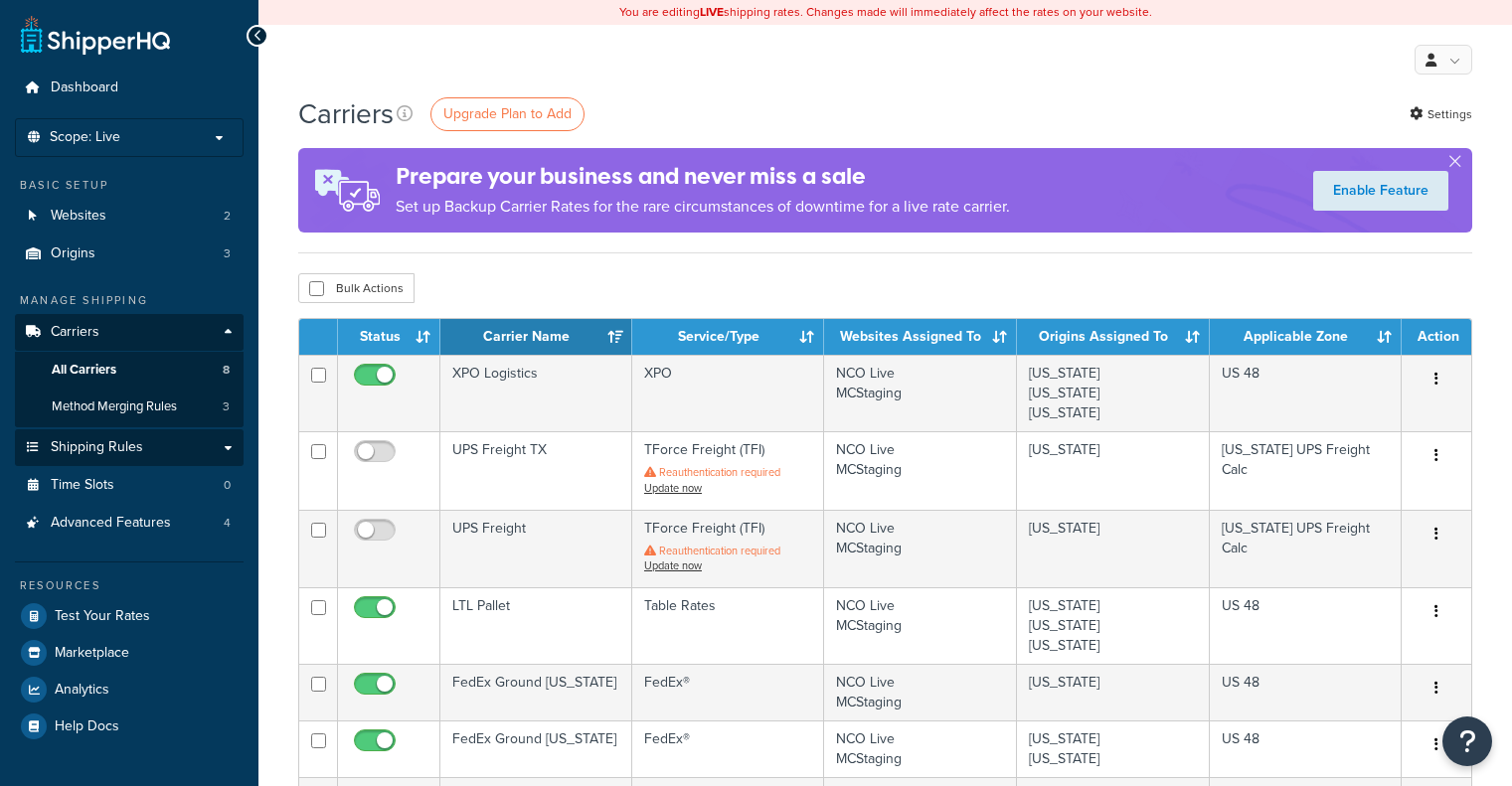 scroll, scrollTop: 0, scrollLeft: 0, axis: both 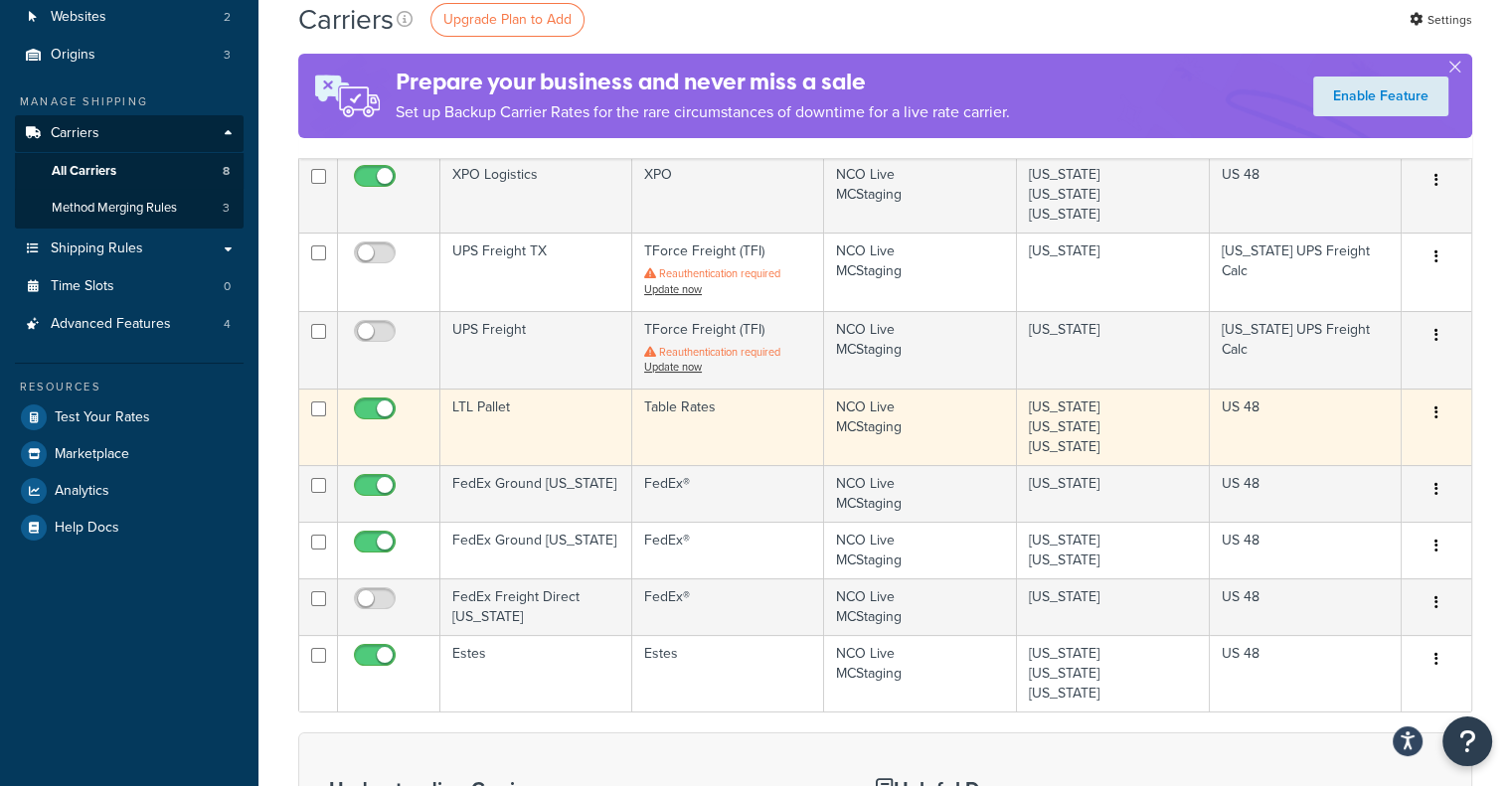 click at bounding box center (1436, 412) 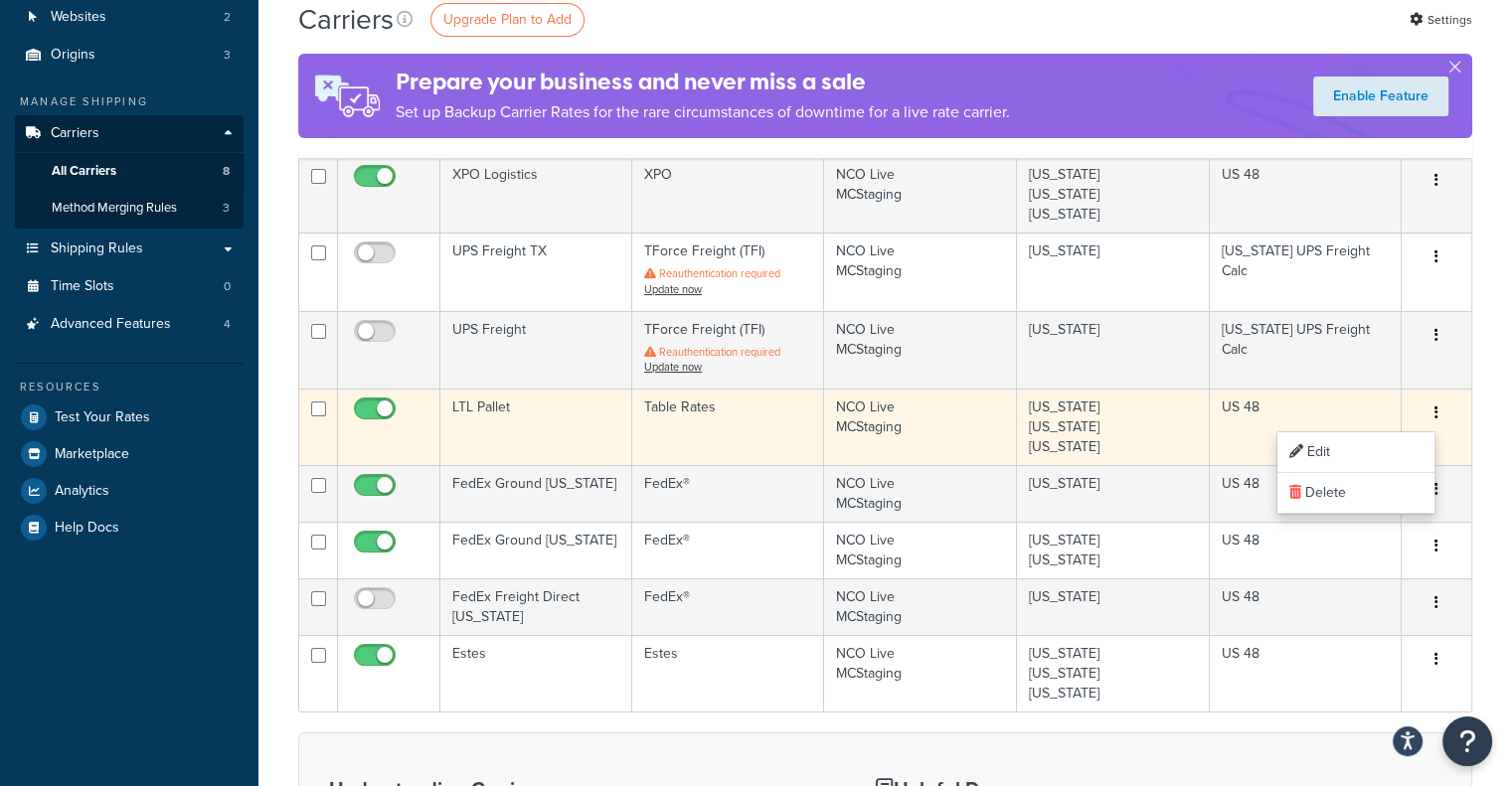 click on "NCO Live
MCStaging" at bounding box center [921, 426] 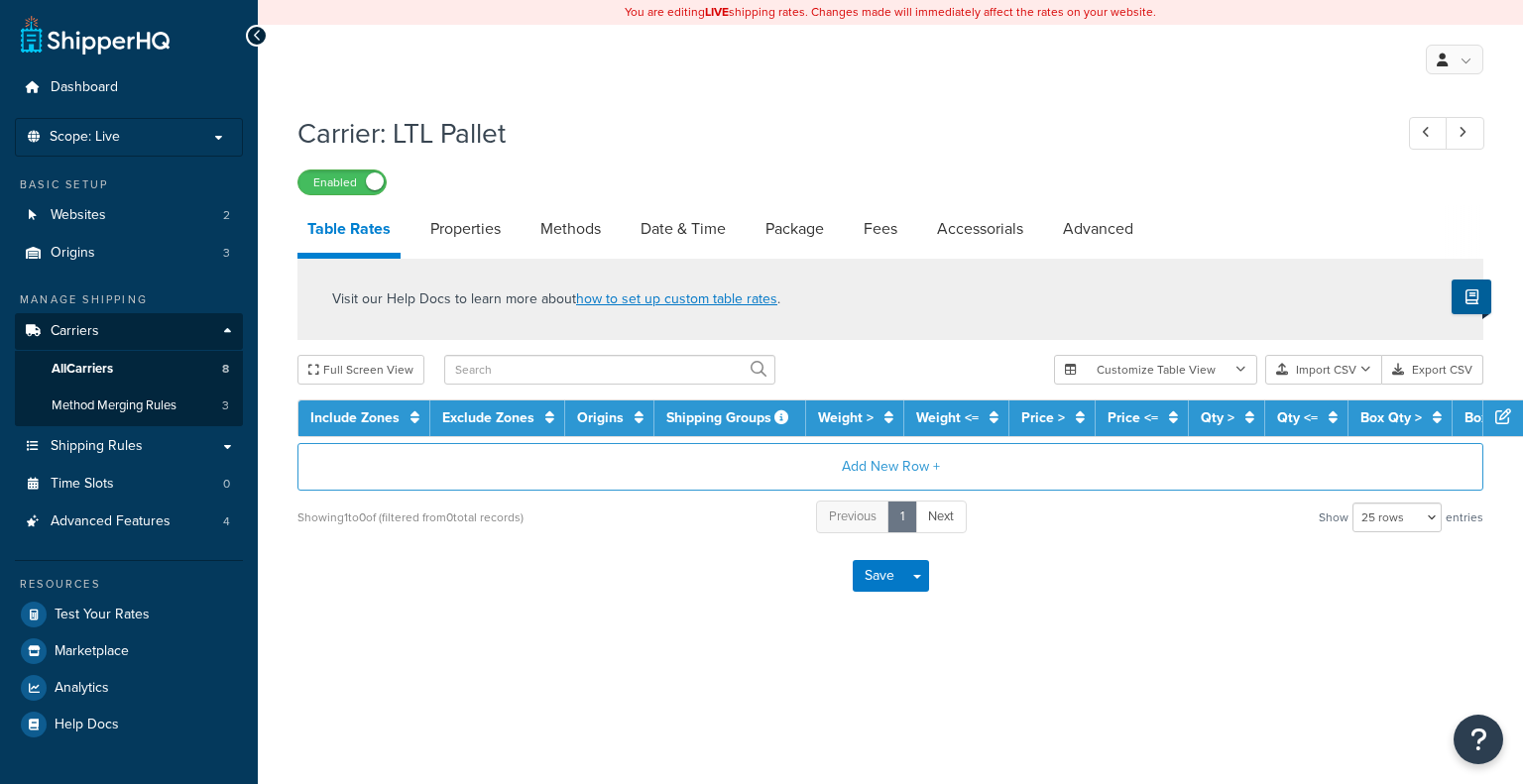 select on "25" 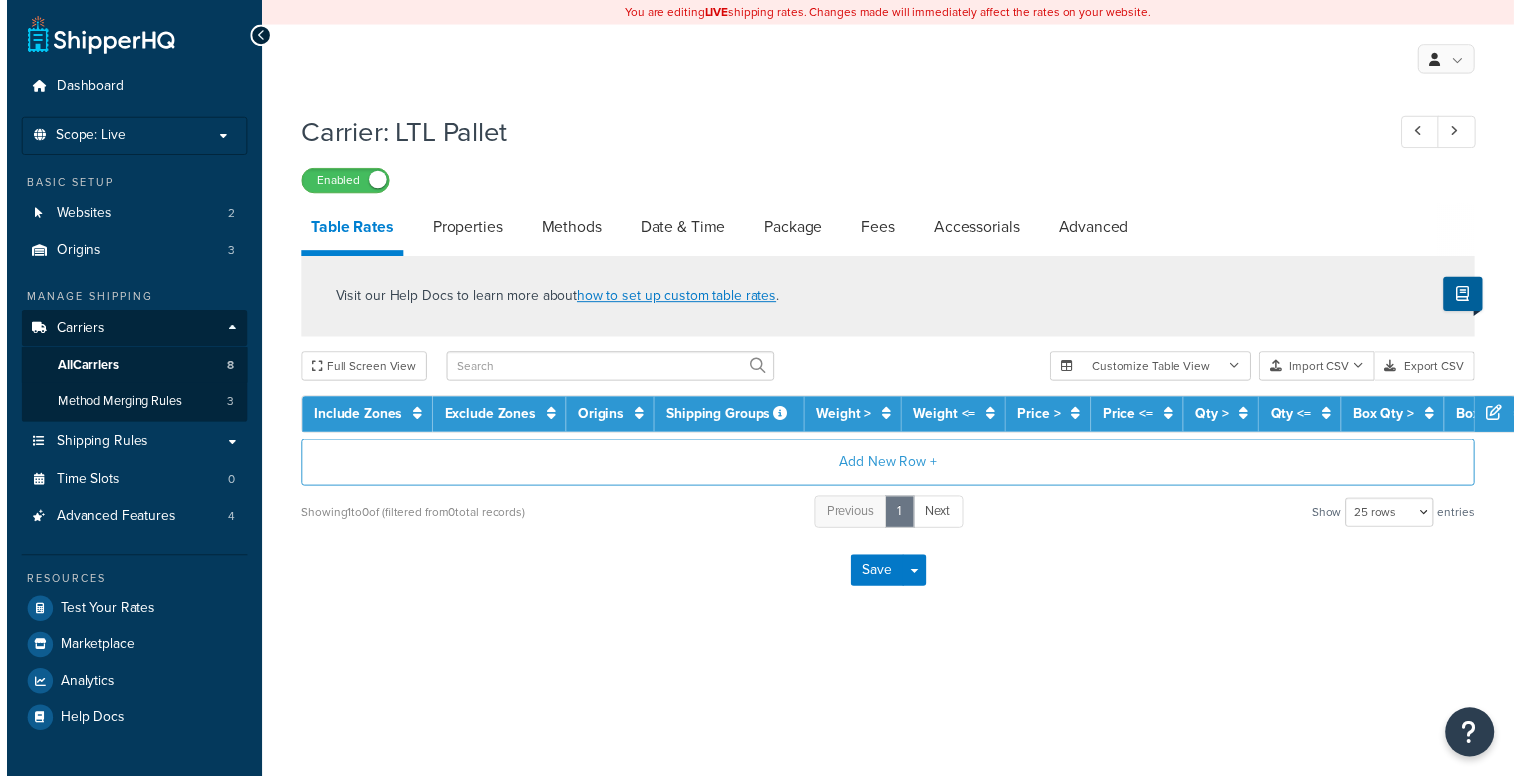 scroll, scrollTop: 0, scrollLeft: 0, axis: both 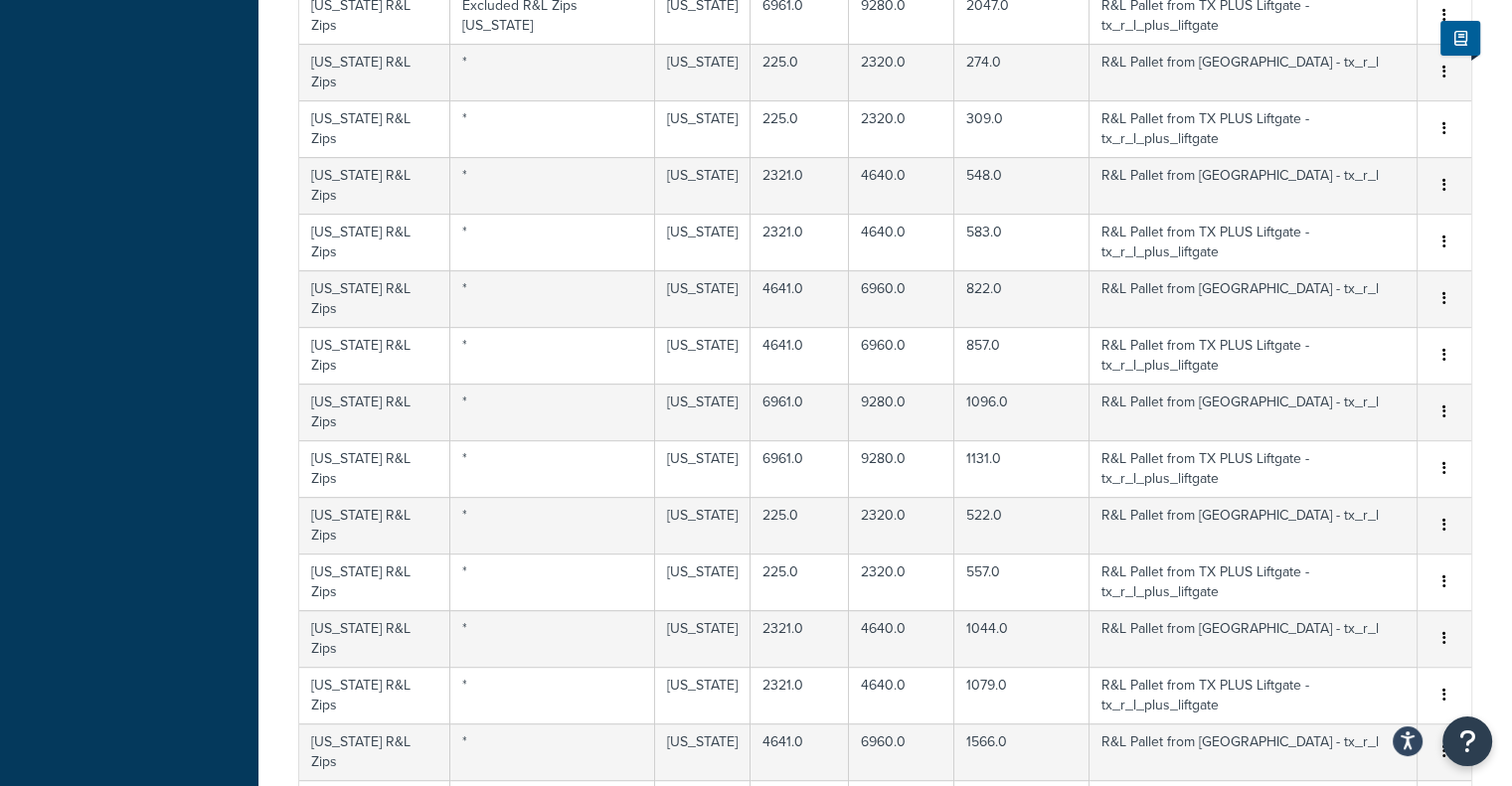 click on "3" at bounding box center [926, 1087] 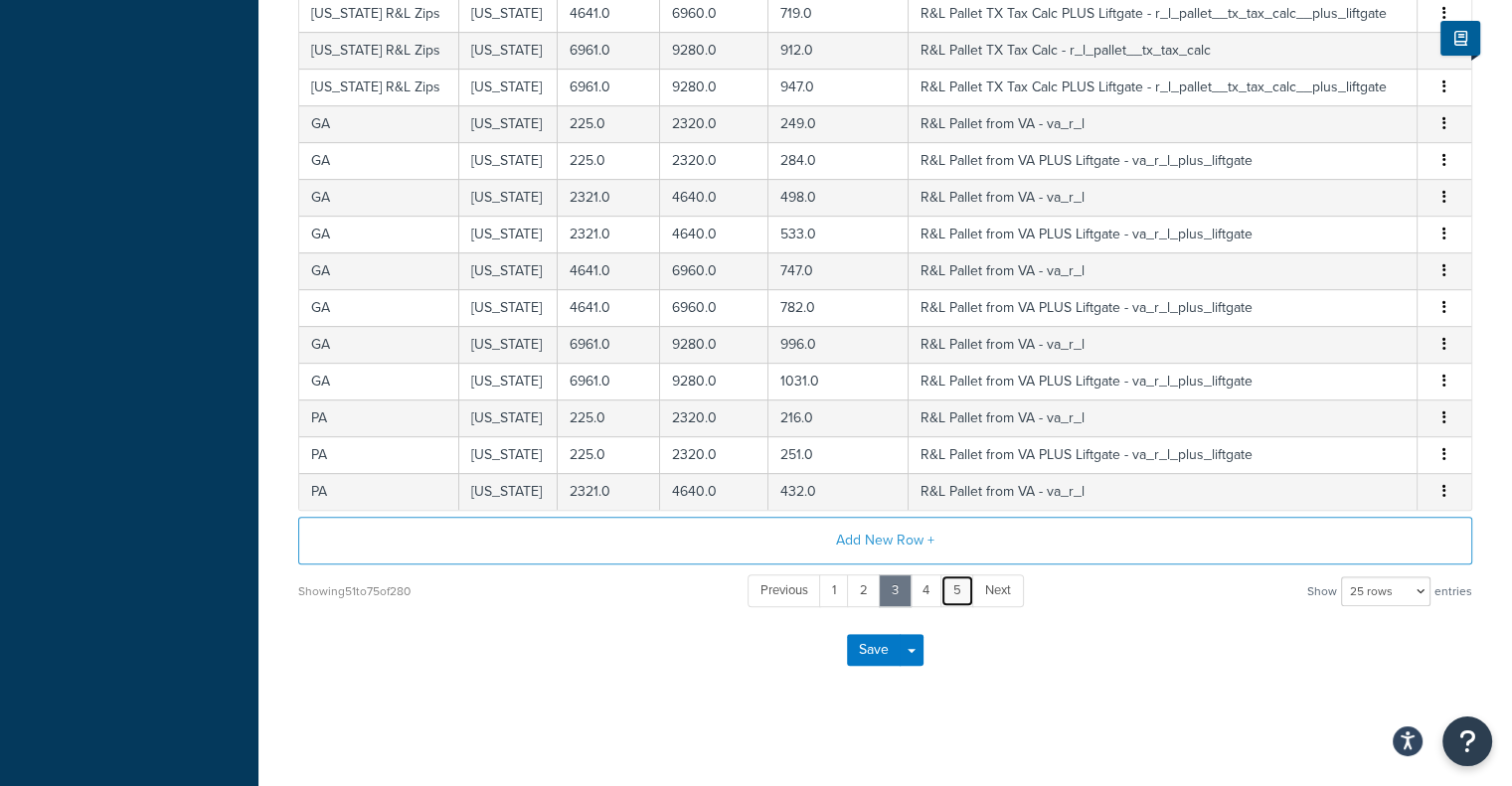 click on "5" at bounding box center [957, 590] 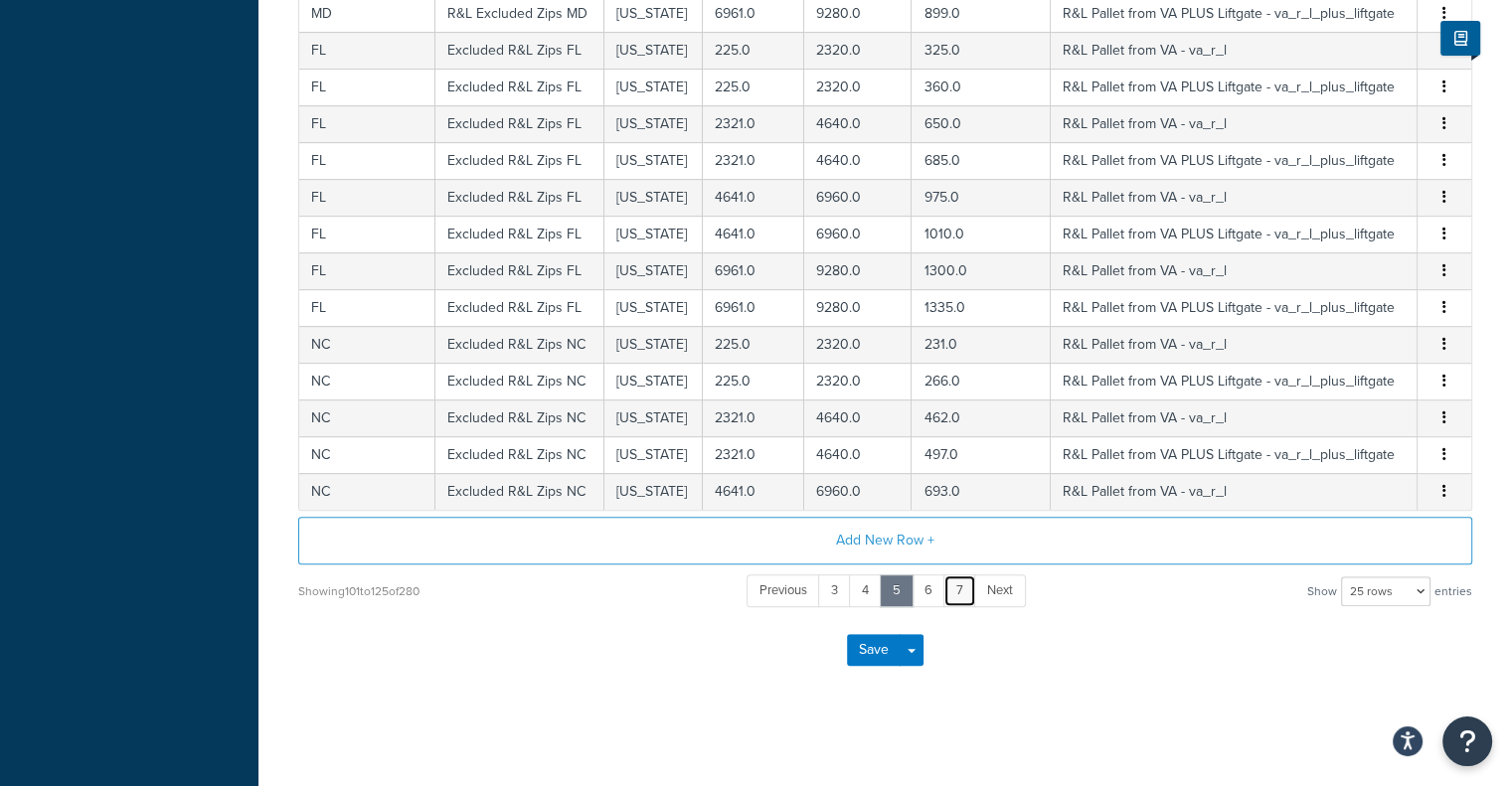 click on "7" at bounding box center [959, 590] 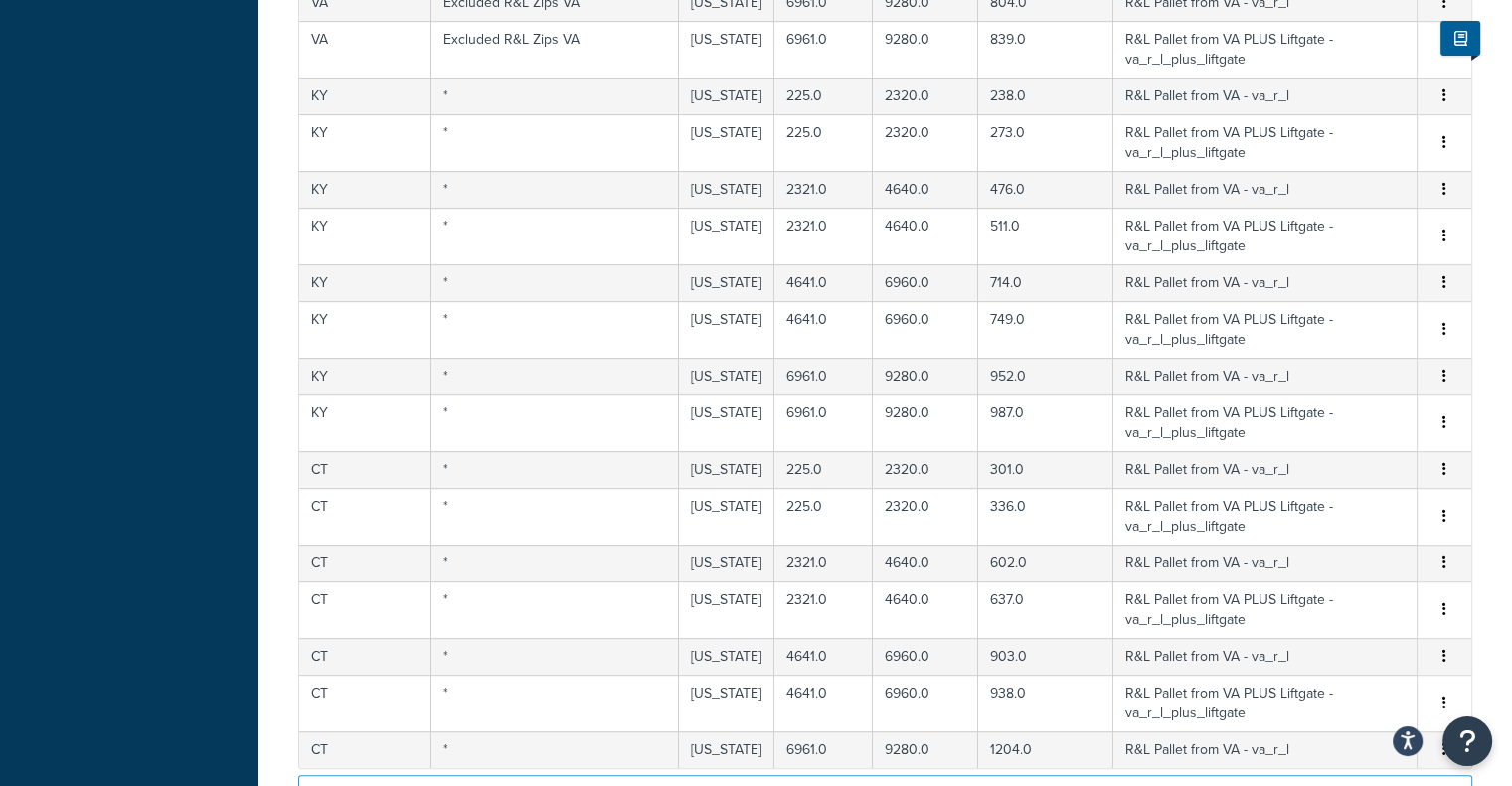 click on "9" at bounding box center [960, 849] 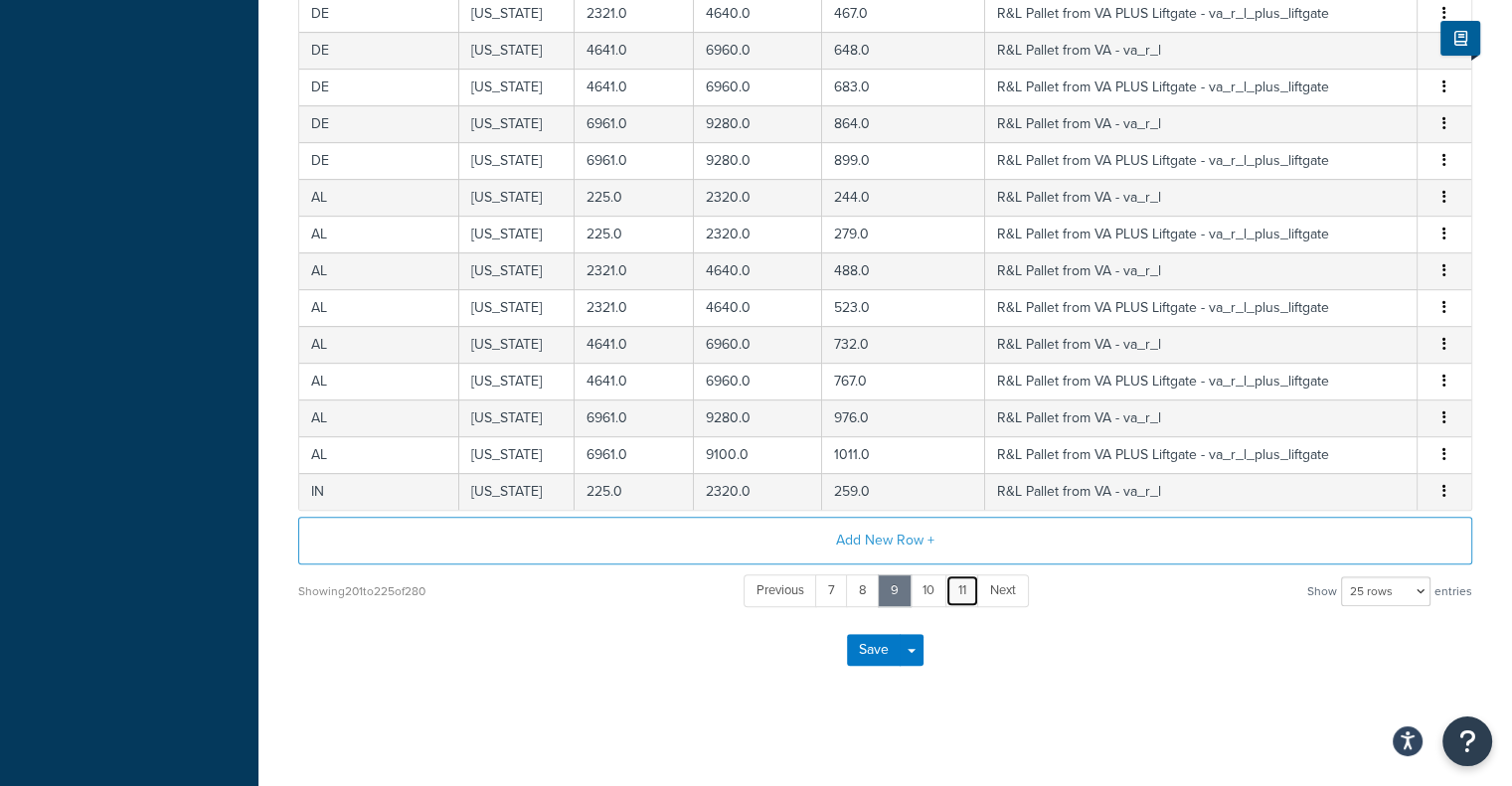 click on "11" at bounding box center [962, 590] 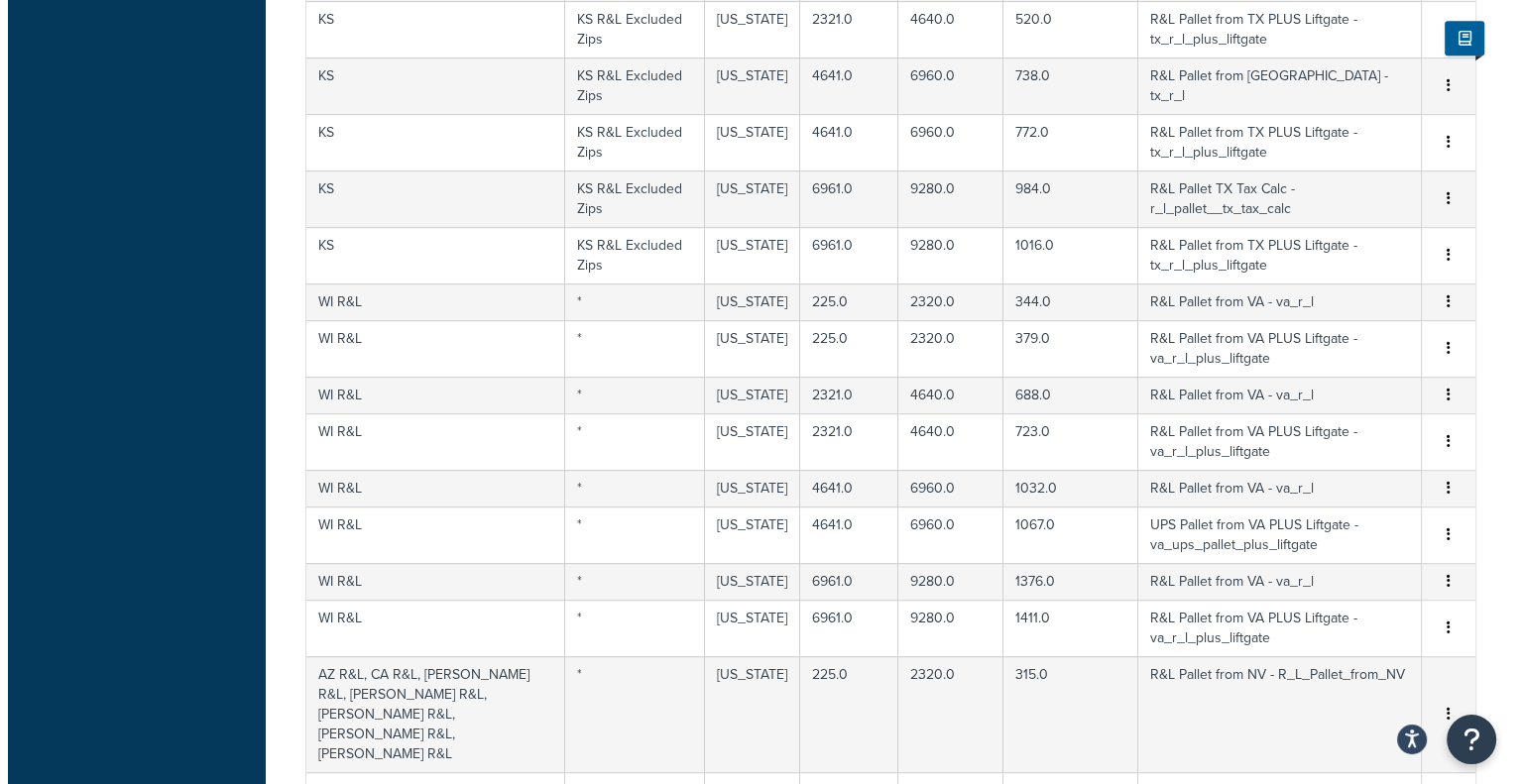scroll, scrollTop: 1142, scrollLeft: 0, axis: vertical 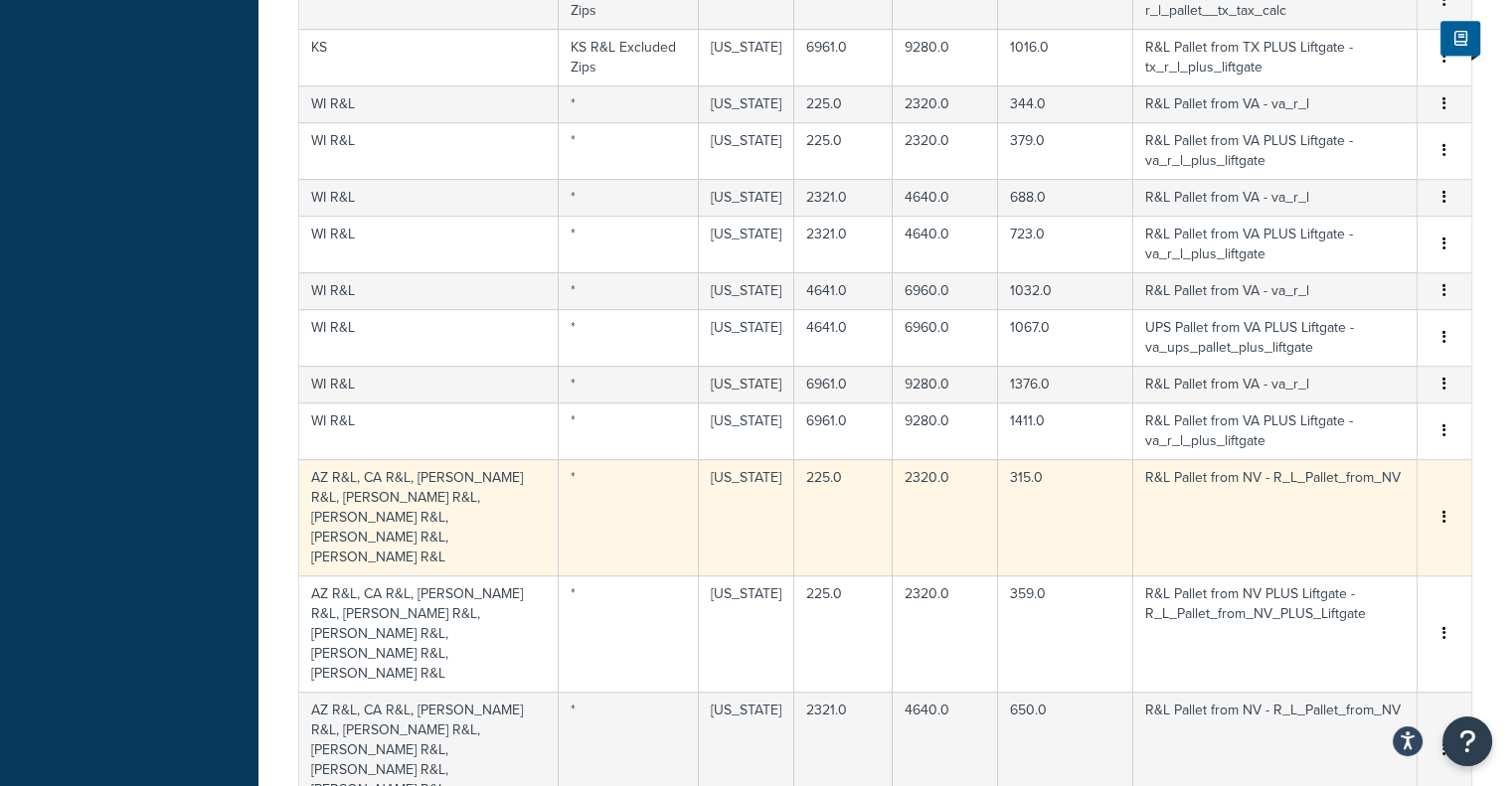 click on "AZ R&L, CA R&L, ID R&L, NV R&L, OR R&L, UT R&L, WA R&L" at bounding box center (428, 517) 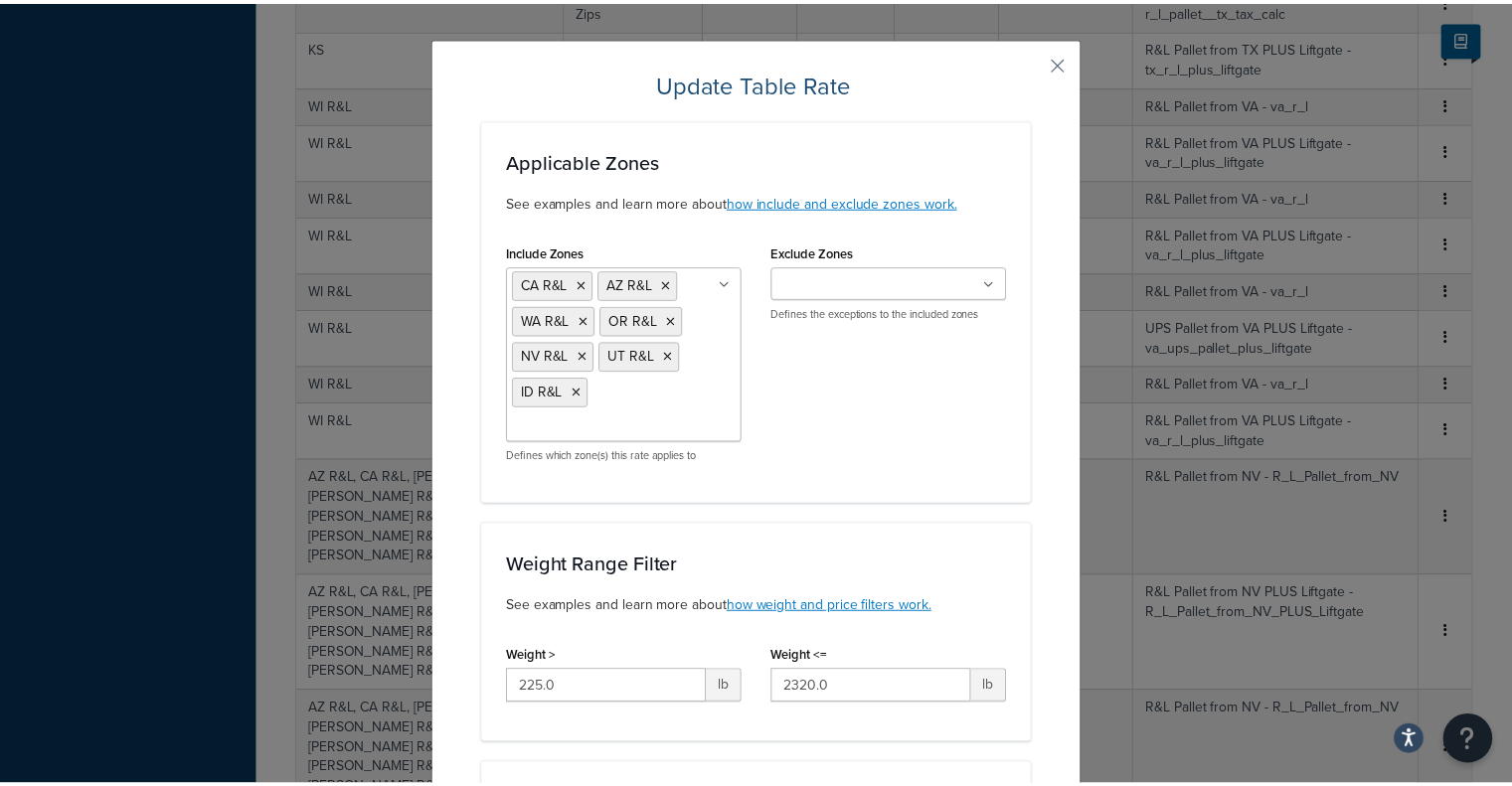 scroll, scrollTop: 0, scrollLeft: 0, axis: both 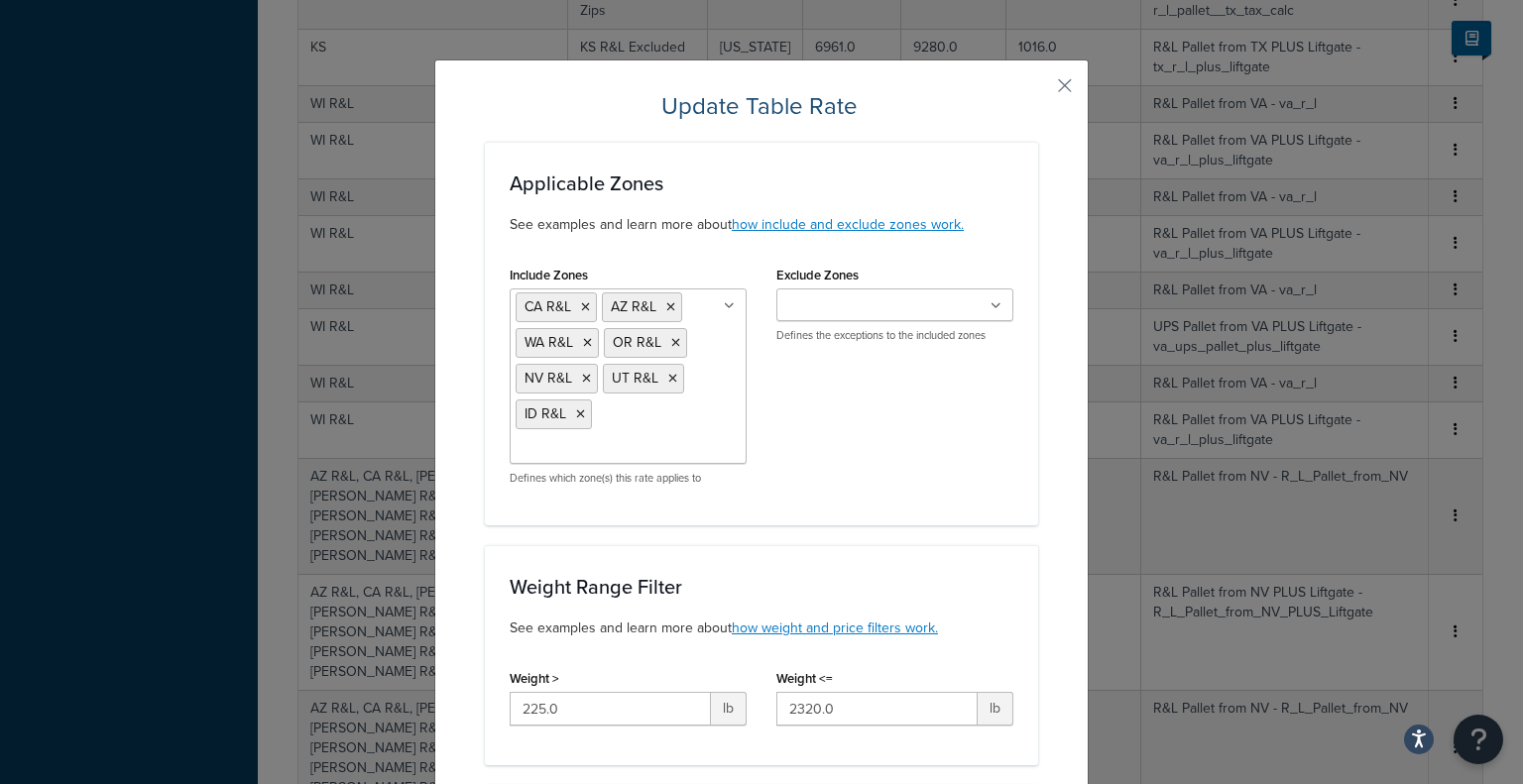 click on "Update Table Rate Applicable Zones See examples and learn more about  how include and exclude zones work. Include Zones   CA R&L   AZ R&L   WA R&L   OR R&L   NV R&L   UT R&L   ID R&L   Virginia UPS Freight Calc US 48 Texas UPS Freight Calc VA AL AR CO CT DE FL GA IL IN KY LA MA MD MI MO MS NC NH NJ NY OH PA RI SC TN TX VT WV Hume Leesburg Berryville Front Royal Mt. Jackson New Market Stephan Donner Toms Brook Winchester Charles City Williamsburg/Swanson Farm Chester Waverley Gordonsville Orange Bedford Big Island/Mt.Run Hanging Rock Hollins Floyd Amissville Elkton Madison Sperryville/Waterpenny Dillwyn Faber Gretna Lynchburg OK NM AZ CA ME Virginia UPS Ground Zone Texas UPS Ground Zone Texas R&L Zips Louisiana R&L Zips Arkansas R&L Zips Oklahoma R&L Zips New Mexico R&L Zips Florida R&L Zips Maine R&L Zips R&L Excluded Zips MD Excluded R&L Zips FL Excluded R&L Zips NC Excluded R&L Zips MO Excluded R&L Zips NY Excluded R&L Zips VA Excluded R&L Zips MA R&L excluded Zips MI R&L Excluded Zips NH KS WI R&L US POBox" at bounding box center (762, 1163) 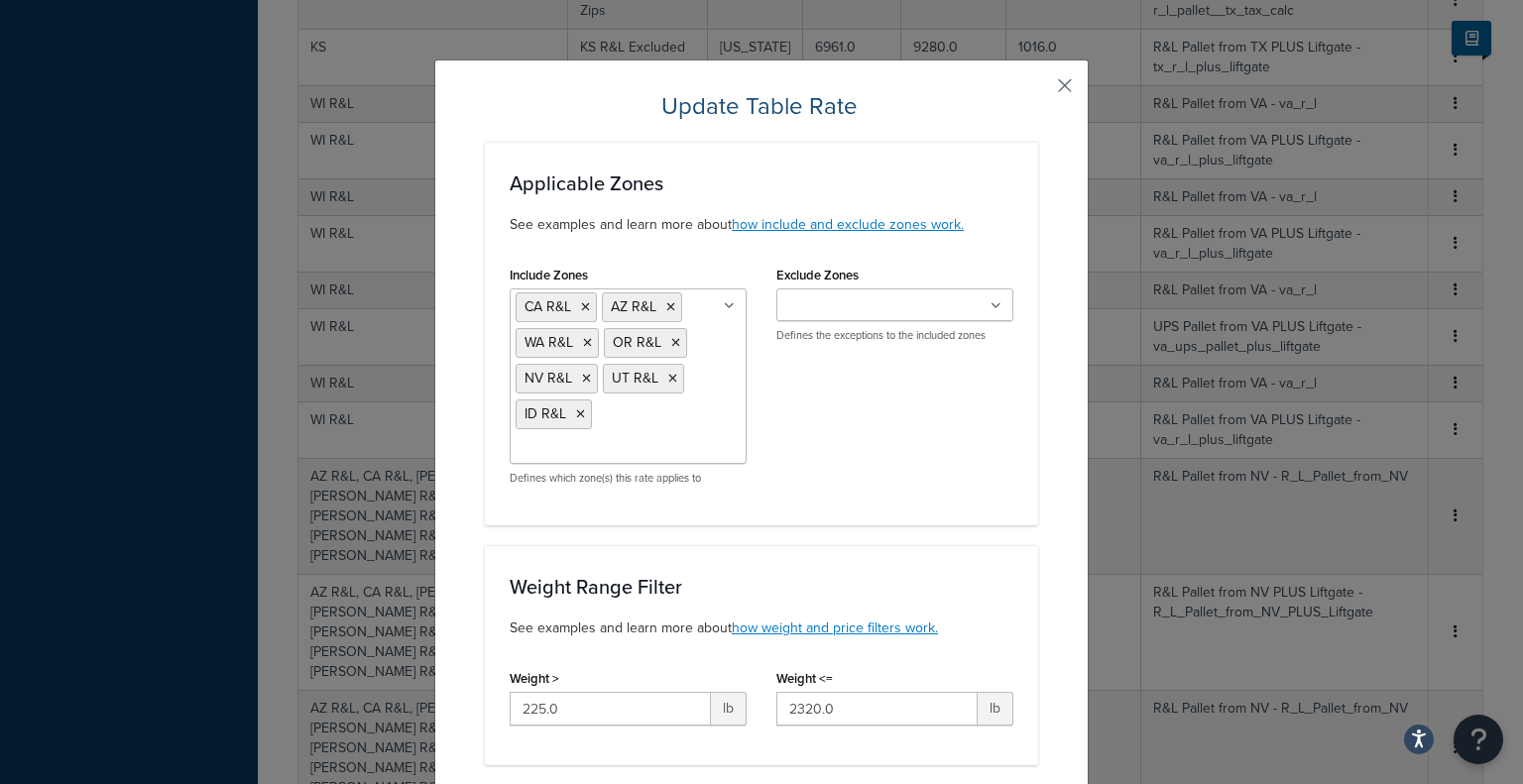 click at bounding box center [1035, 92] 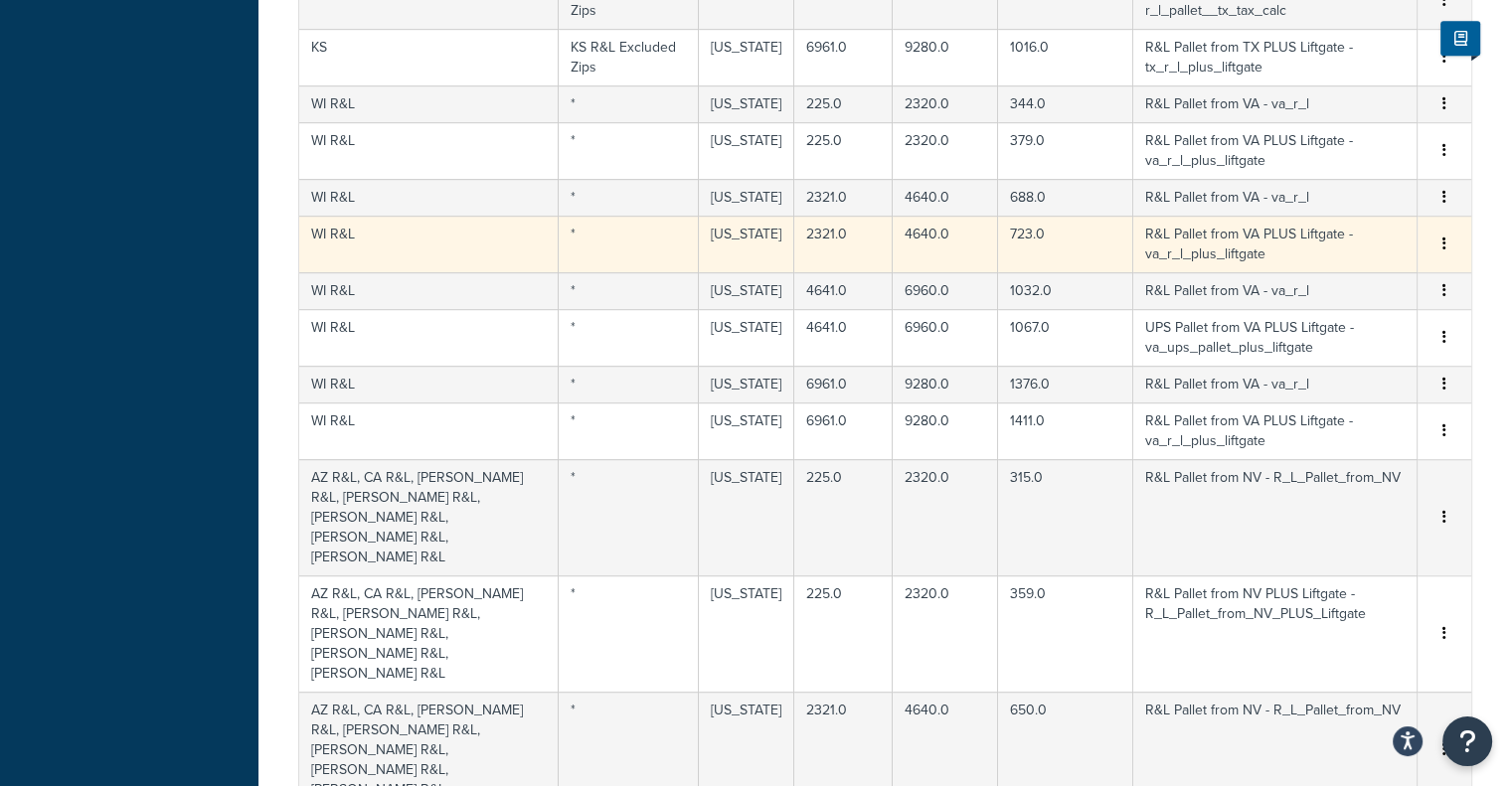 click on "WI R&L" at bounding box center [428, 243] 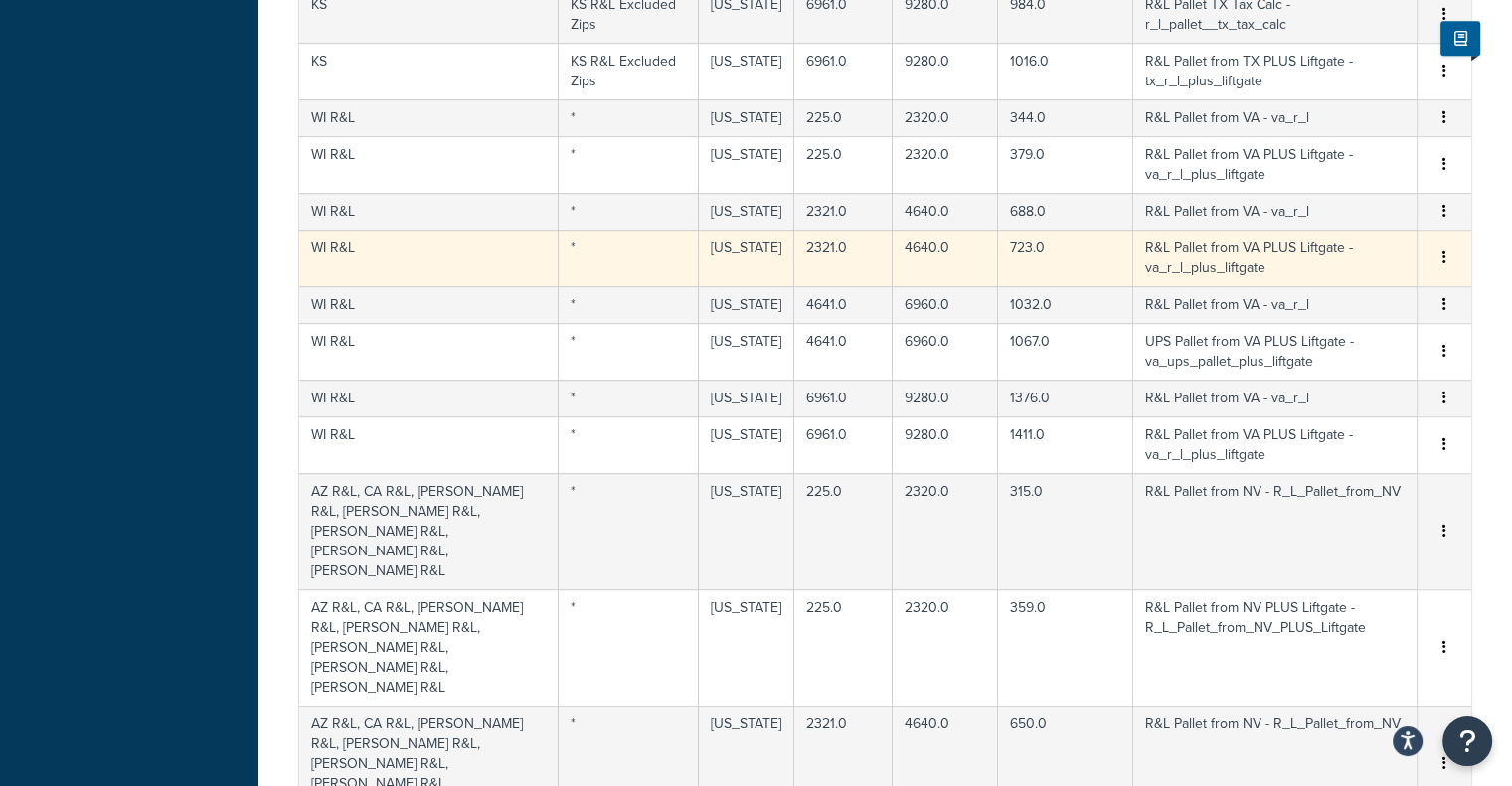 select on "174933" 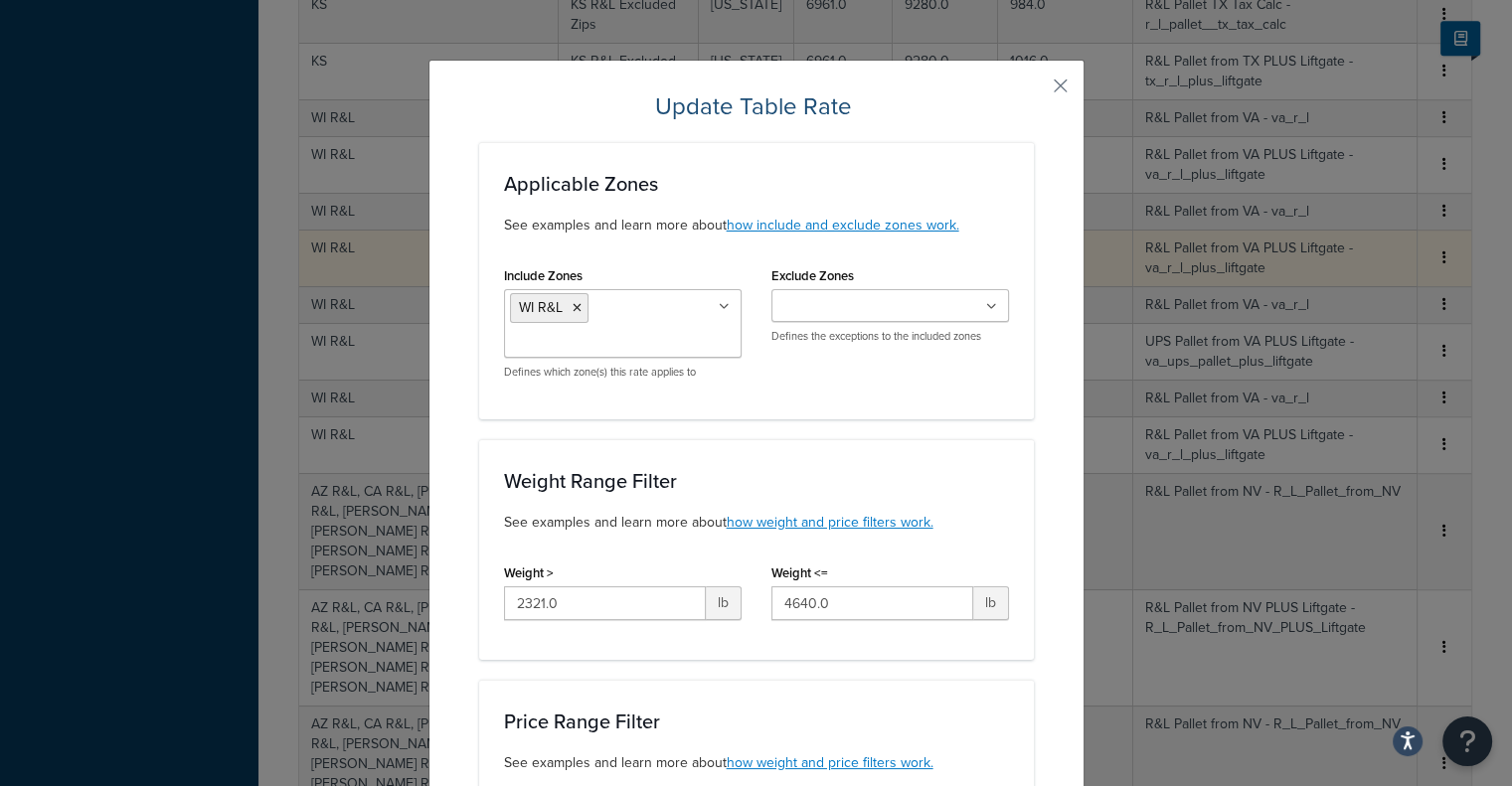 scroll, scrollTop: 747, scrollLeft: 0, axis: vertical 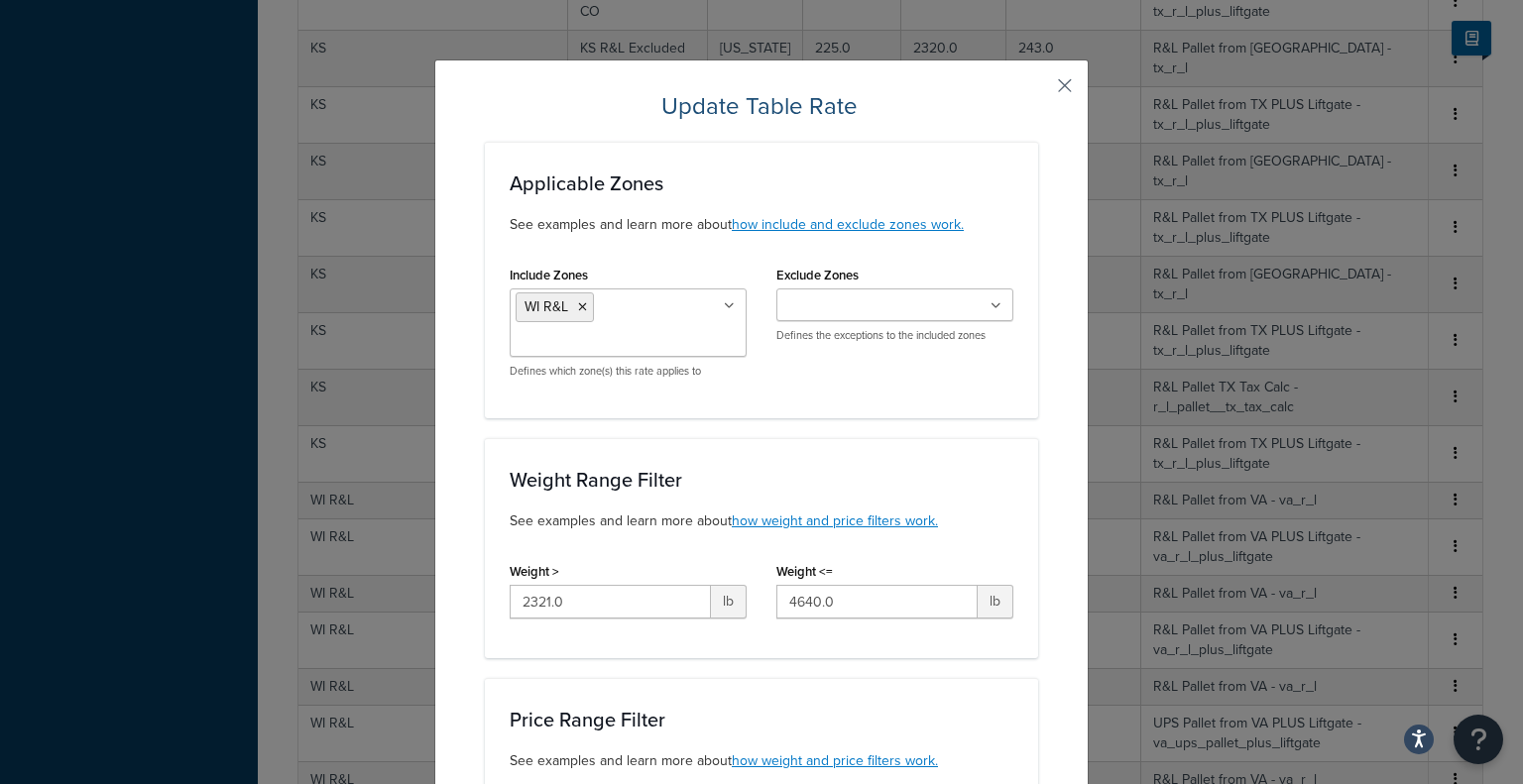 click at bounding box center [1035, 92] 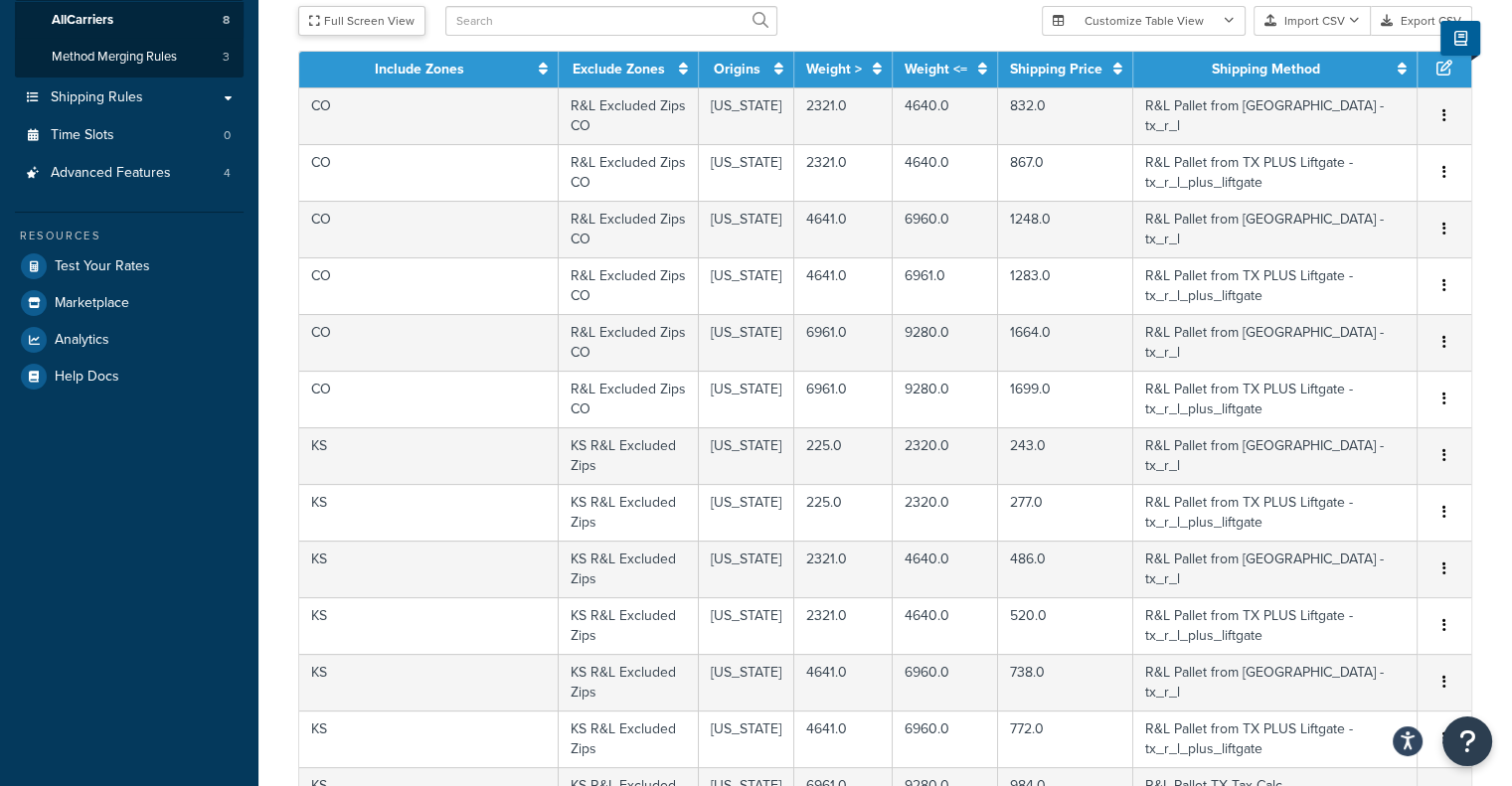 scroll, scrollTop: 52, scrollLeft: 0, axis: vertical 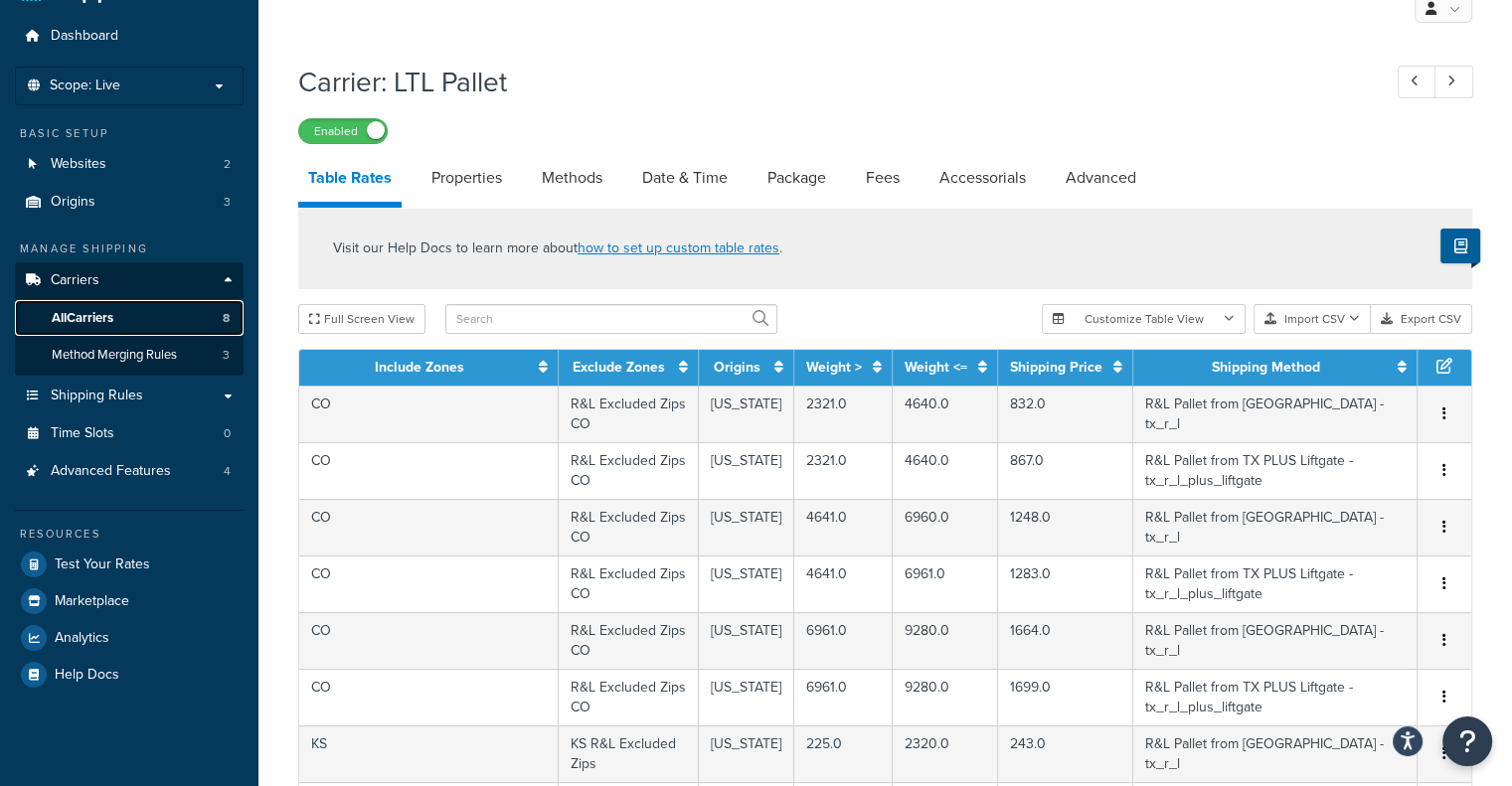 click on "All  Carriers 8" at bounding box center [129, 318] 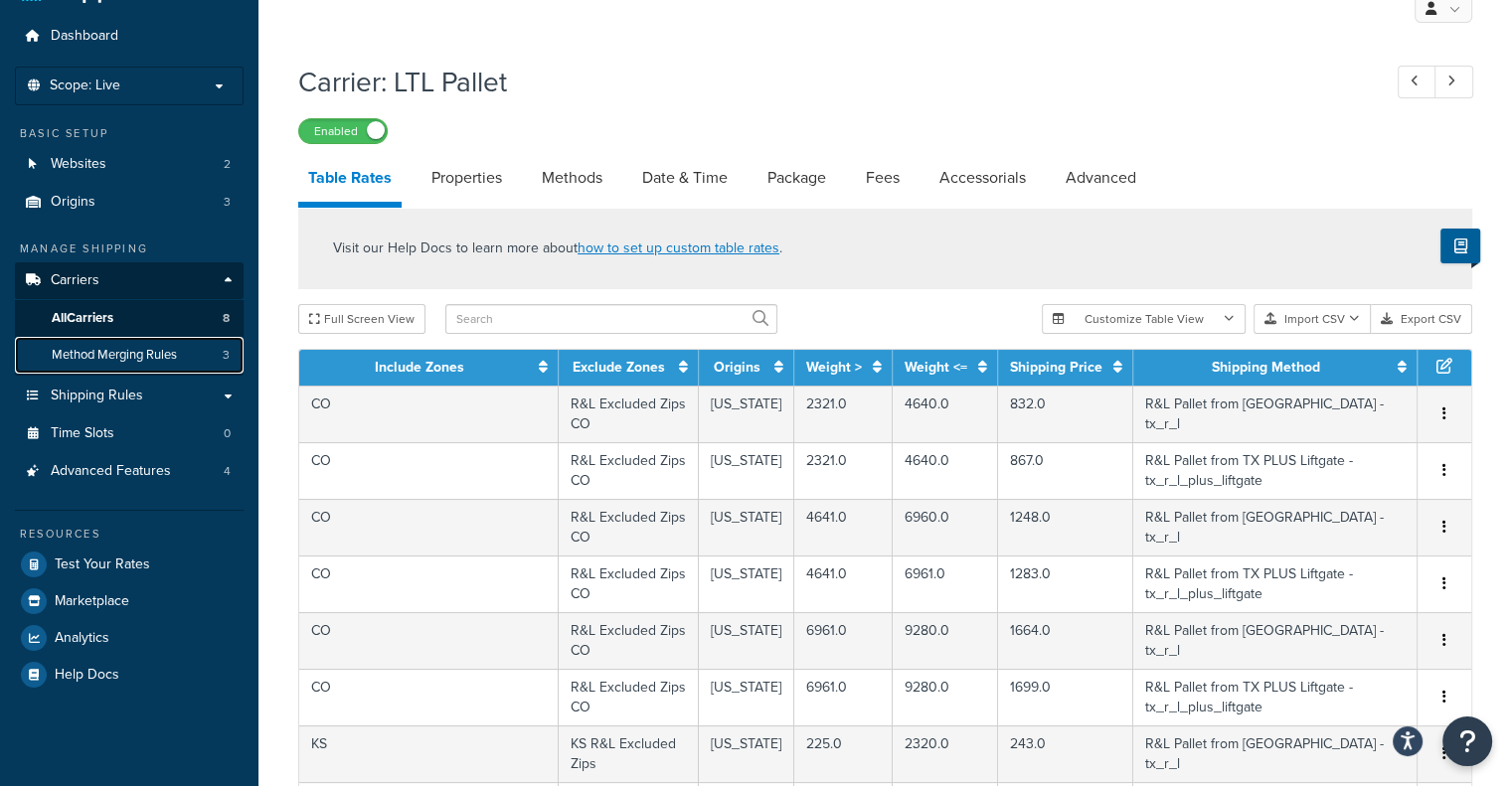 click on "Method Merging Rules" at bounding box center [114, 355] 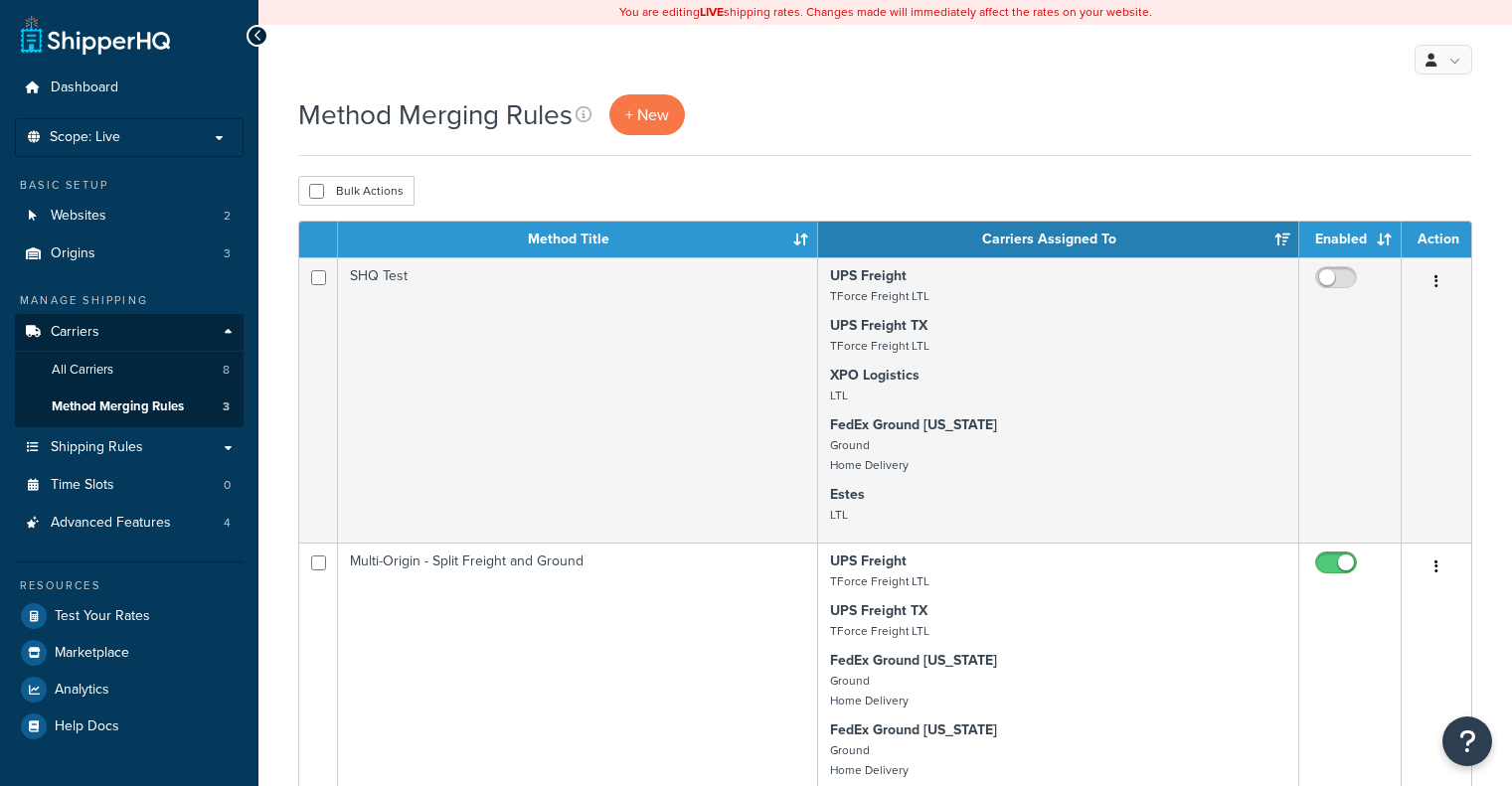 scroll, scrollTop: 0, scrollLeft: 0, axis: both 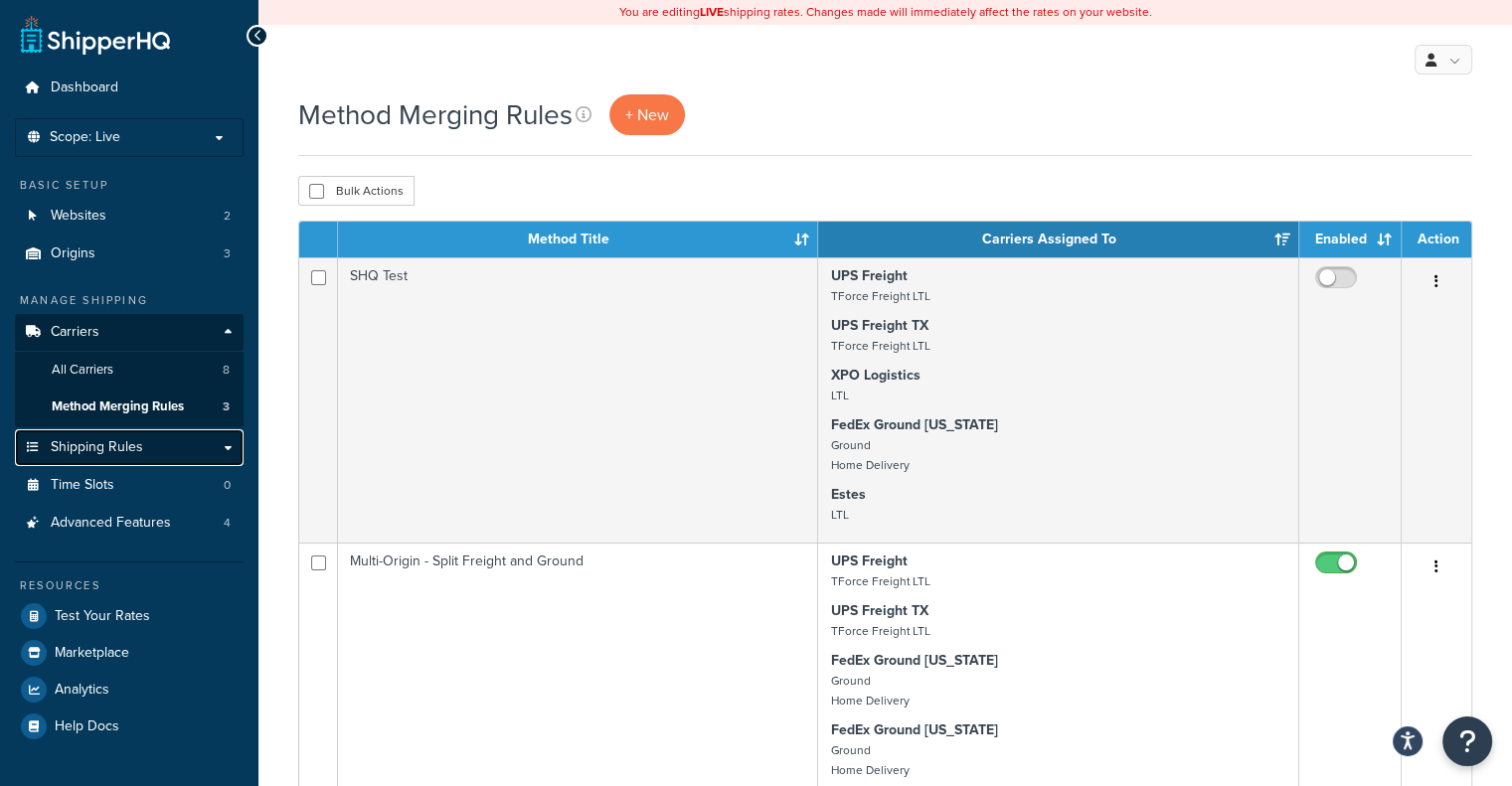 click on "Shipping Rules" at bounding box center (96, 447) 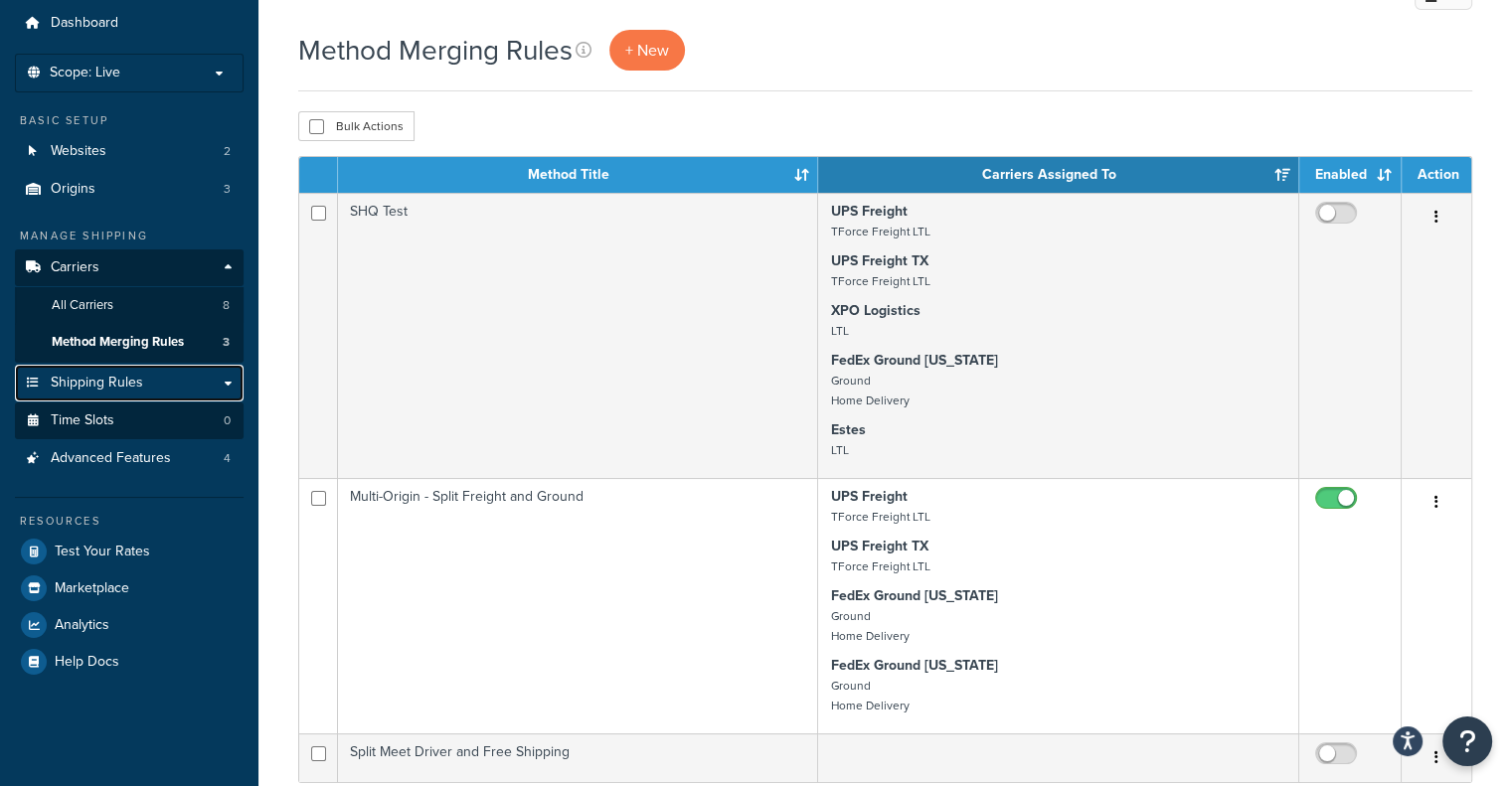 scroll, scrollTop: 99, scrollLeft: 0, axis: vertical 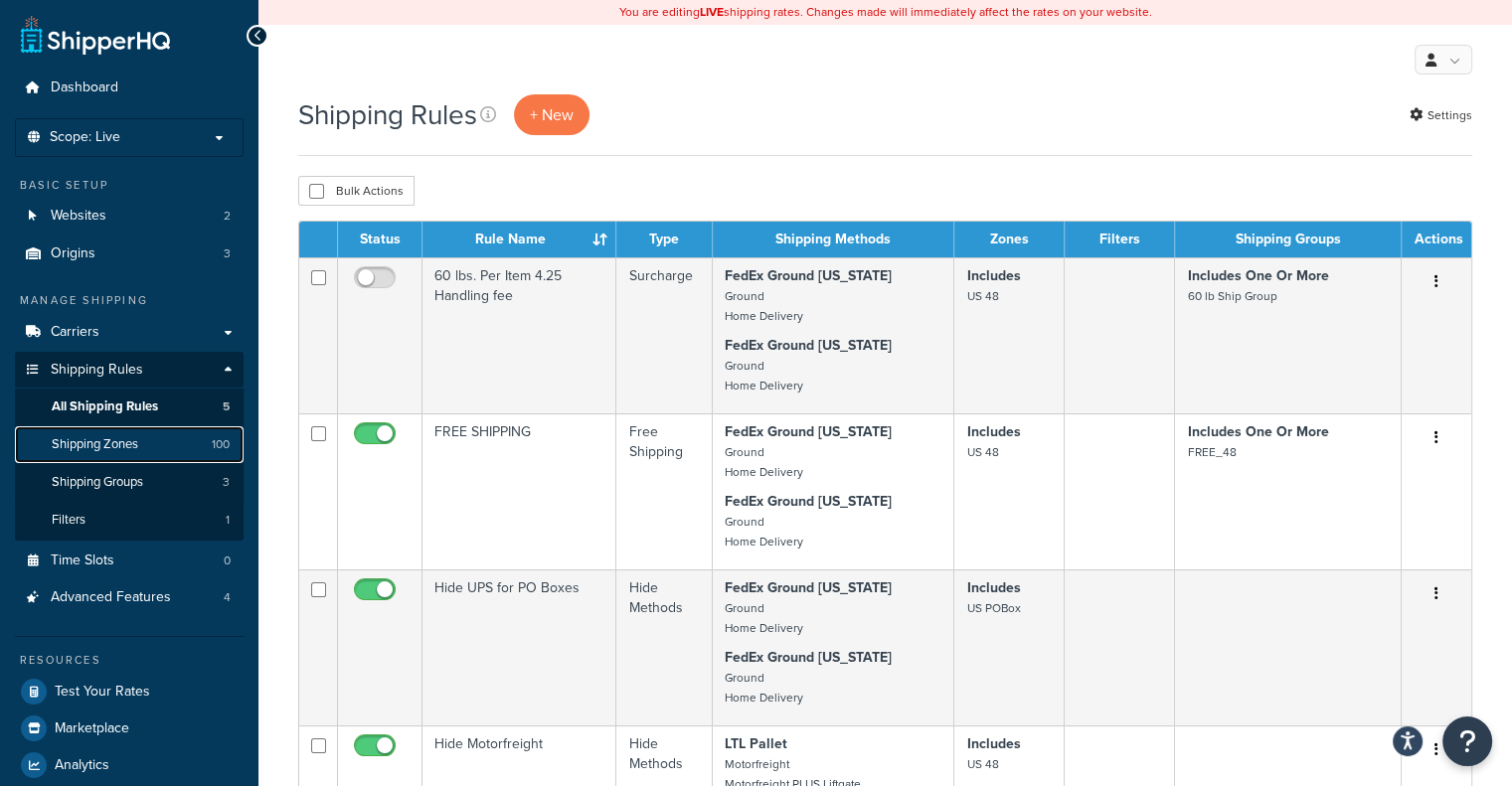 click on "Shipping Zones" at bounding box center (94, 444) 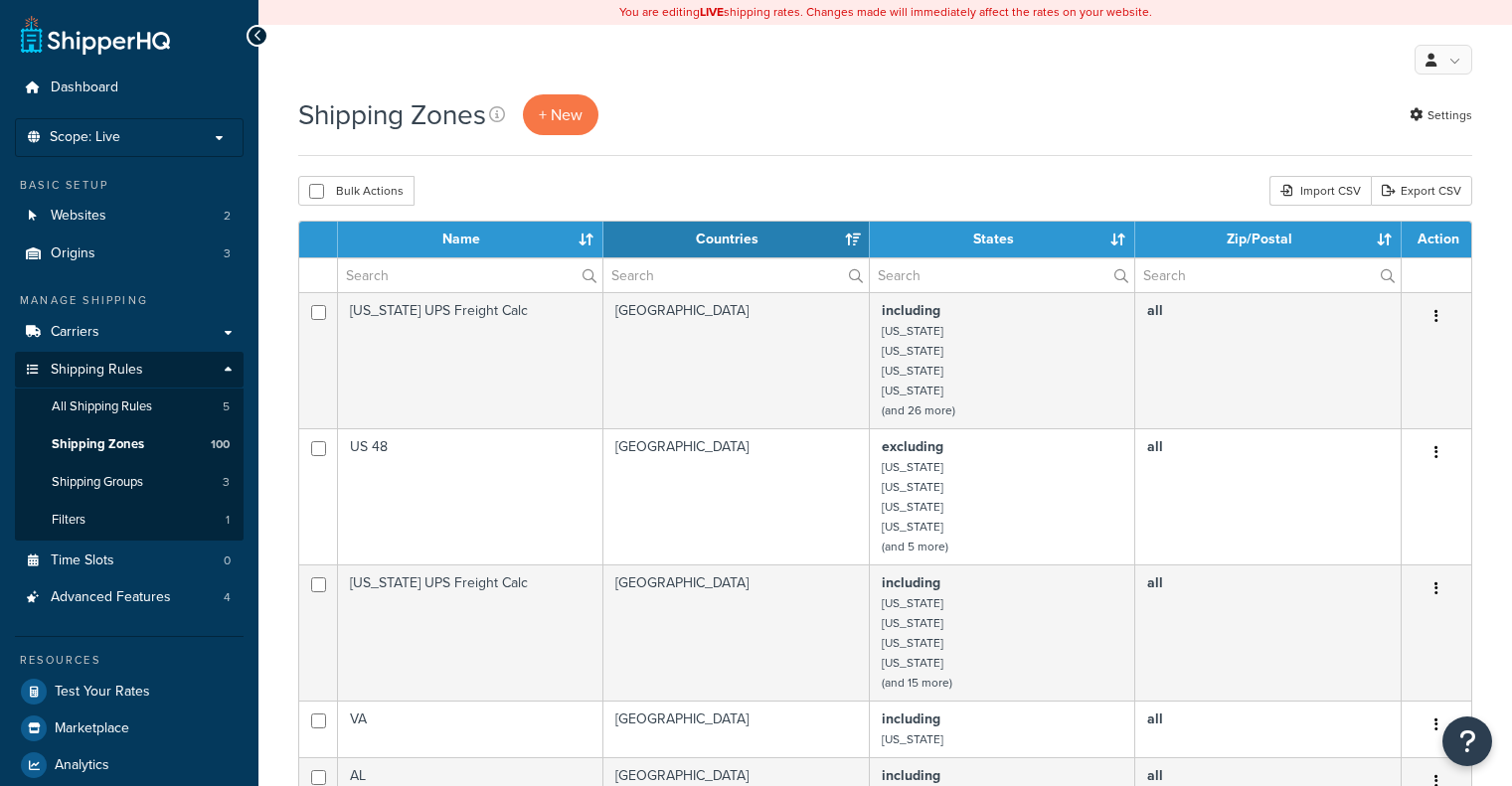 select on "15" 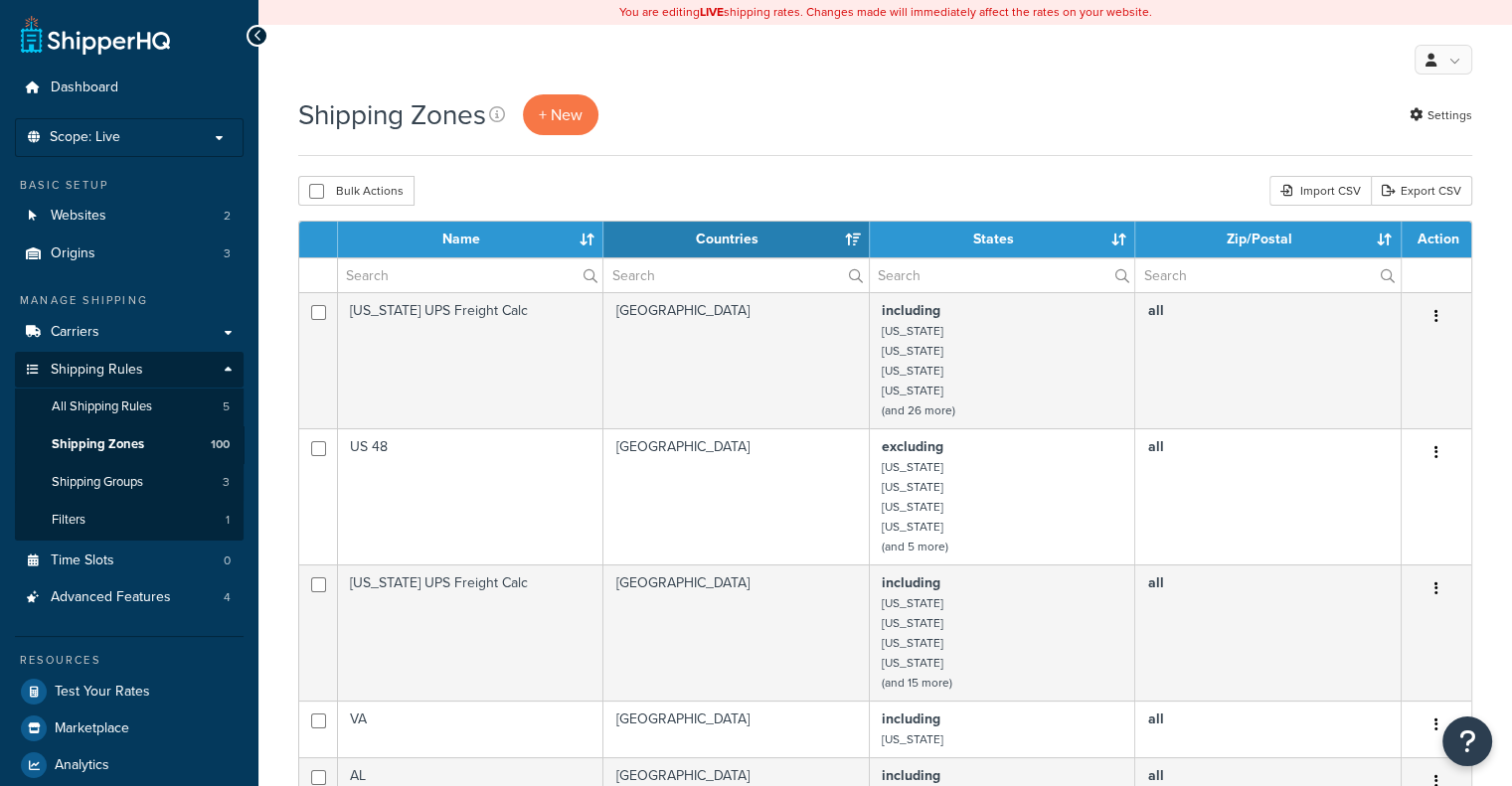 scroll, scrollTop: 0, scrollLeft: 0, axis: both 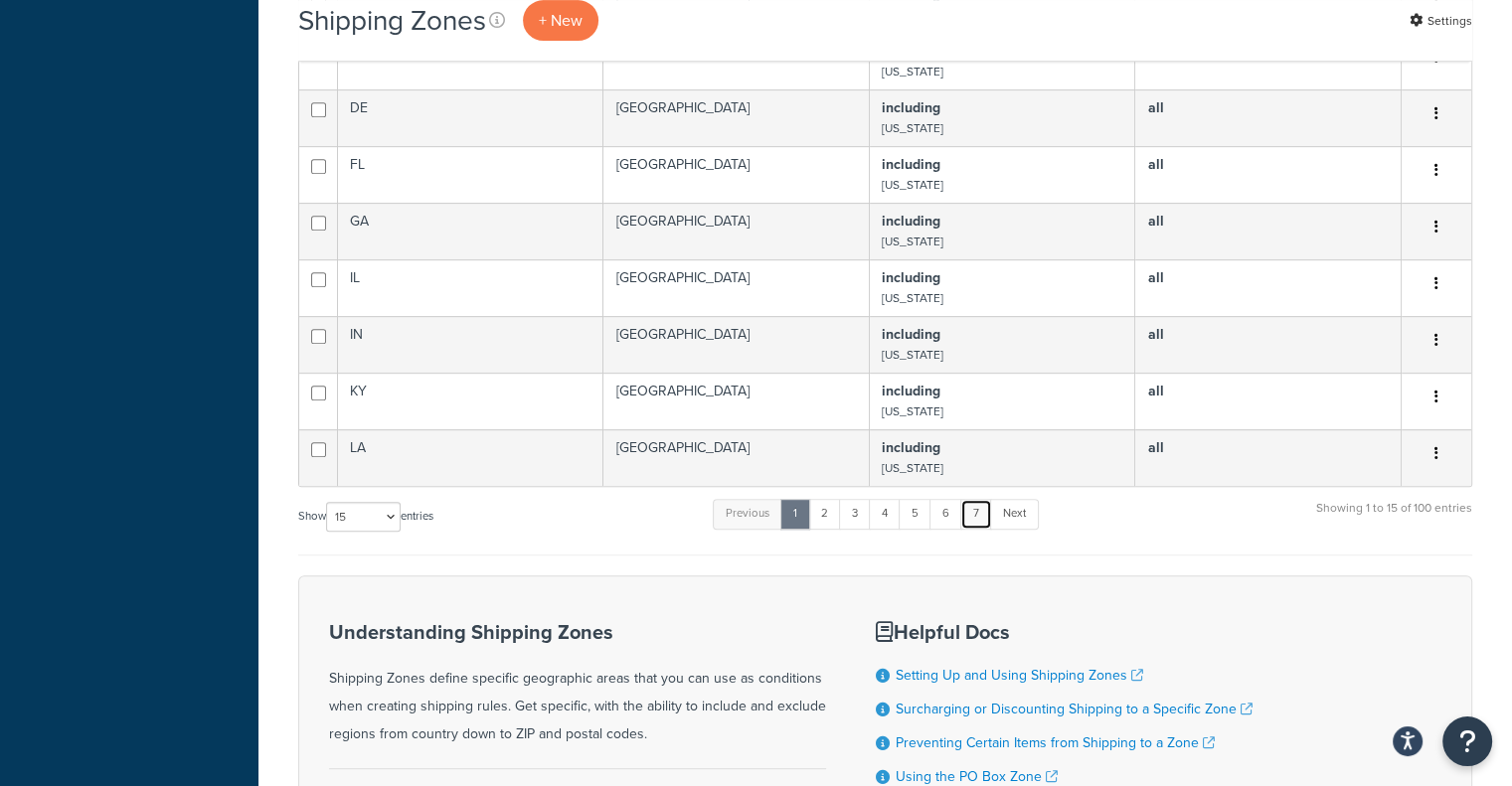 click on "7" at bounding box center (976, 514) 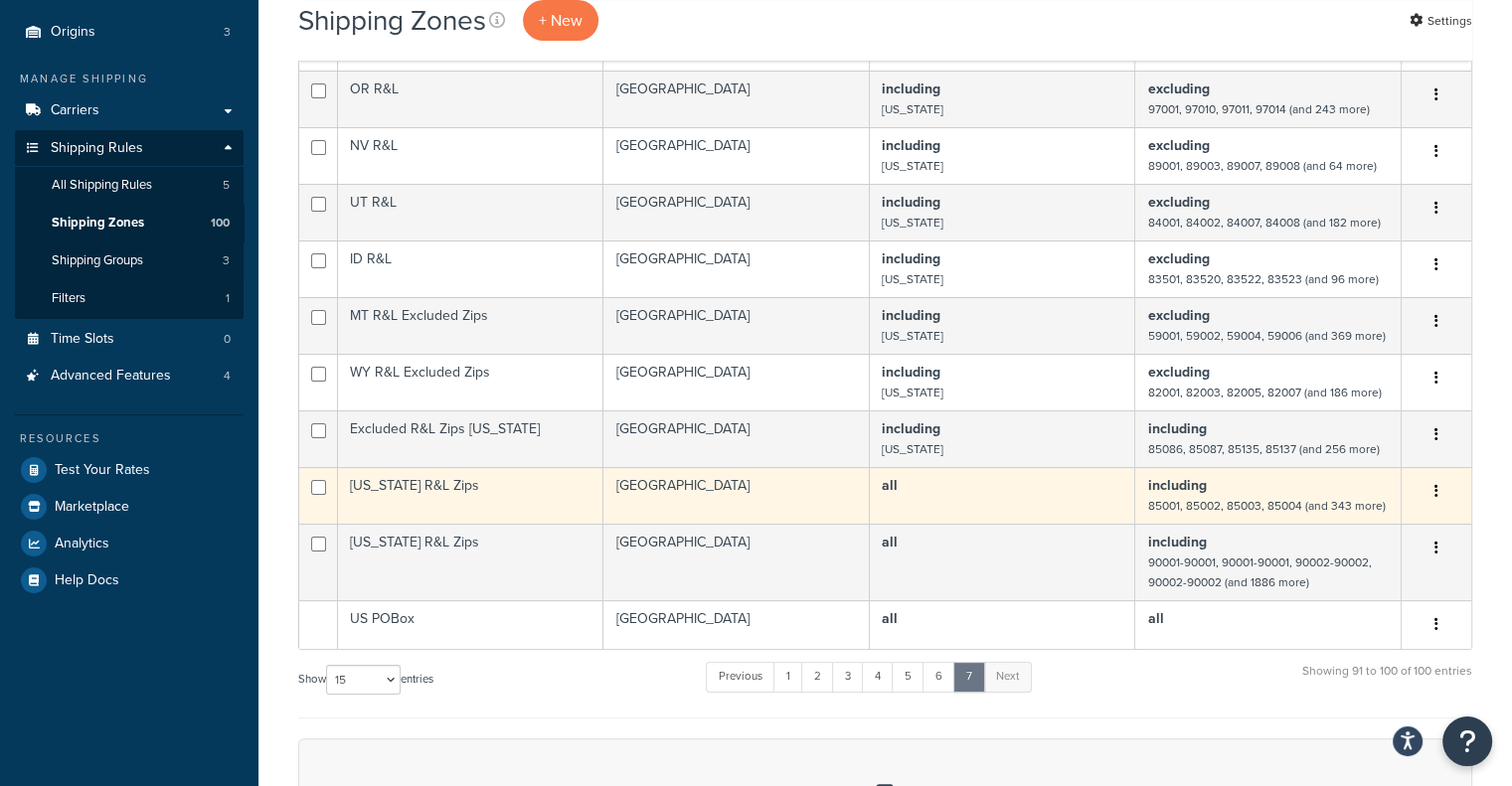 scroll, scrollTop: 188, scrollLeft: 0, axis: vertical 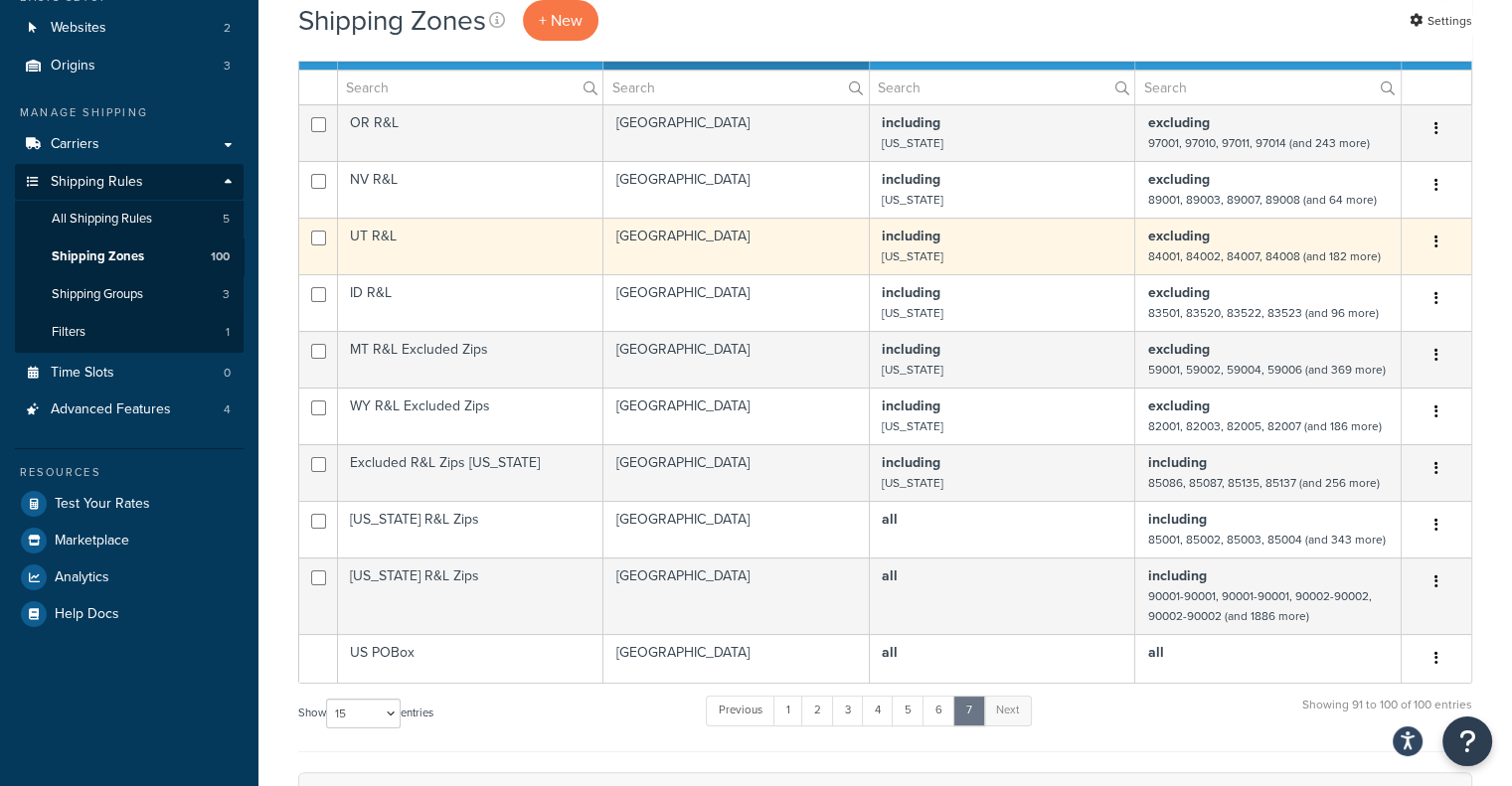 click on "including
Utah" at bounding box center (1002, 245) 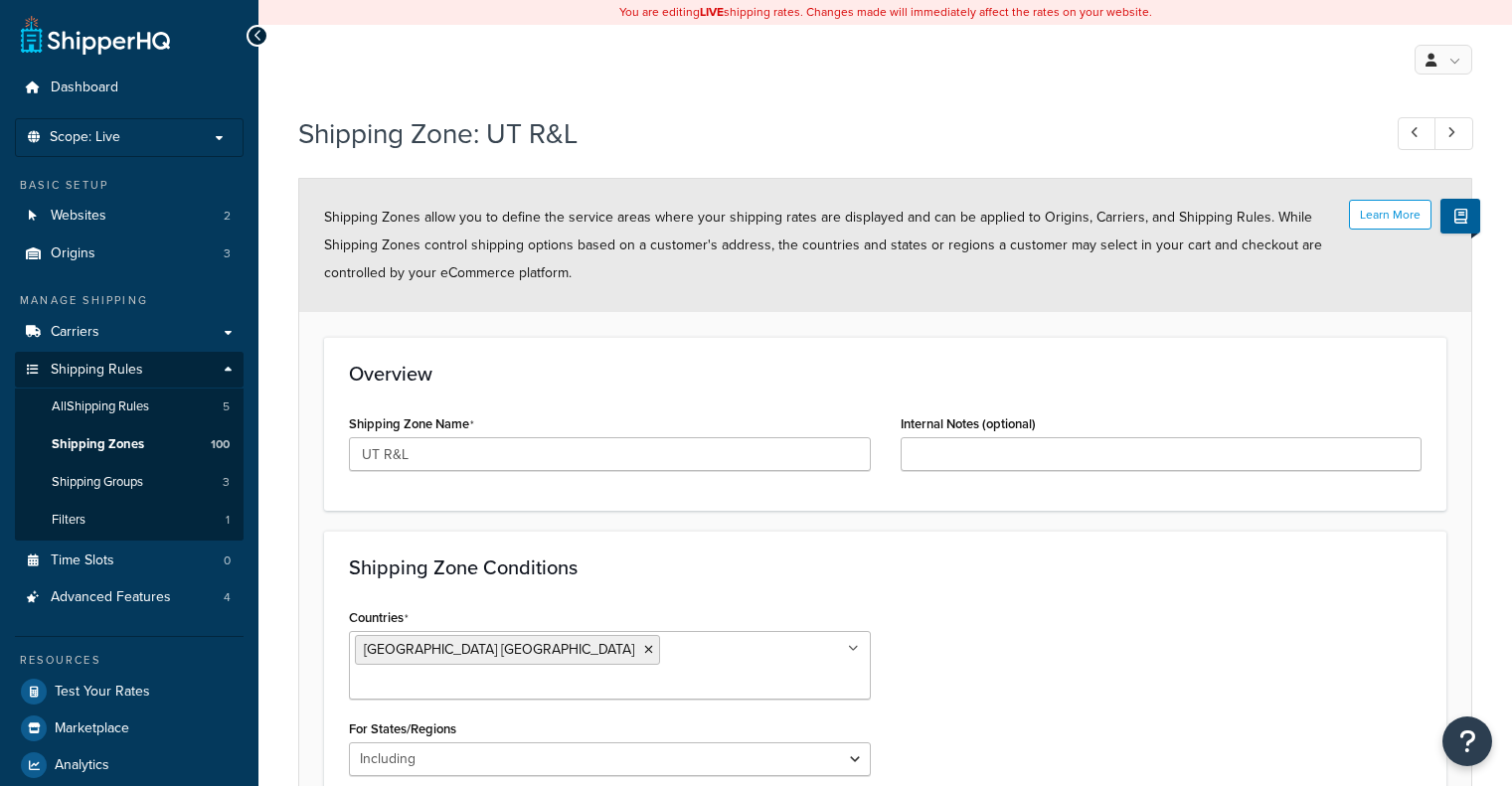 select on "including" 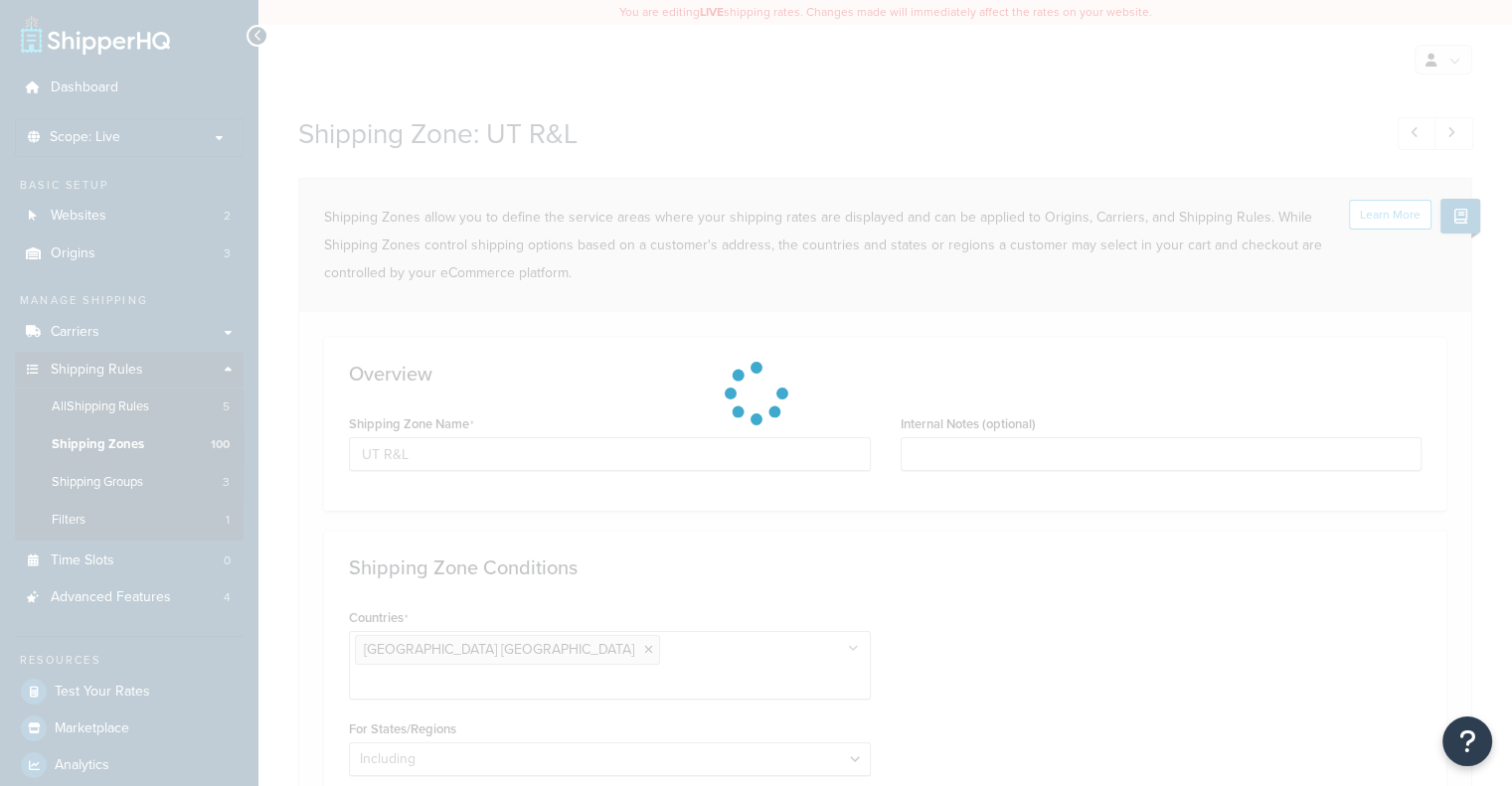 scroll, scrollTop: 0, scrollLeft: 0, axis: both 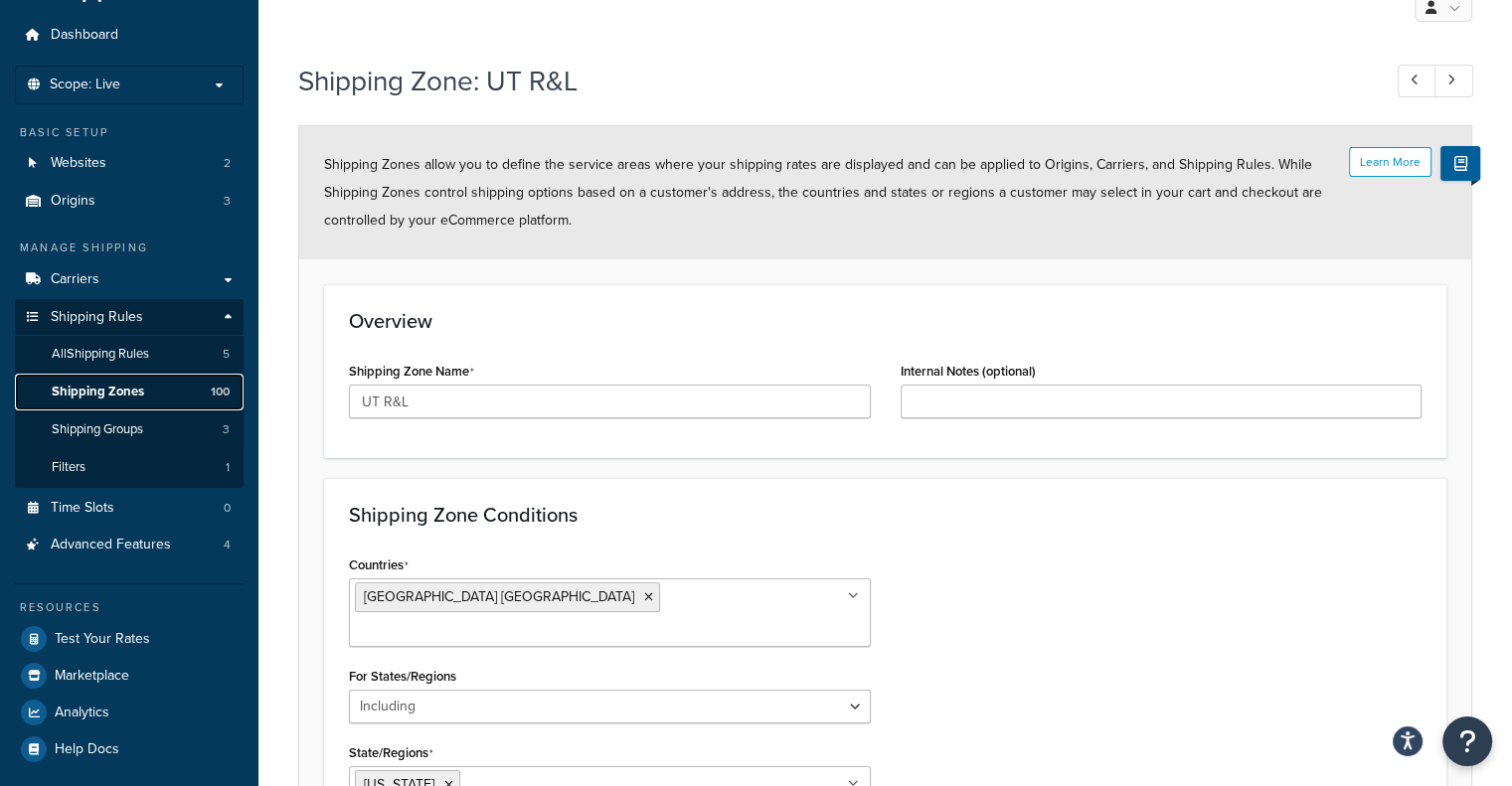 click on "Shipping Zones" at bounding box center (97, 392) 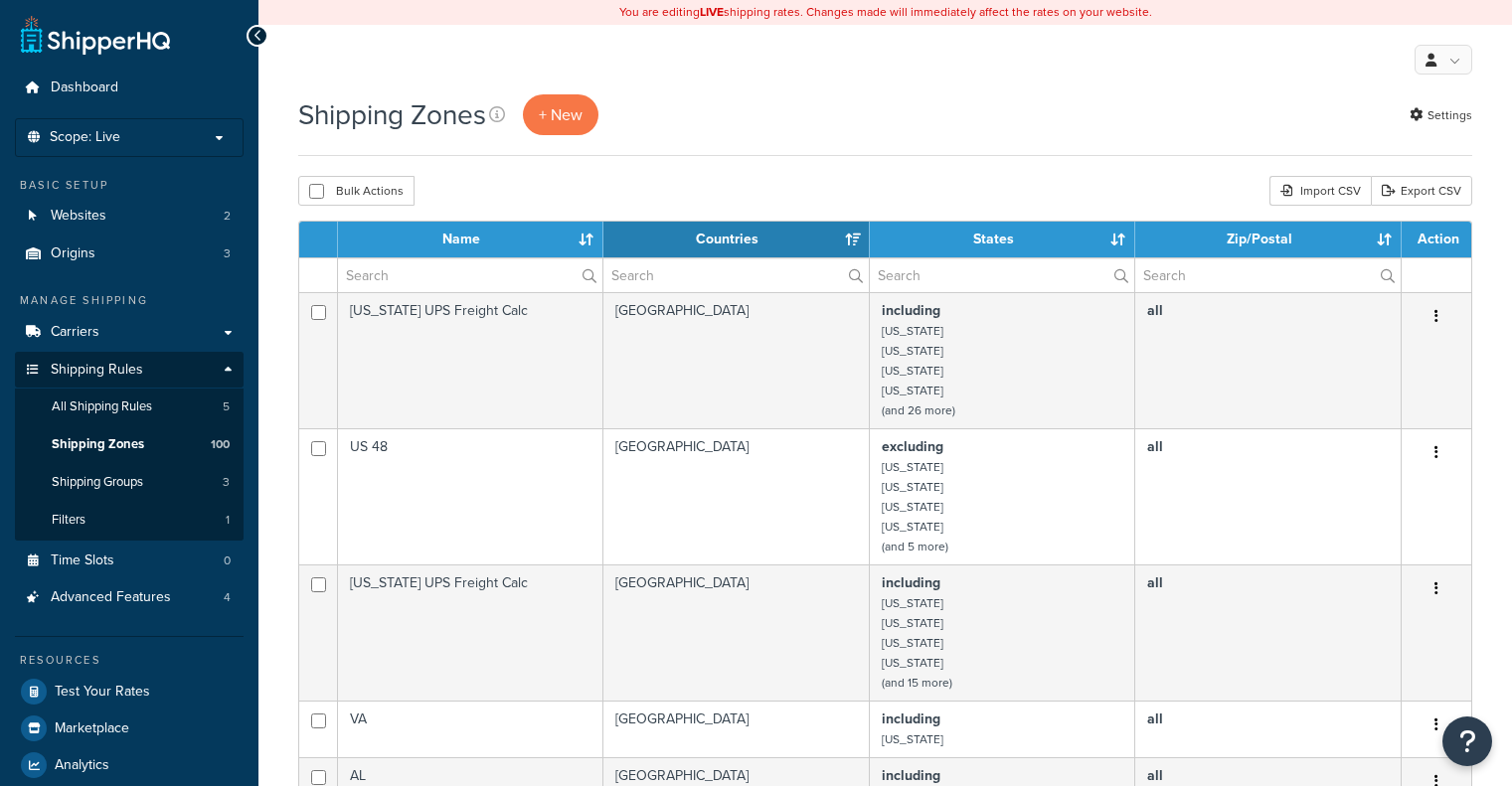 select on "15" 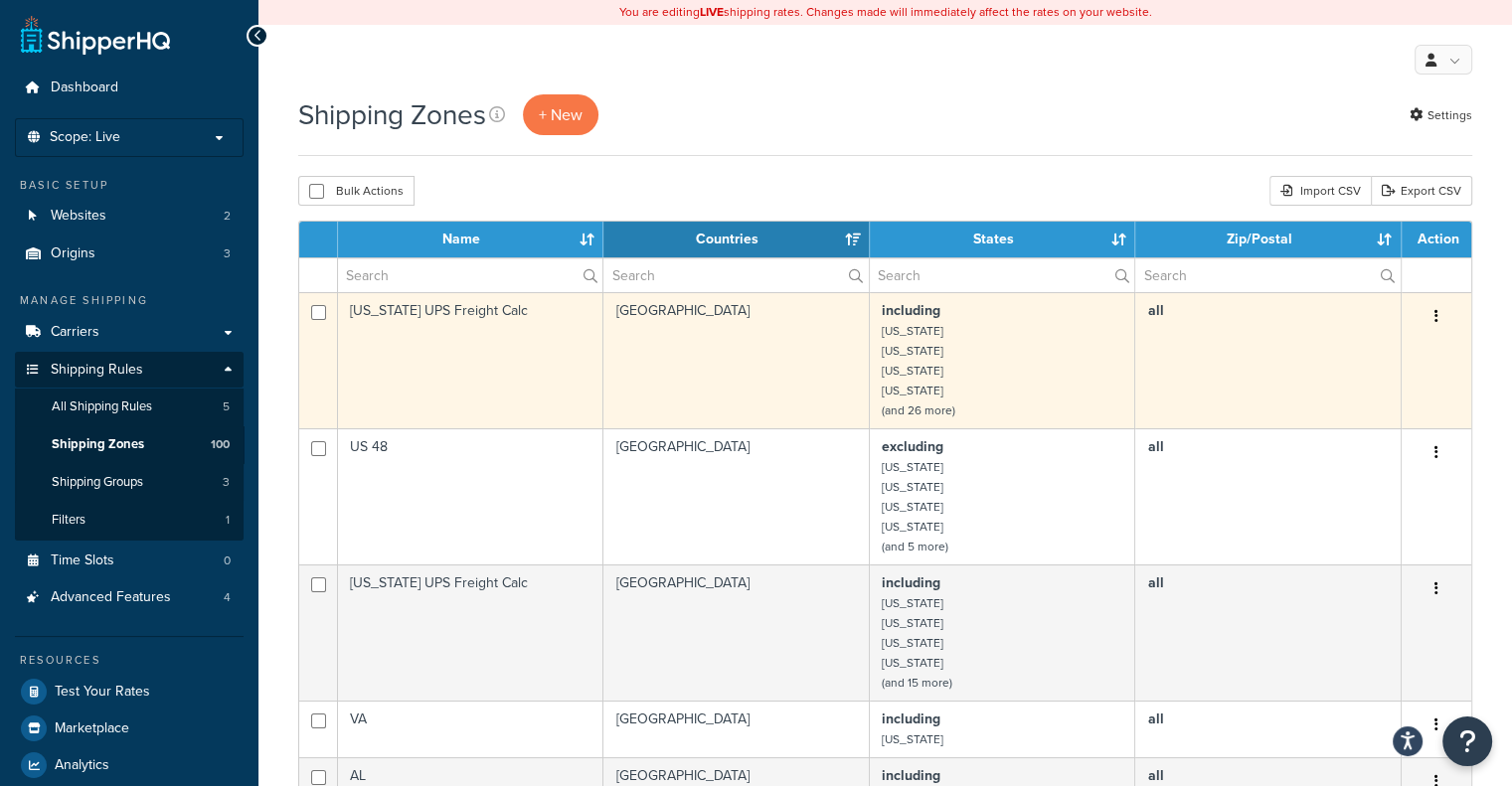 scroll, scrollTop: 0, scrollLeft: 0, axis: both 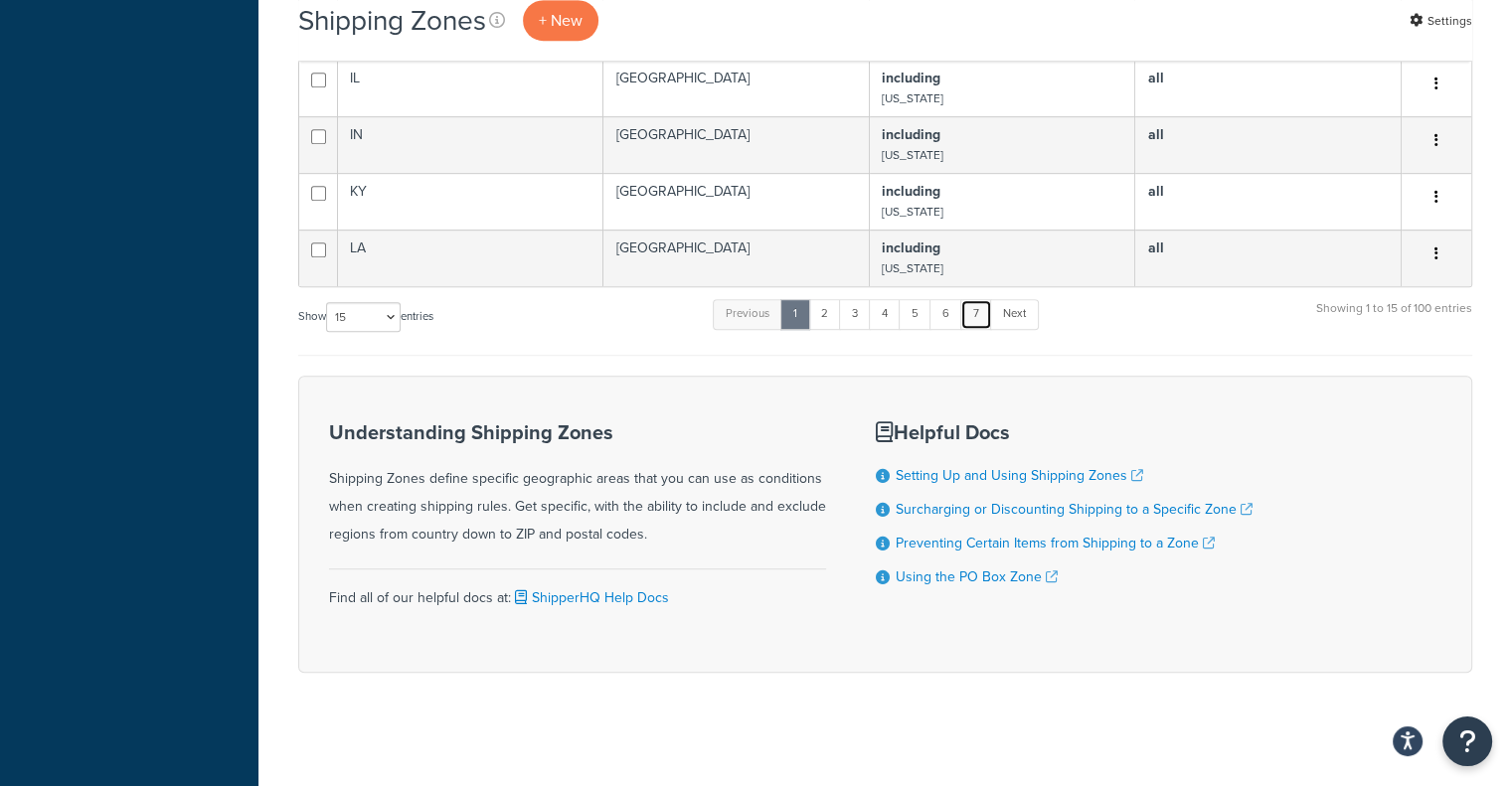 click on "7" at bounding box center (976, 314) 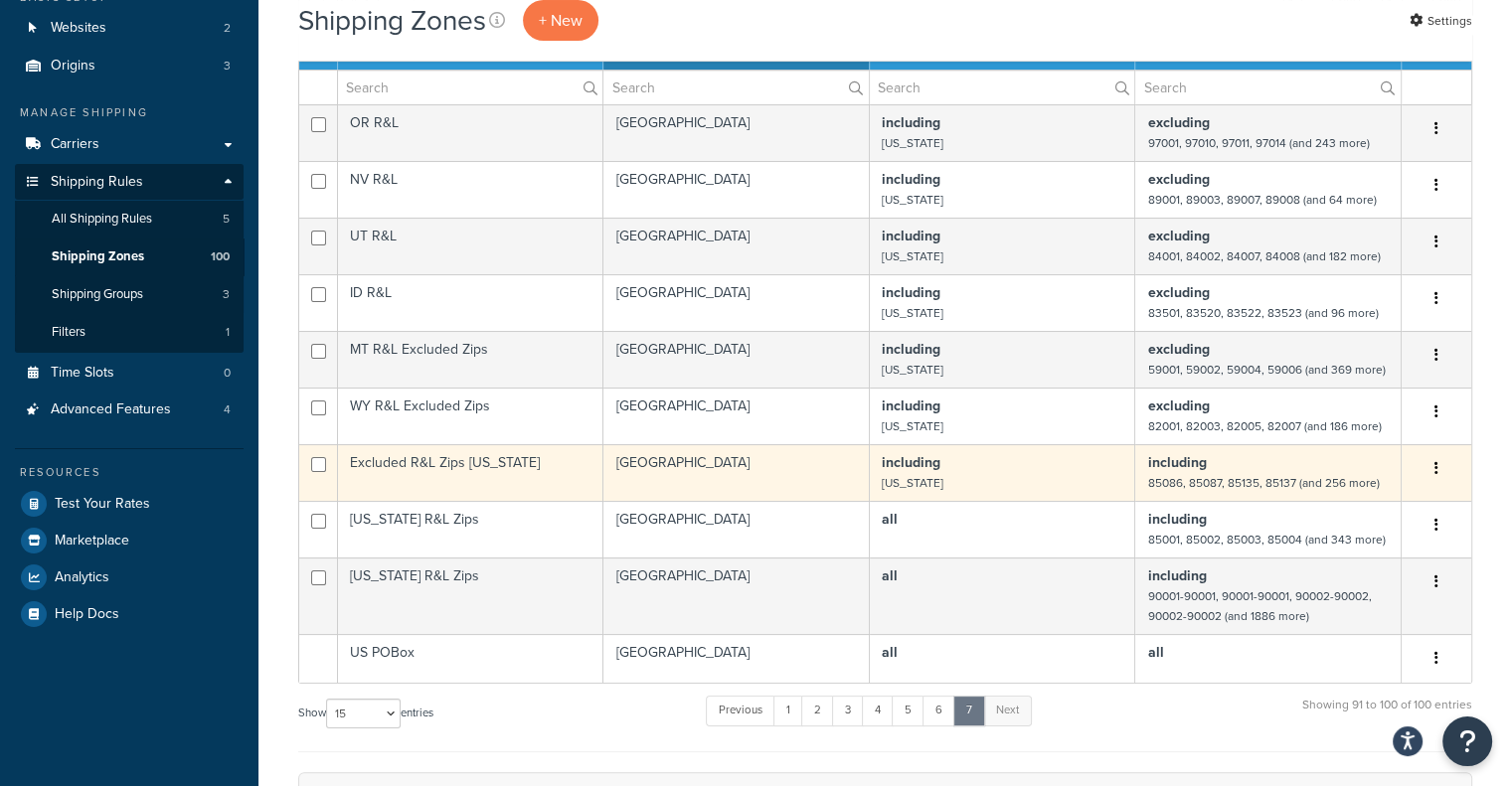 scroll, scrollTop: 88, scrollLeft: 0, axis: vertical 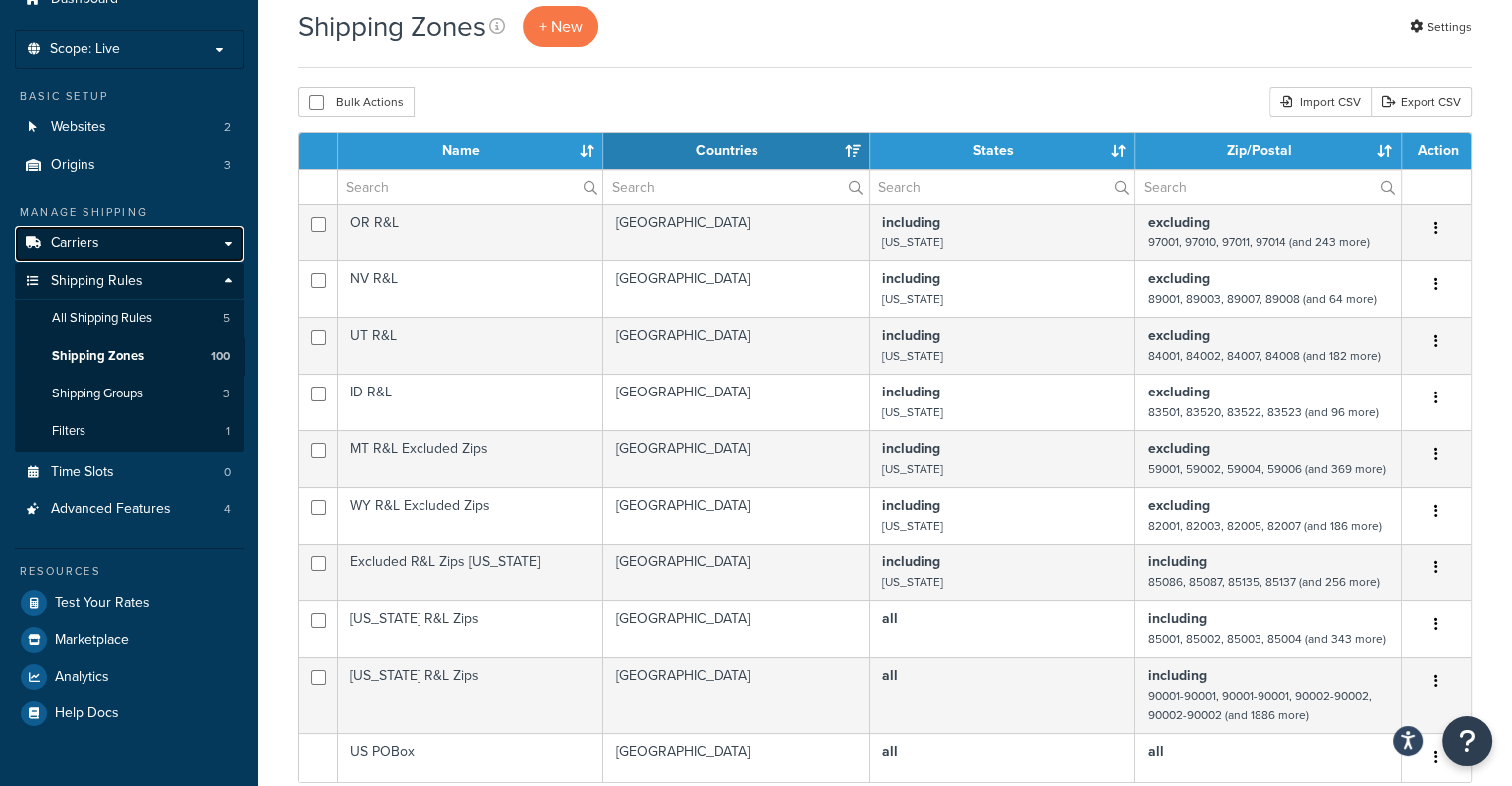 click on "Carriers" at bounding box center (129, 243) 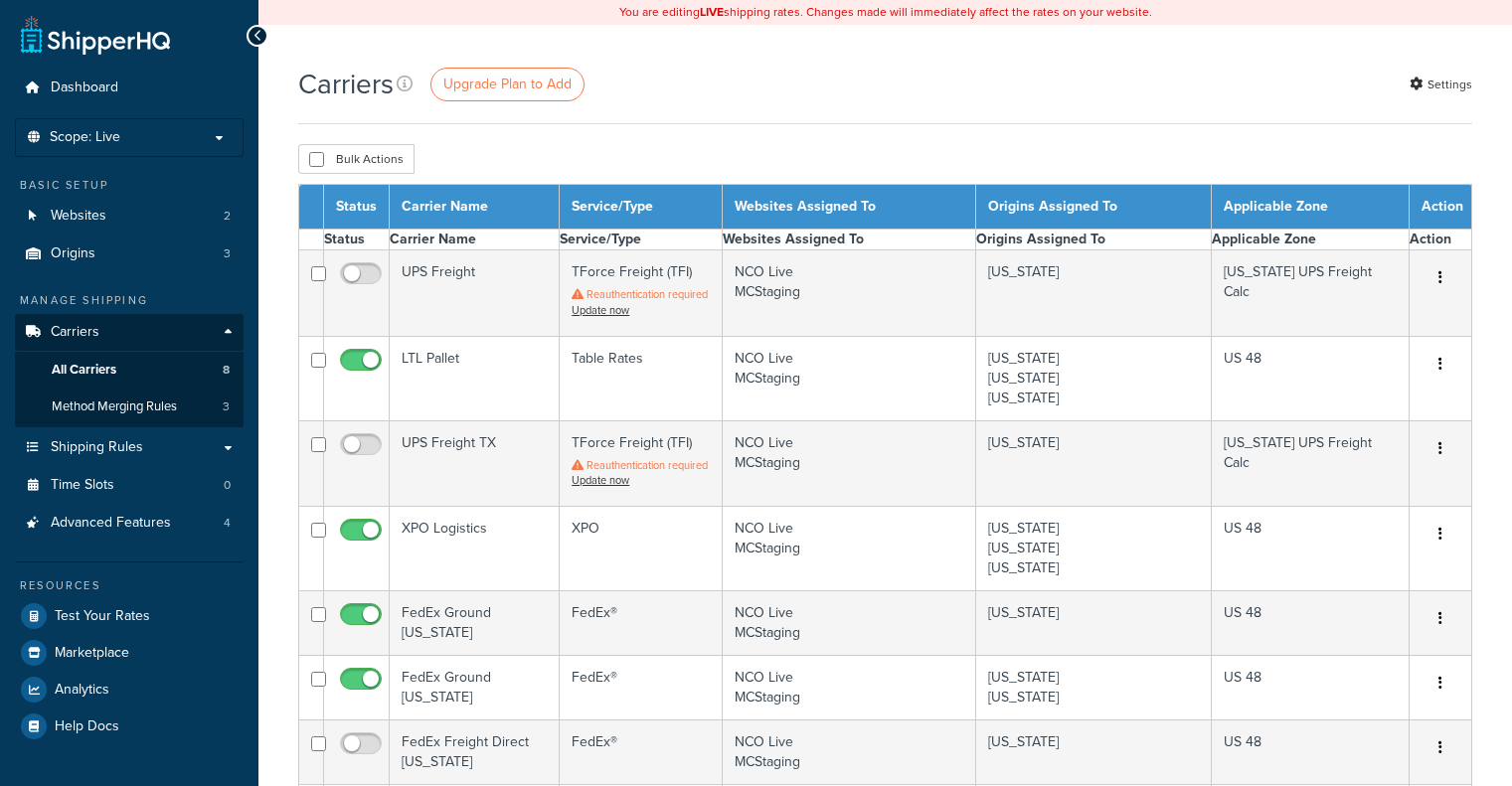 scroll, scrollTop: 0, scrollLeft: 0, axis: both 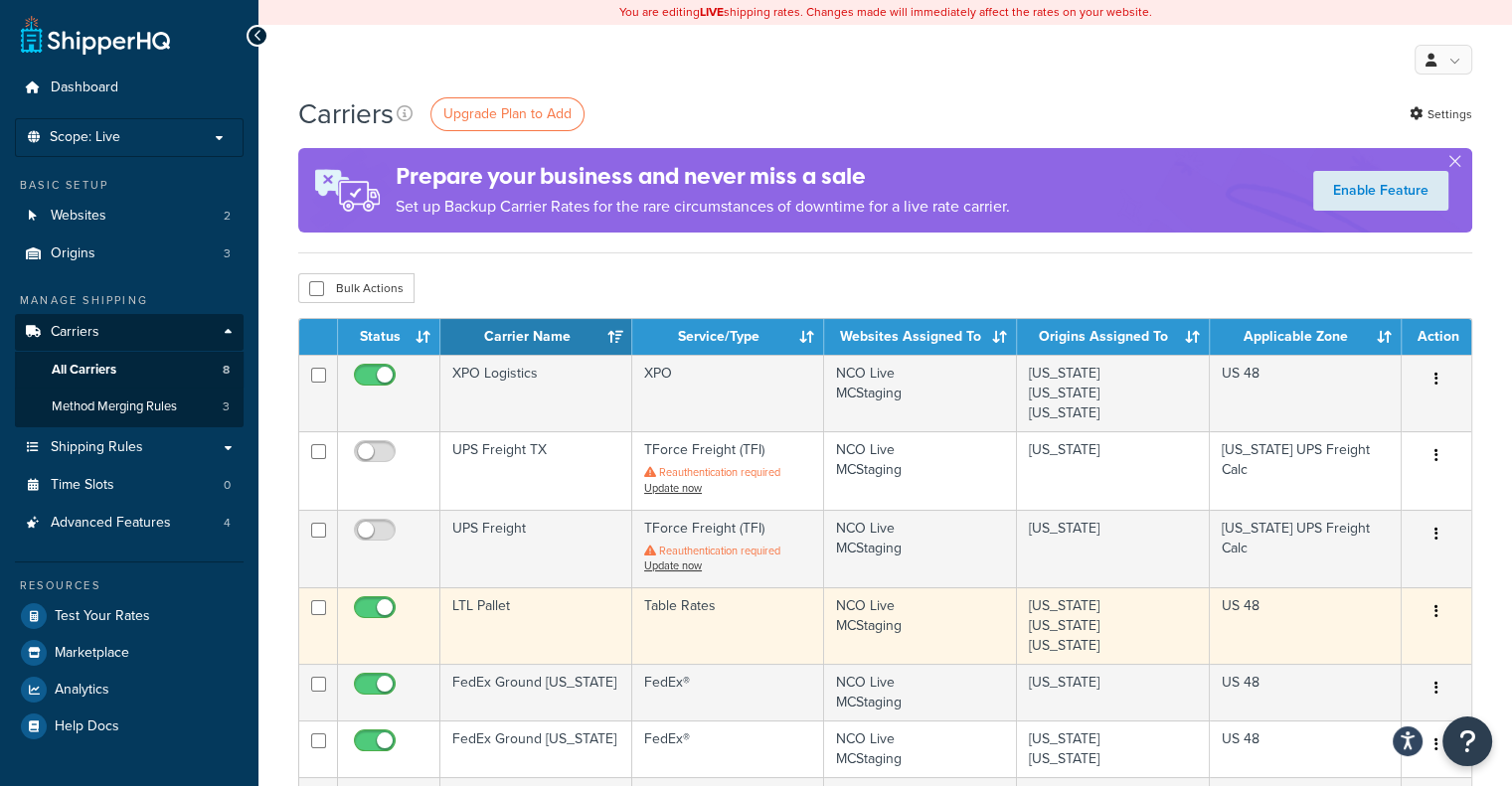 click on "Nevada
Texas
Virginia" at bounding box center (1113, 625) 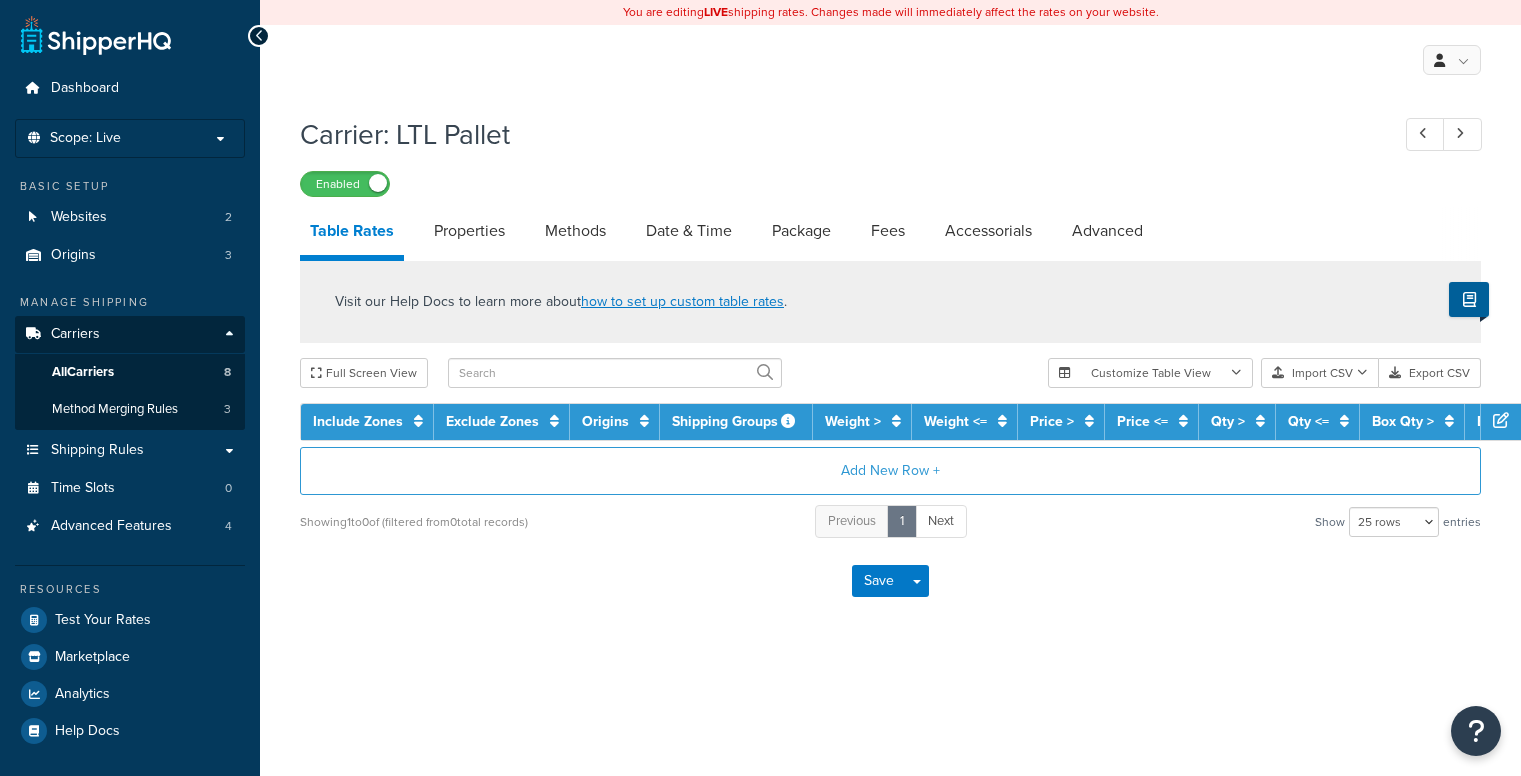 select on "25" 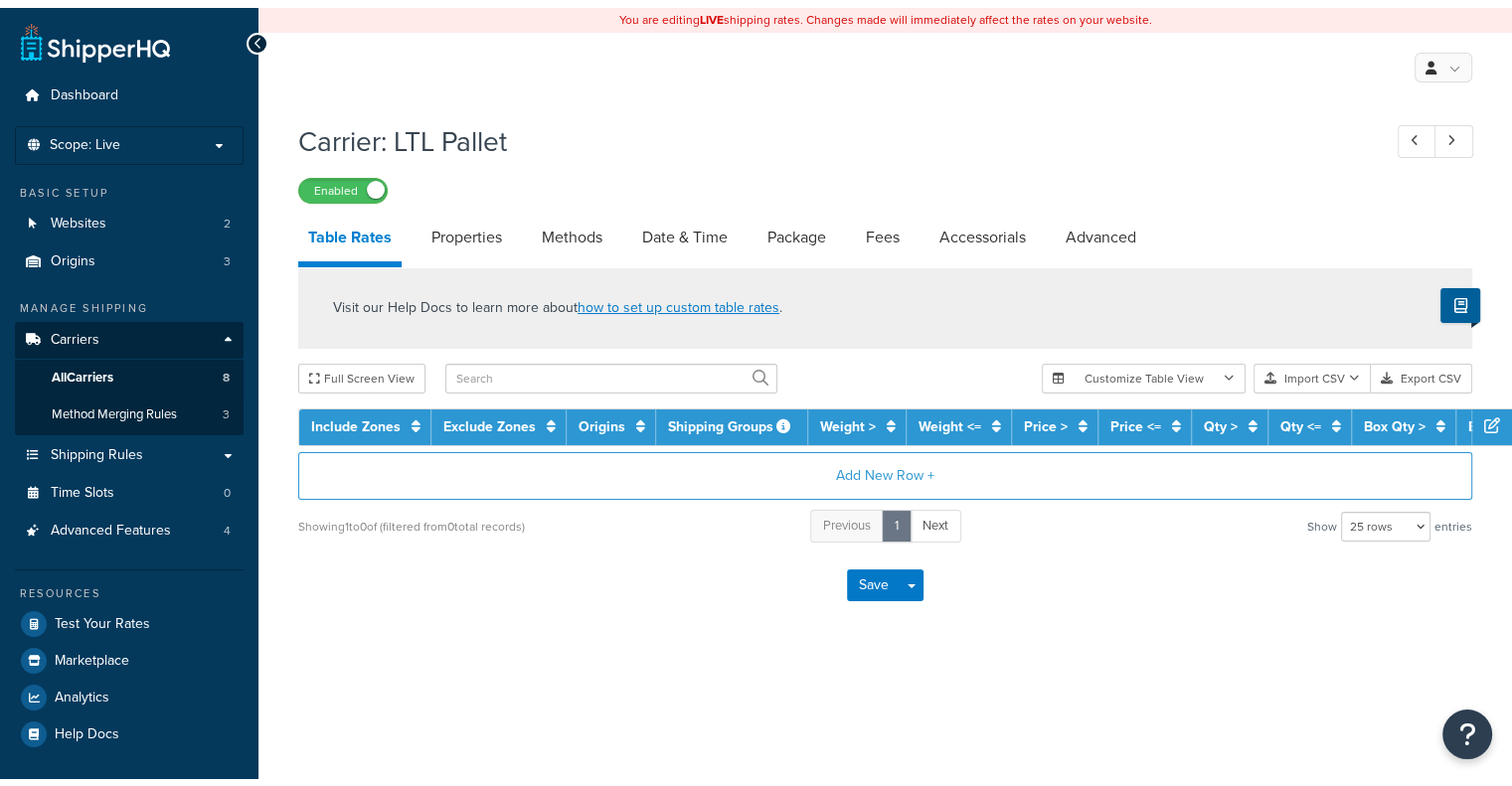 scroll, scrollTop: 0, scrollLeft: 0, axis: both 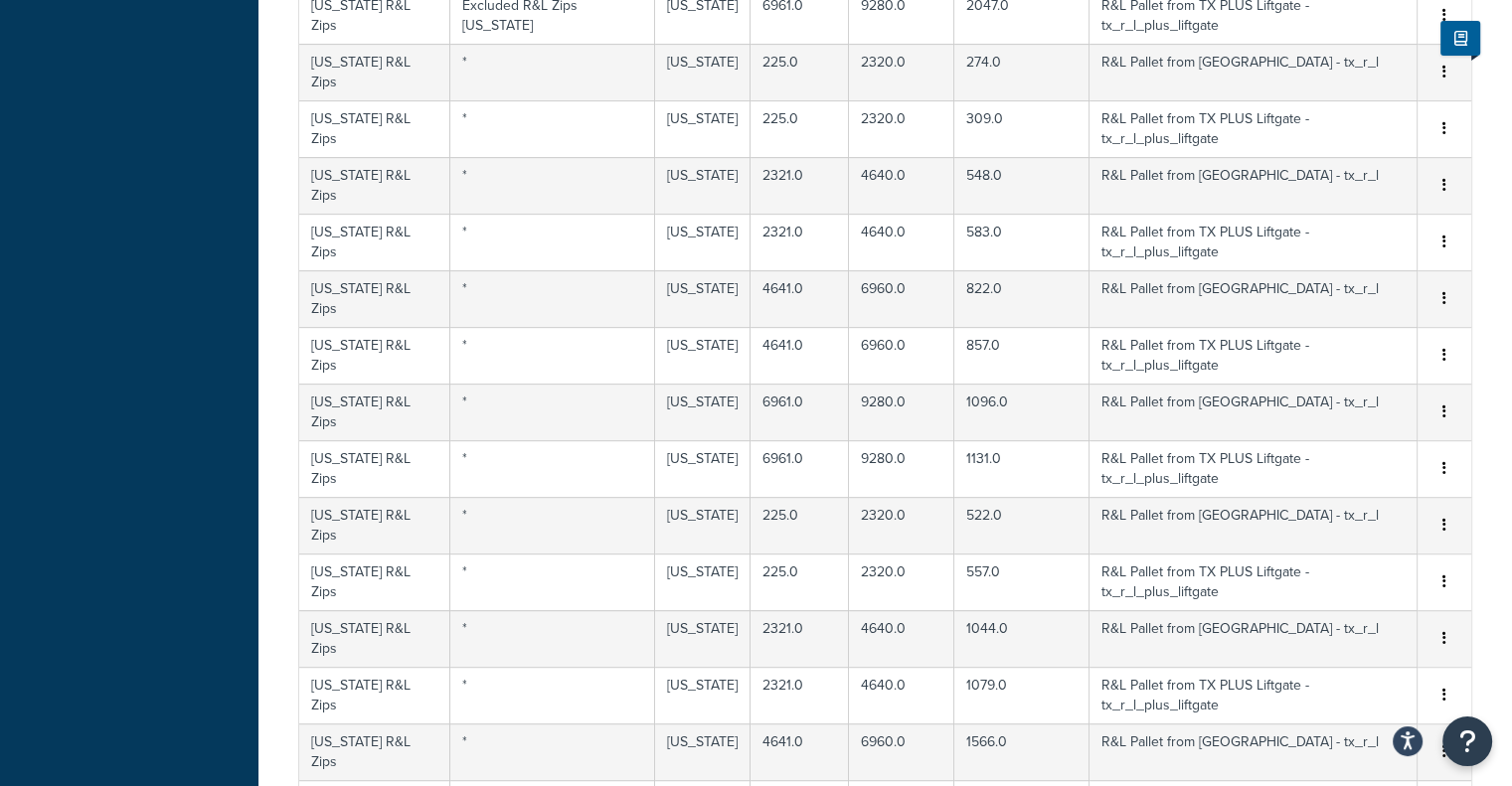 click on "3" at bounding box center [926, 1087] 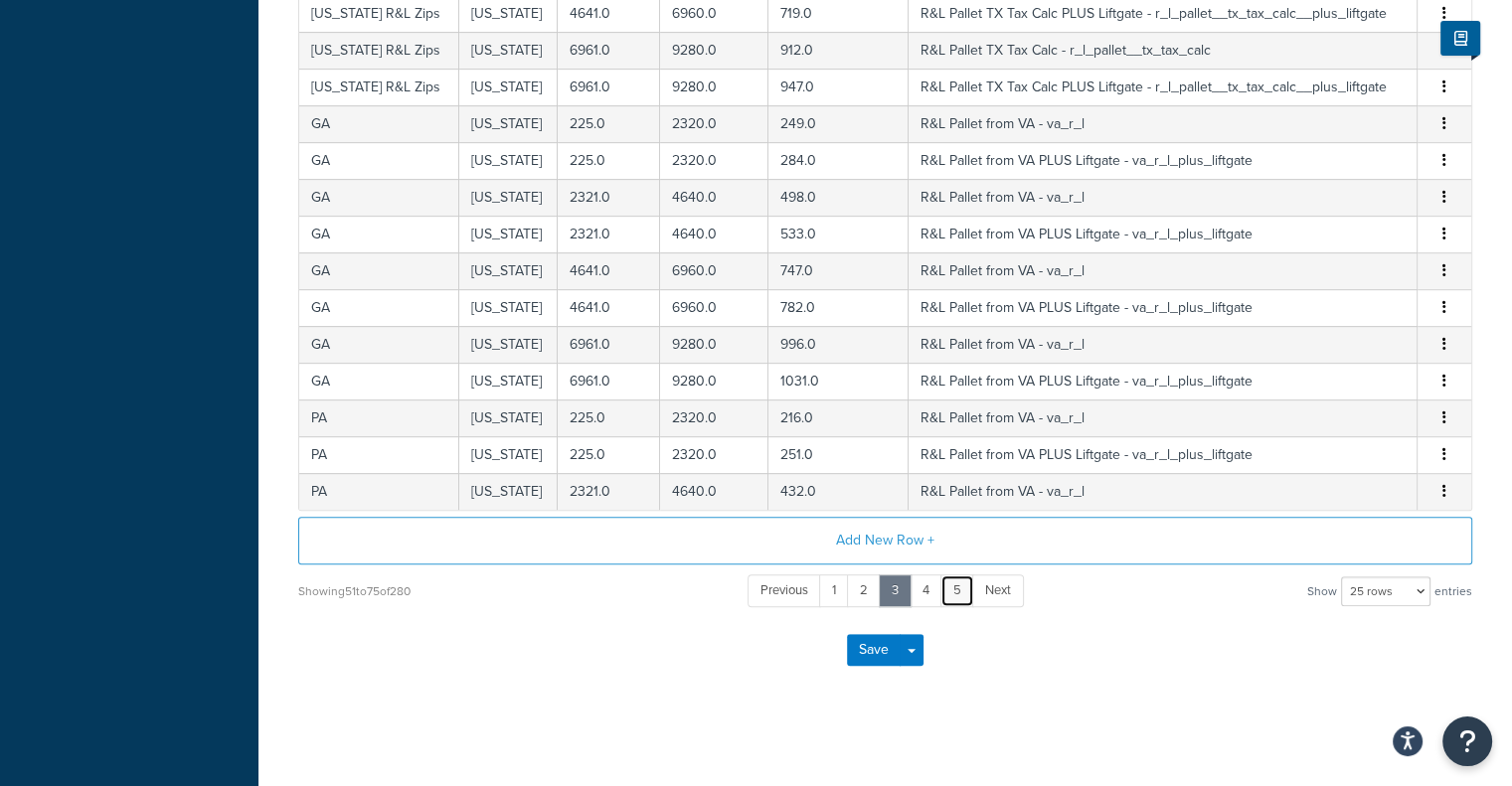 click on "5" at bounding box center (957, 590) 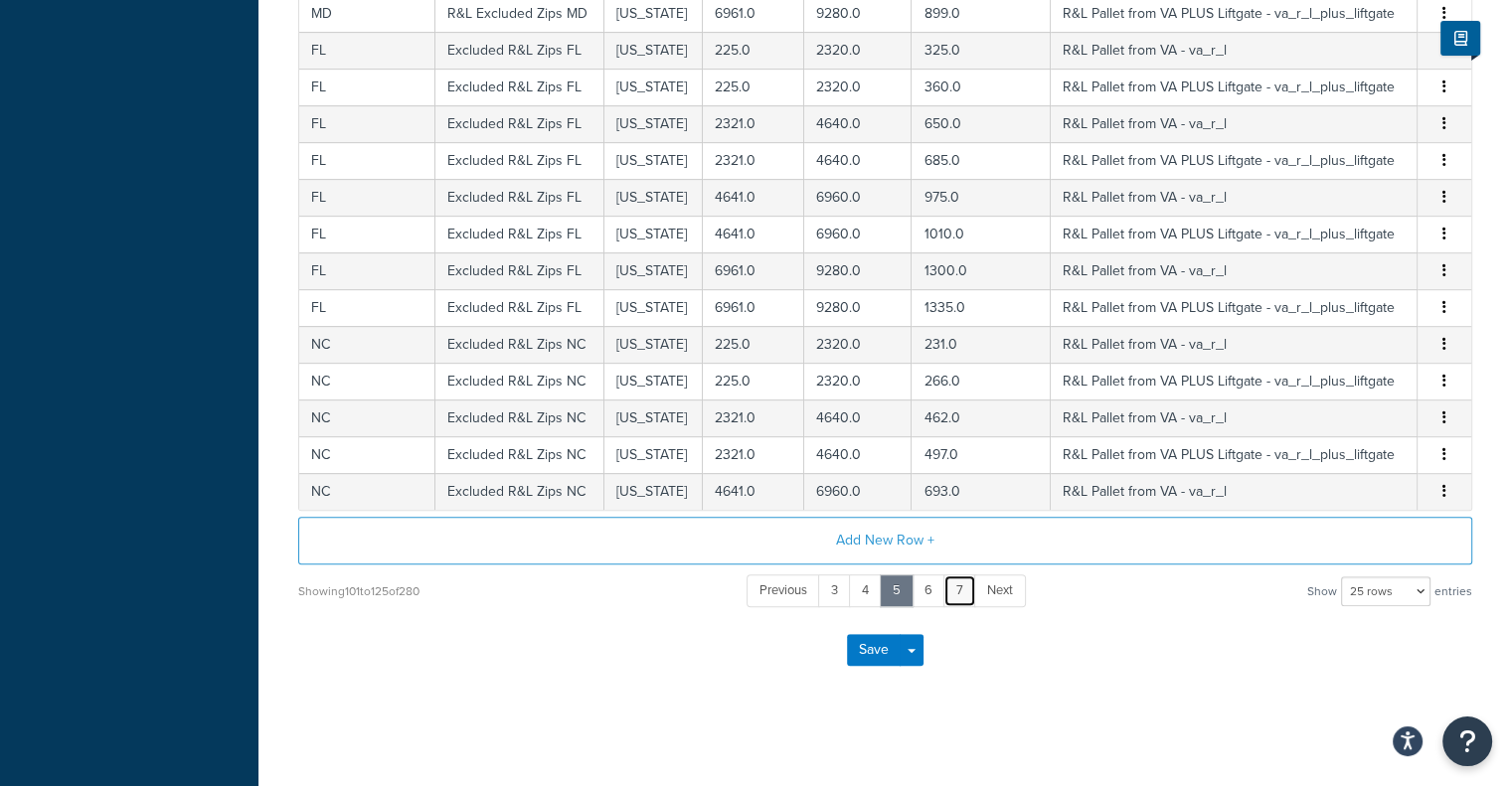 click on "7" at bounding box center (959, 590) 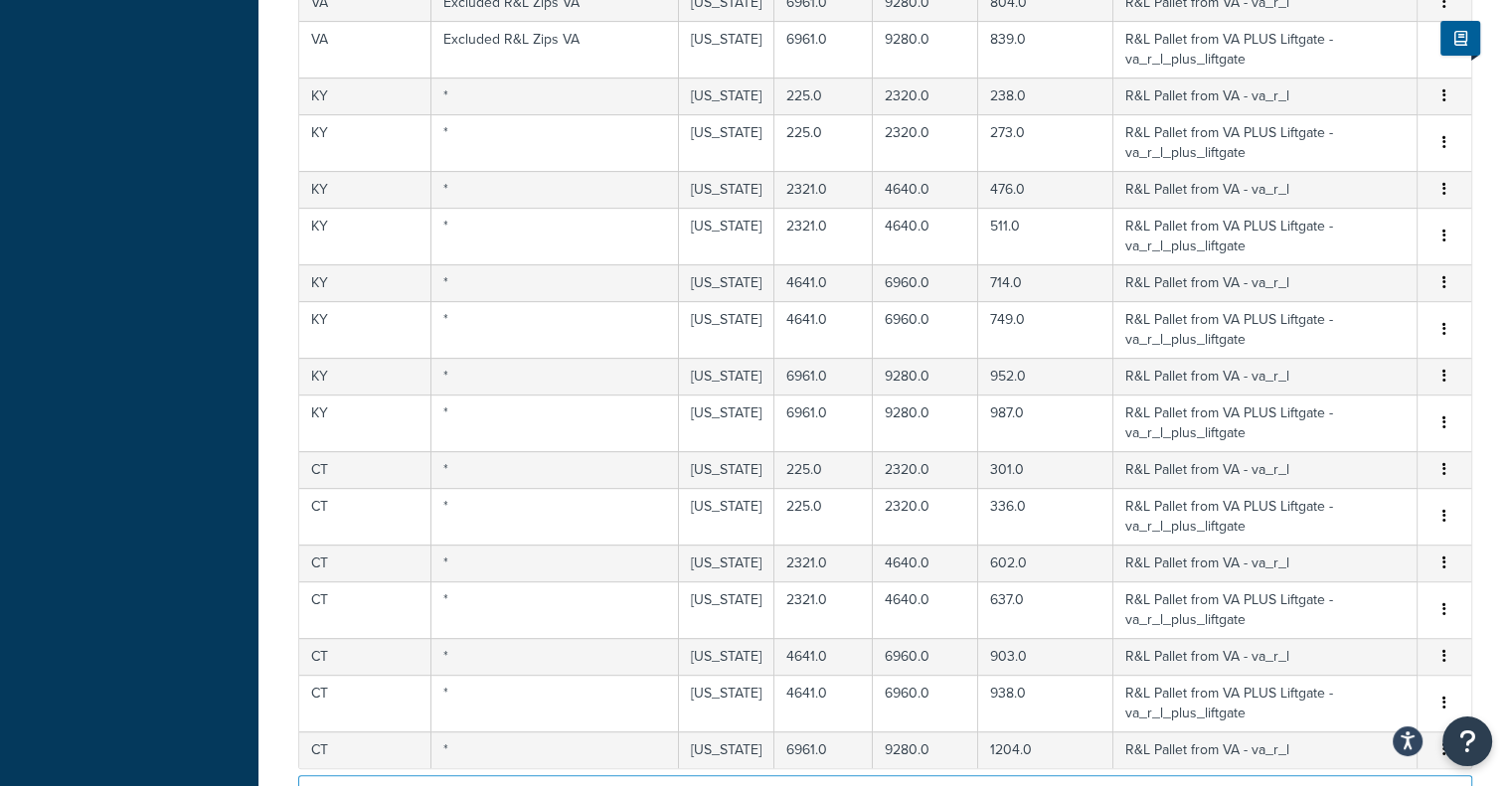 click on "9" at bounding box center [960, 849] 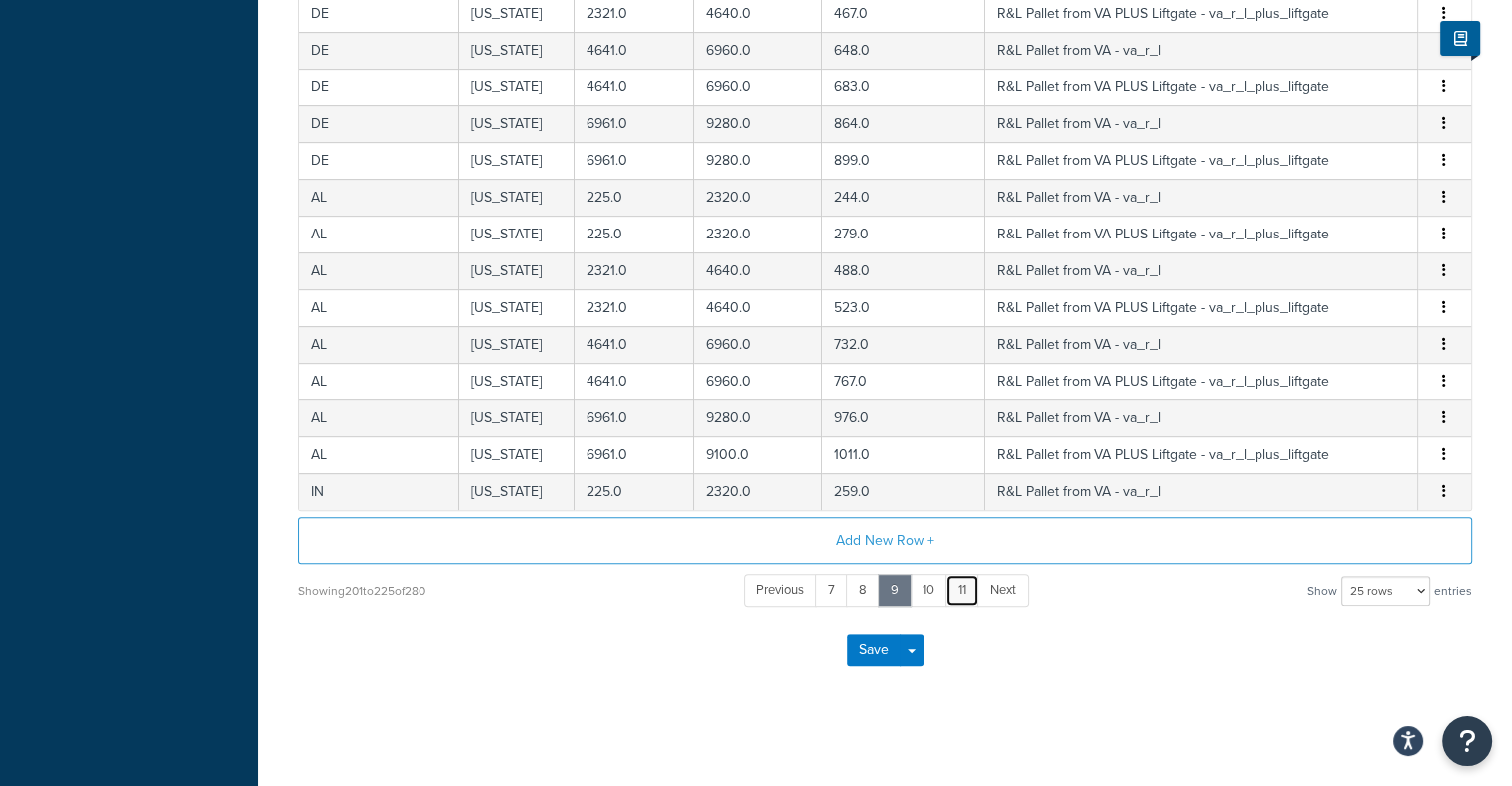 click on "11" at bounding box center [962, 590] 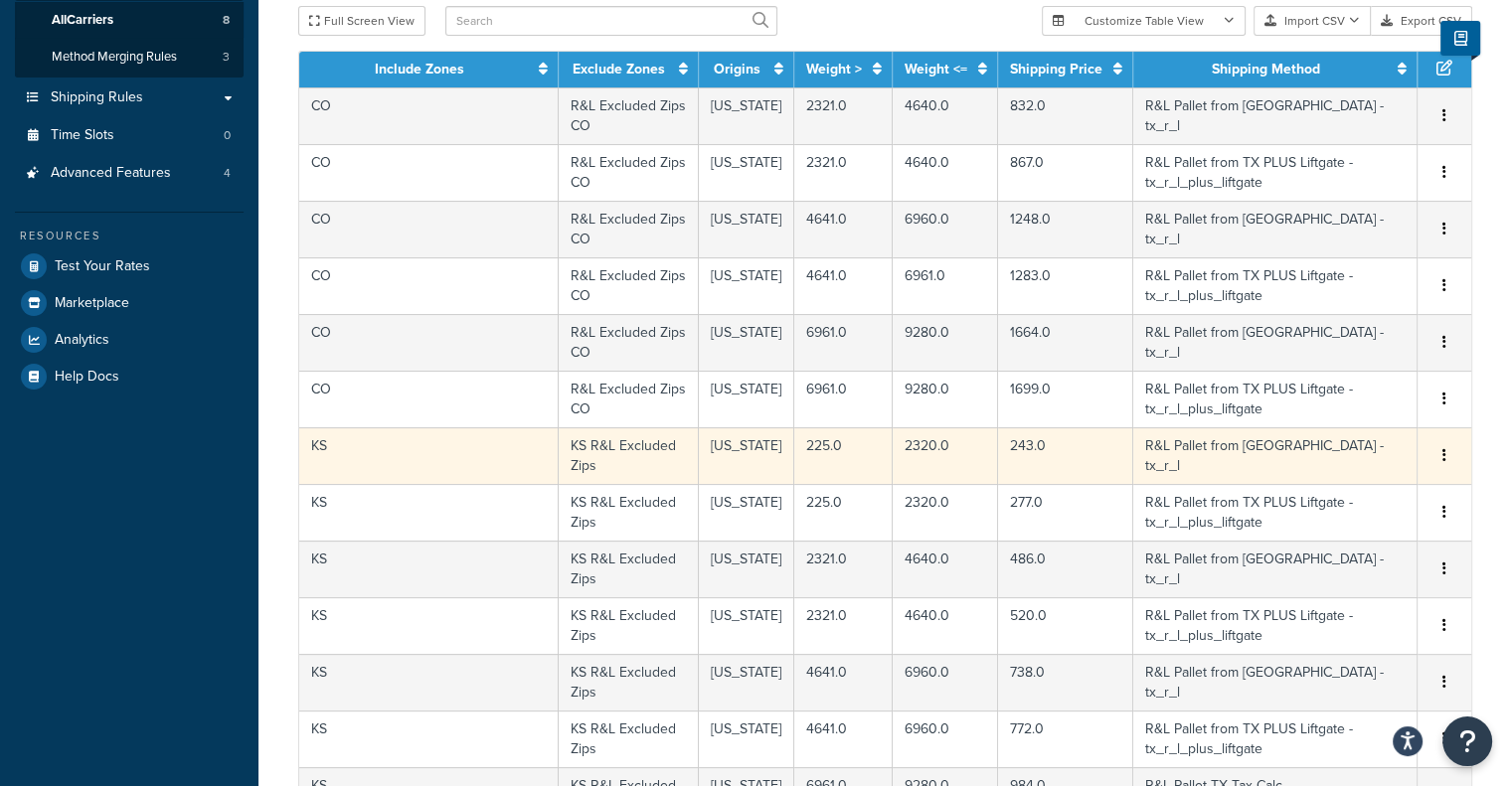 scroll, scrollTop: 151, scrollLeft: 0, axis: vertical 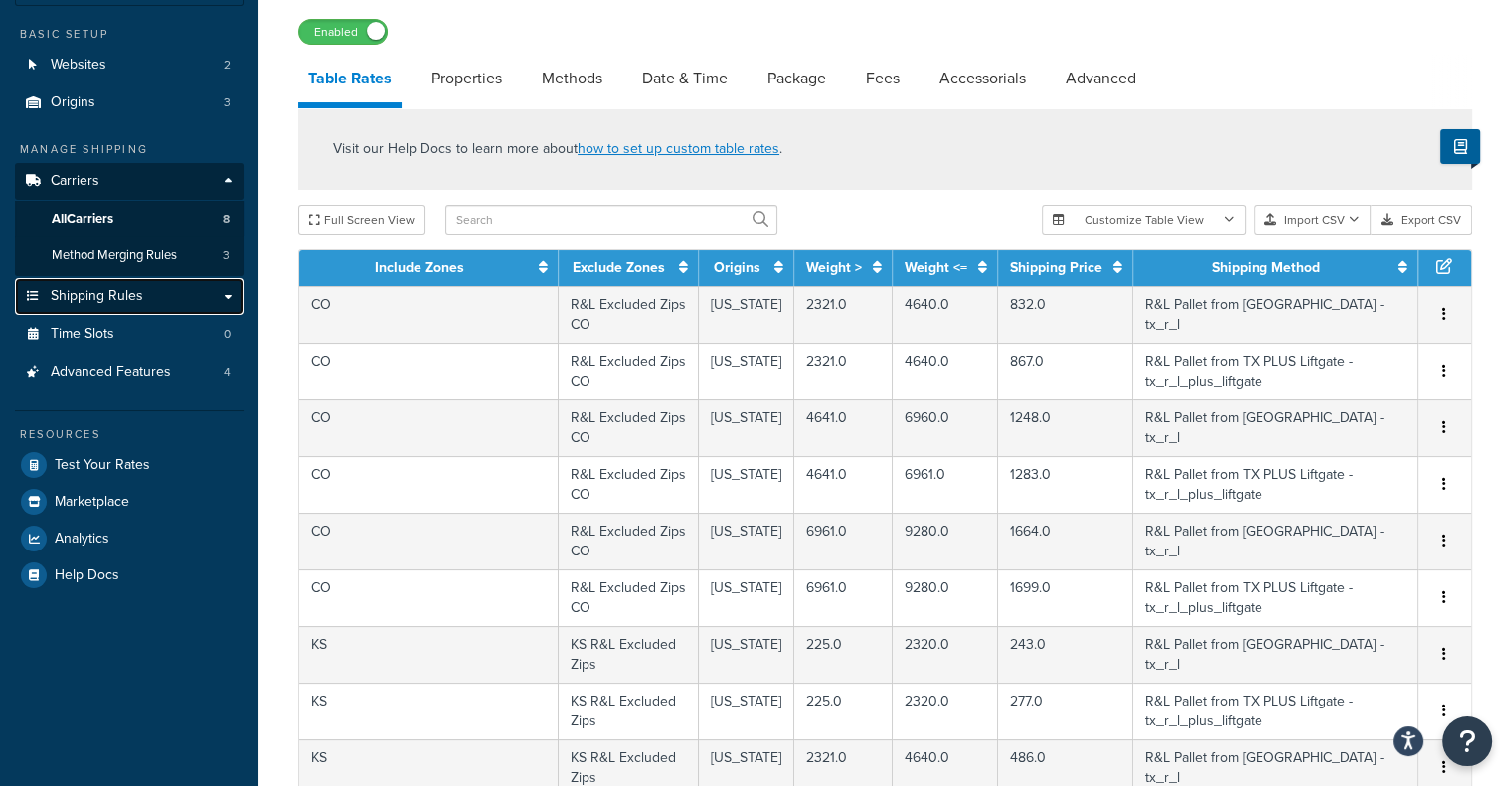 click on "Shipping Rules" at bounding box center (96, 296) 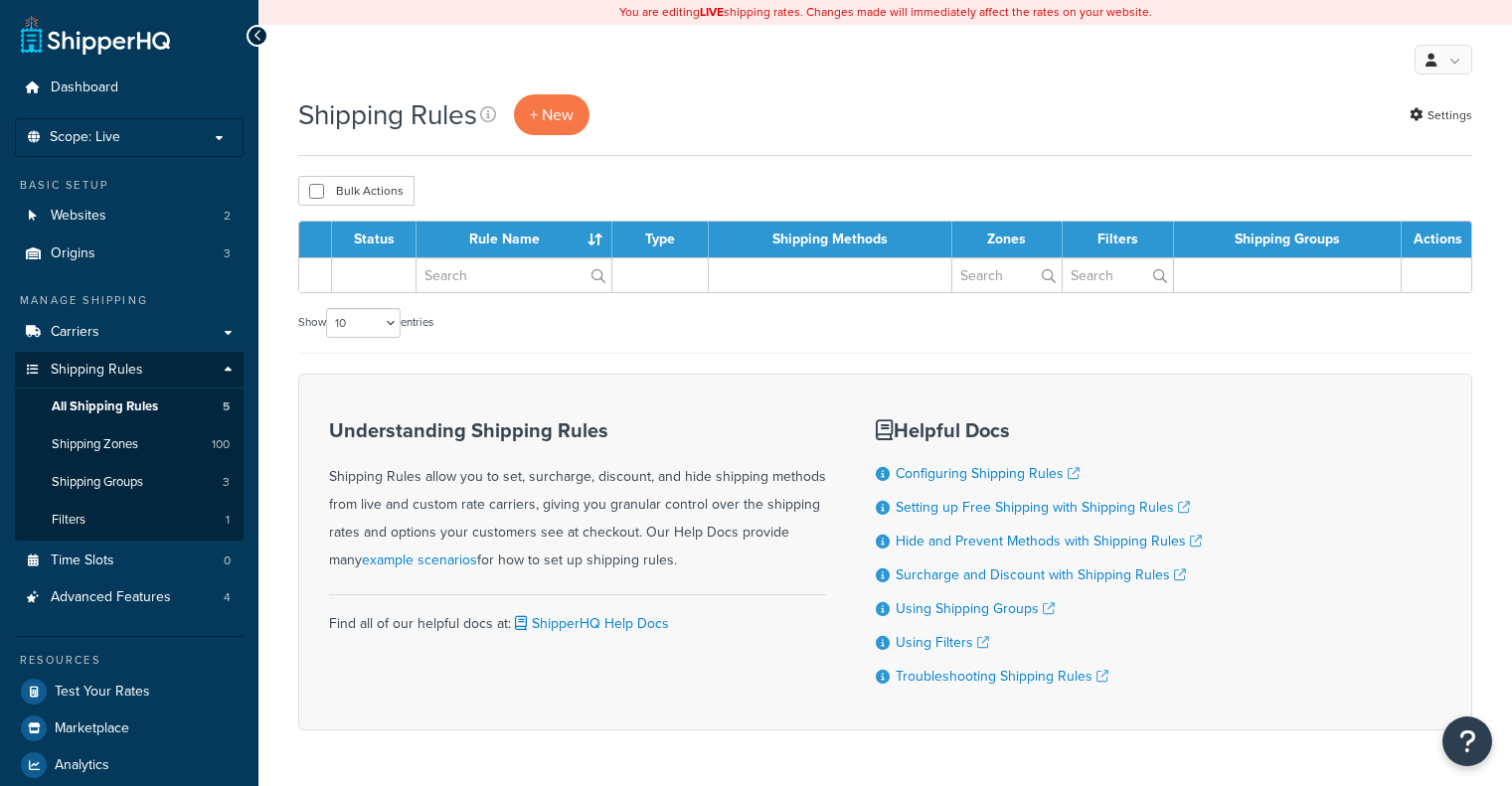 scroll, scrollTop: 0, scrollLeft: 0, axis: both 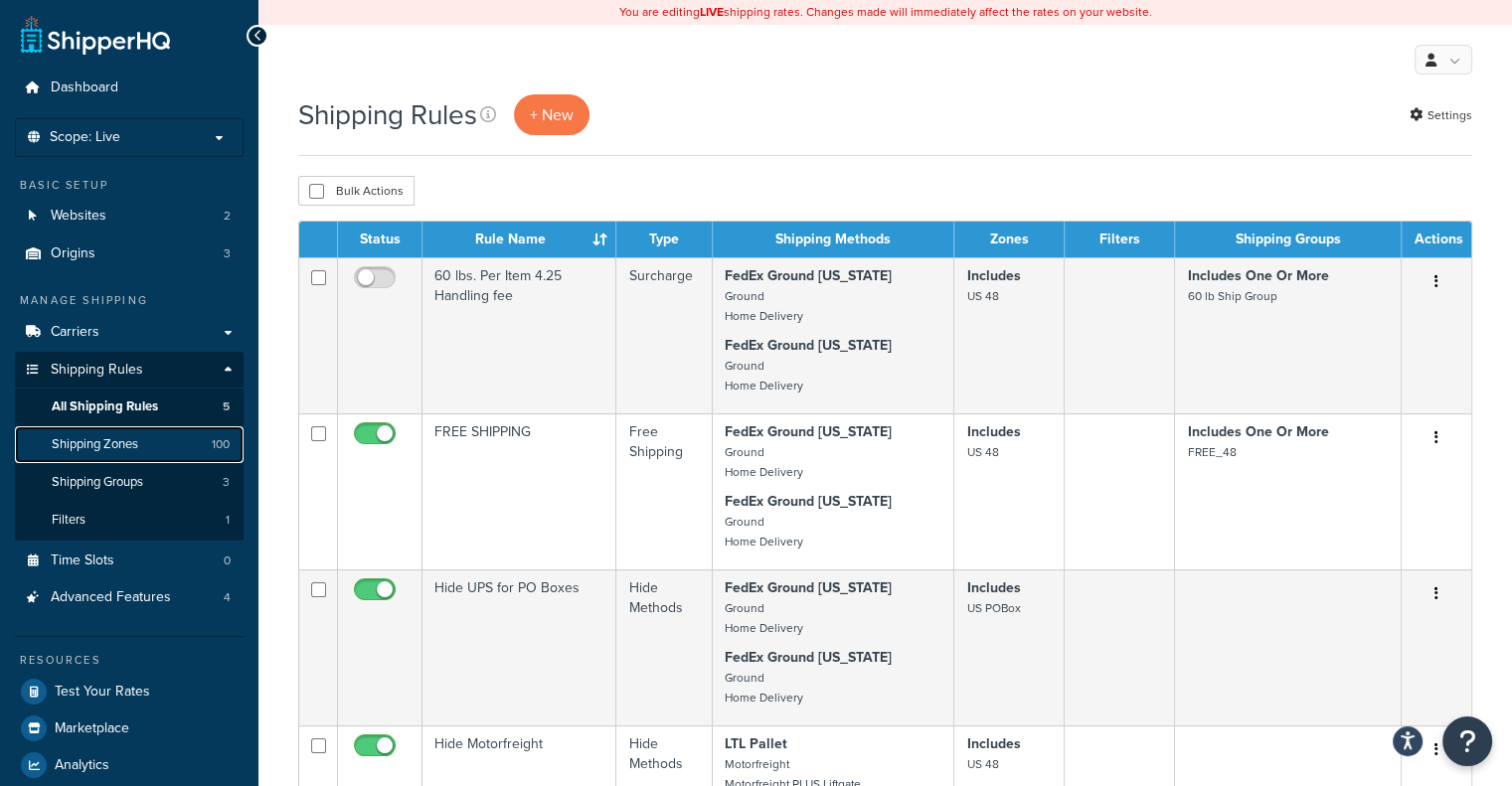 click on "Shipping Zones" at bounding box center (94, 444) 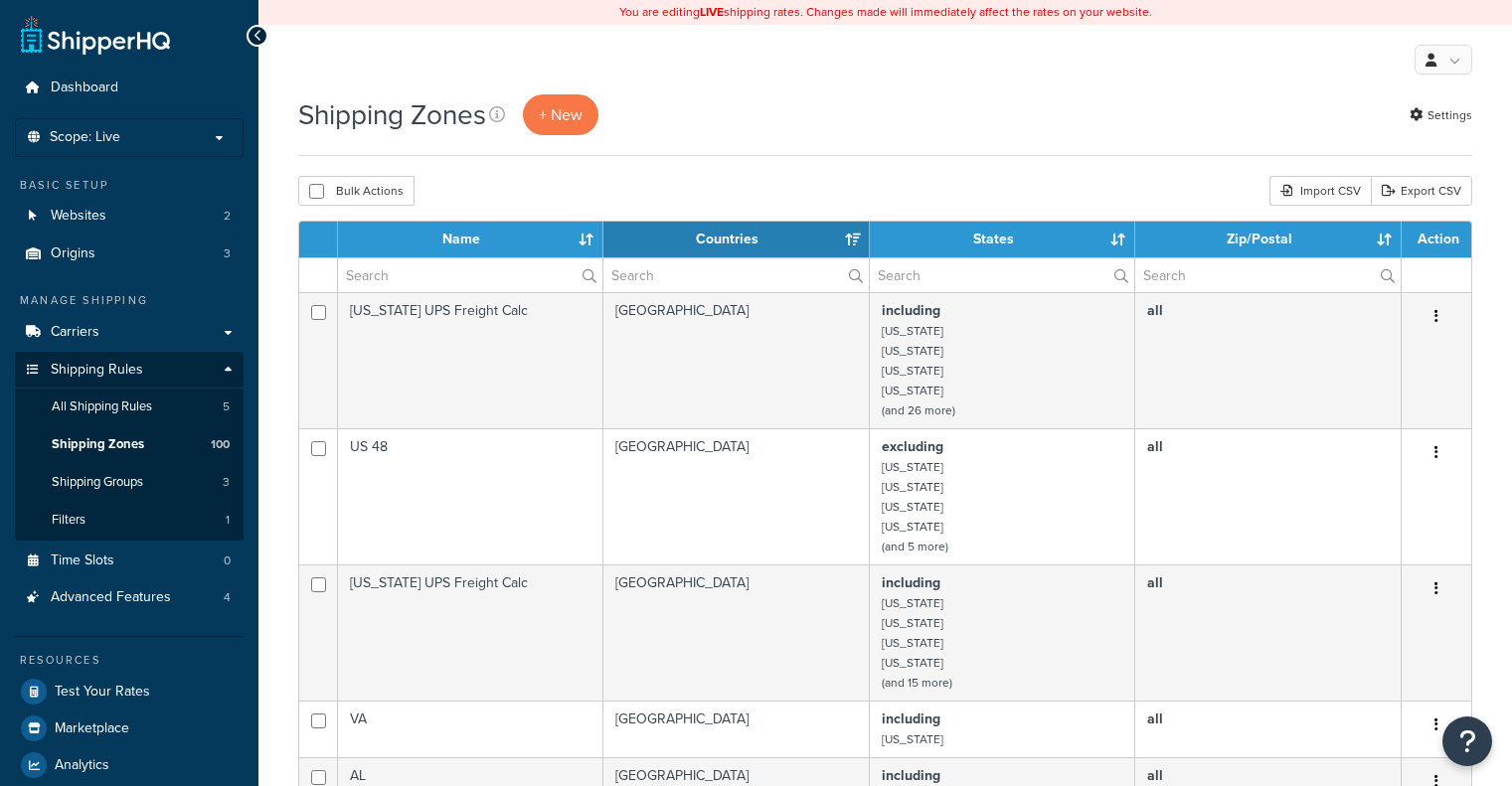 select on "15" 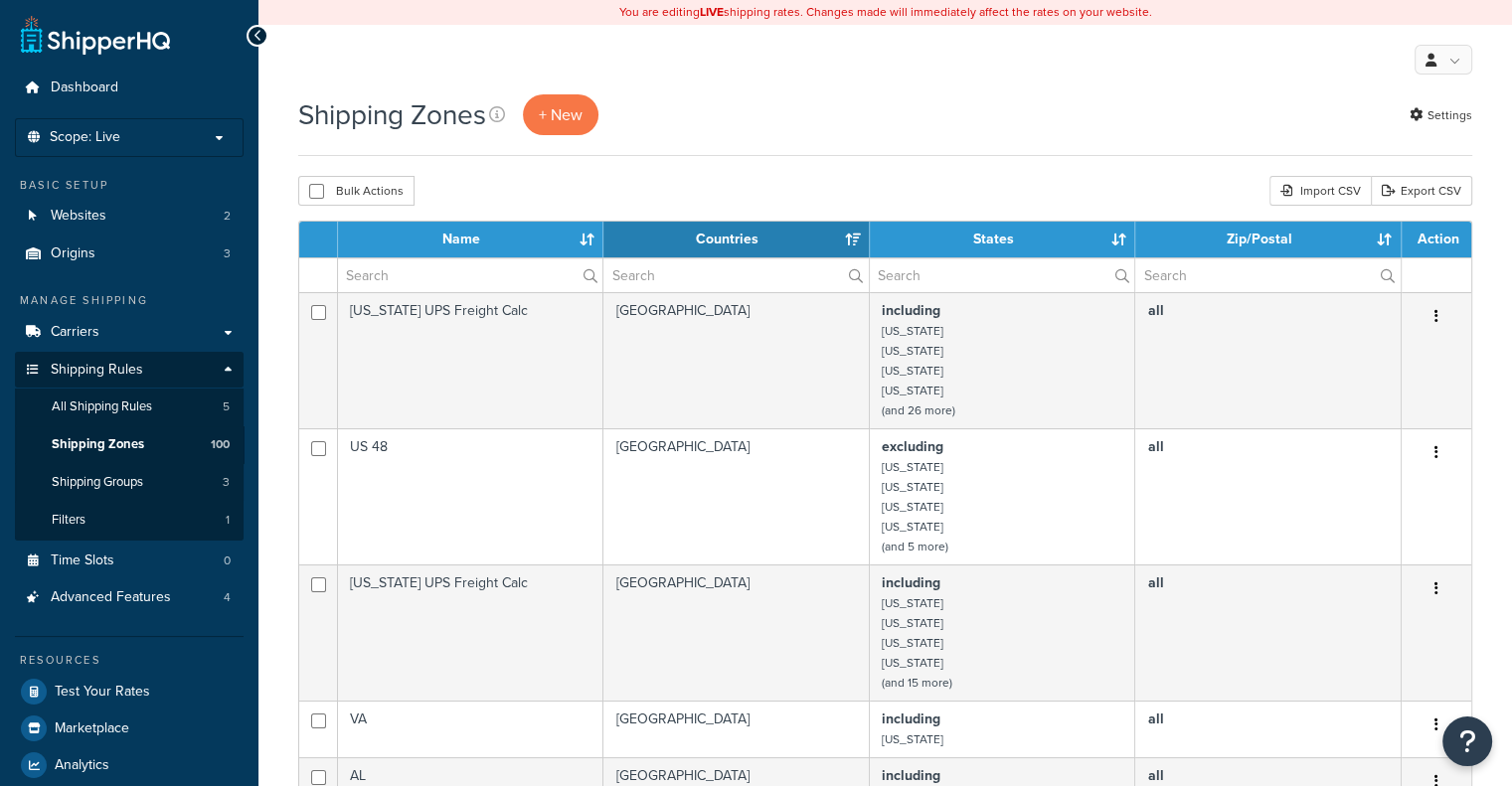 scroll, scrollTop: 0, scrollLeft: 0, axis: both 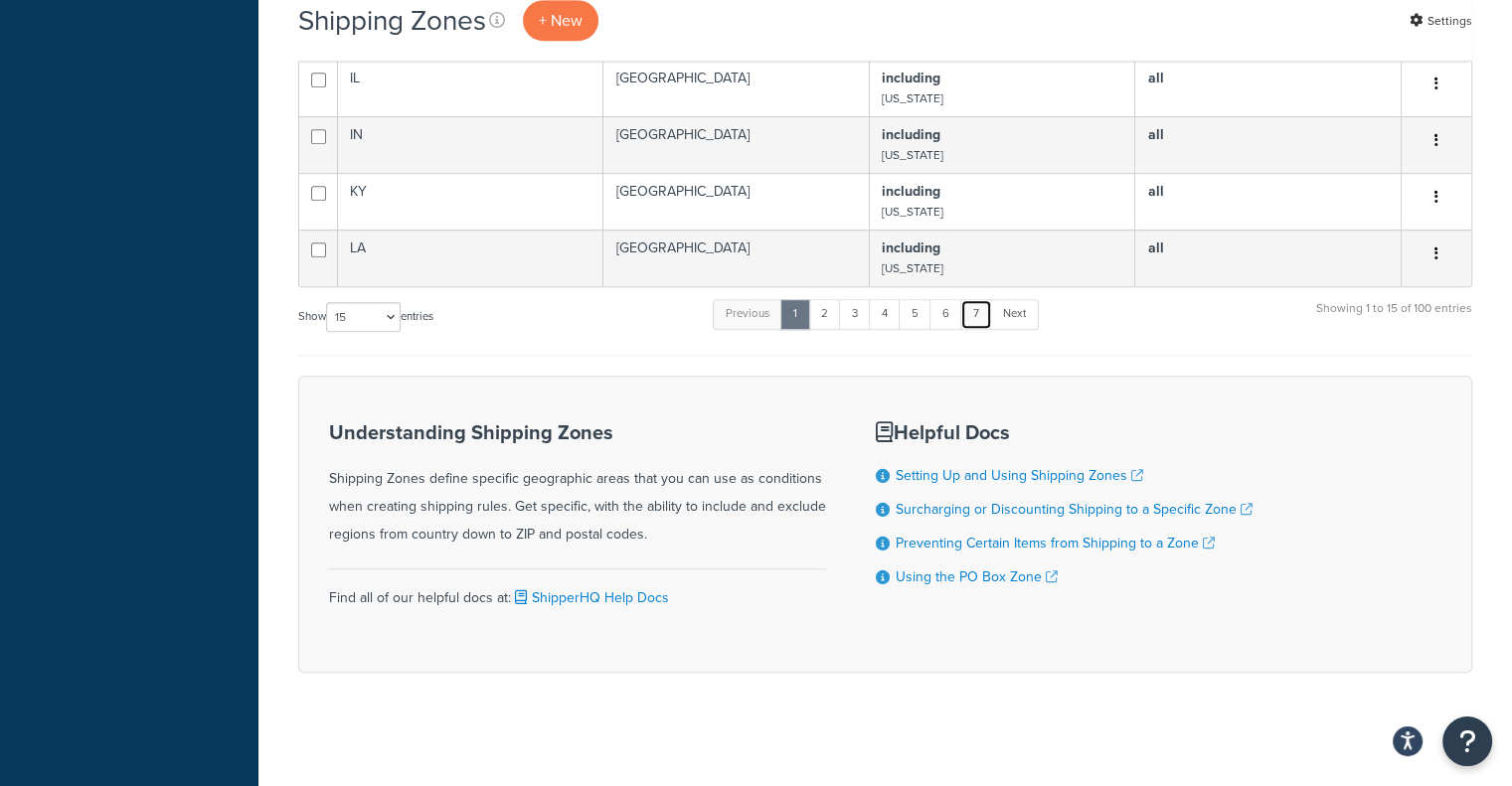 click on "7" at bounding box center (976, 314) 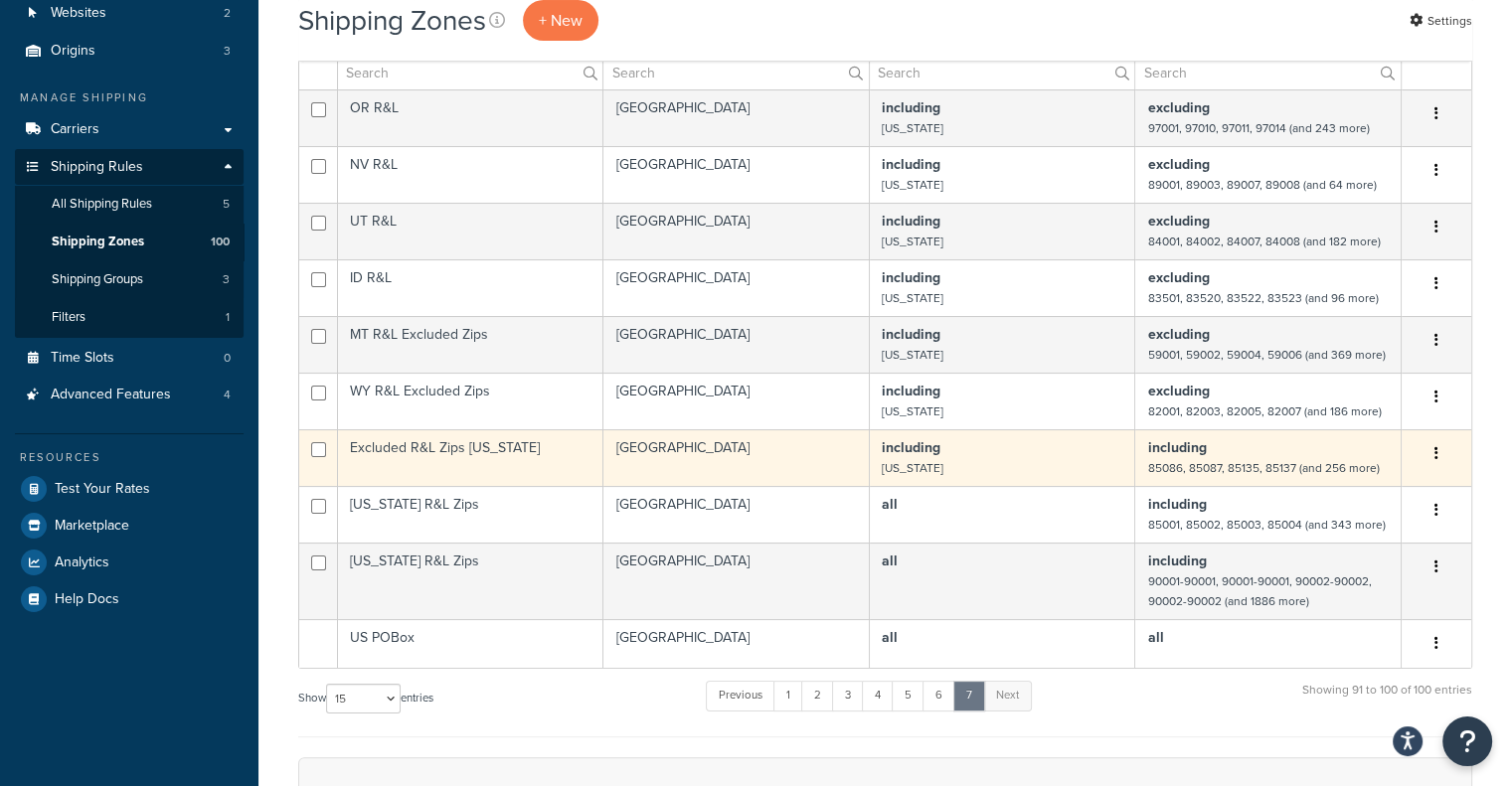 scroll, scrollTop: 188, scrollLeft: 0, axis: vertical 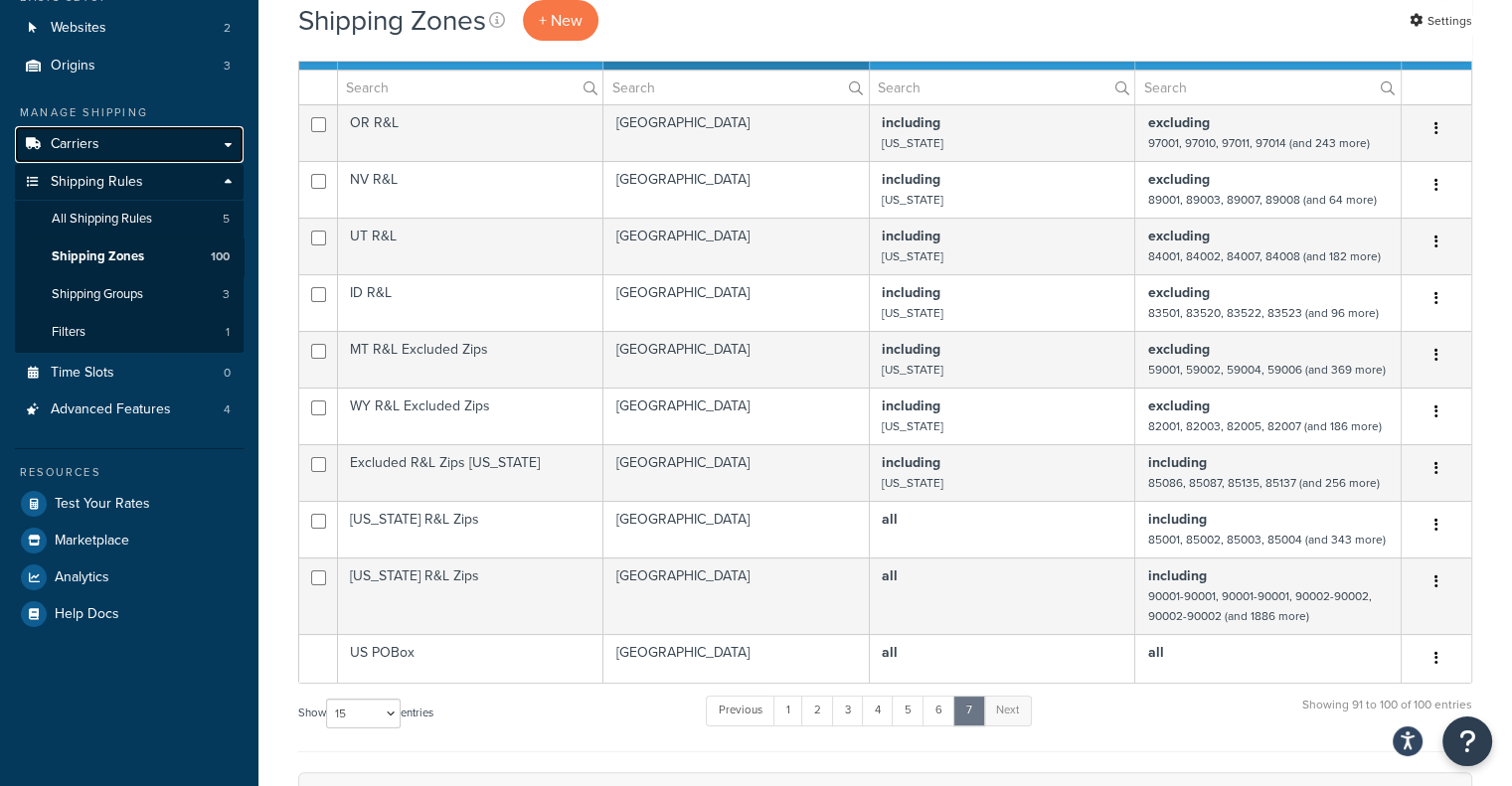 click on "Carriers" at bounding box center [129, 144] 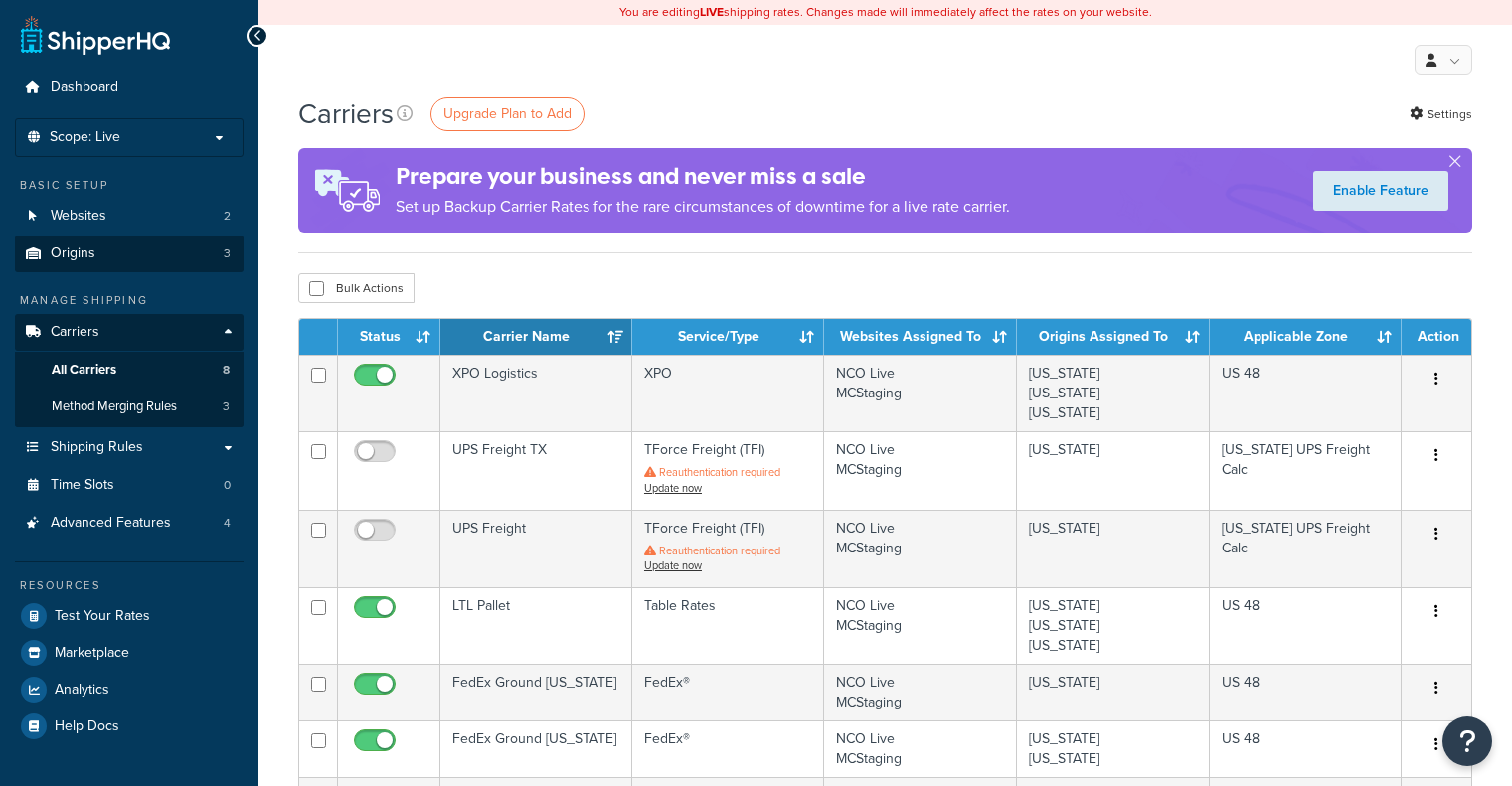 scroll, scrollTop: 0, scrollLeft: 0, axis: both 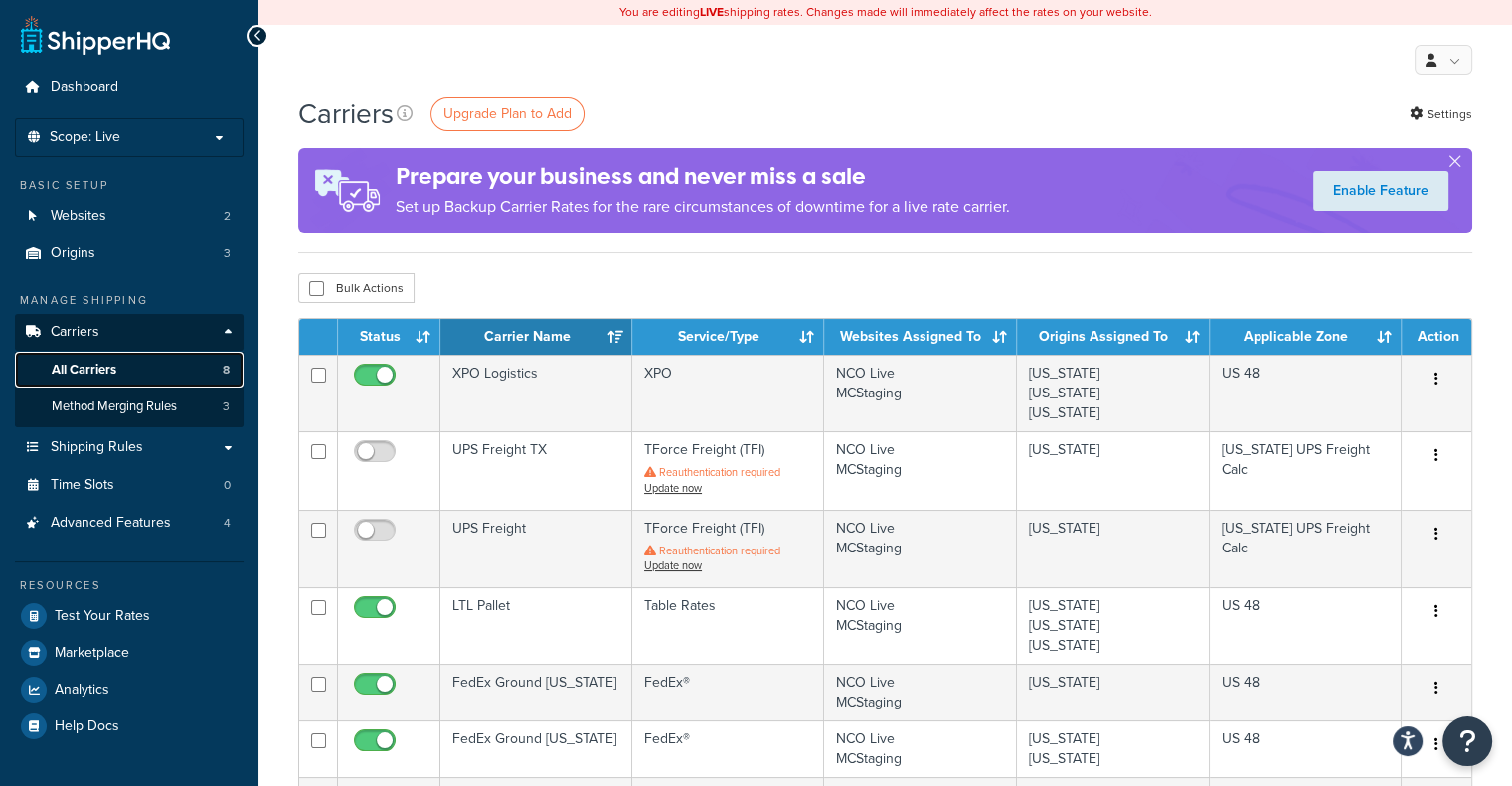 click on "All Carriers" at bounding box center [84, 370] 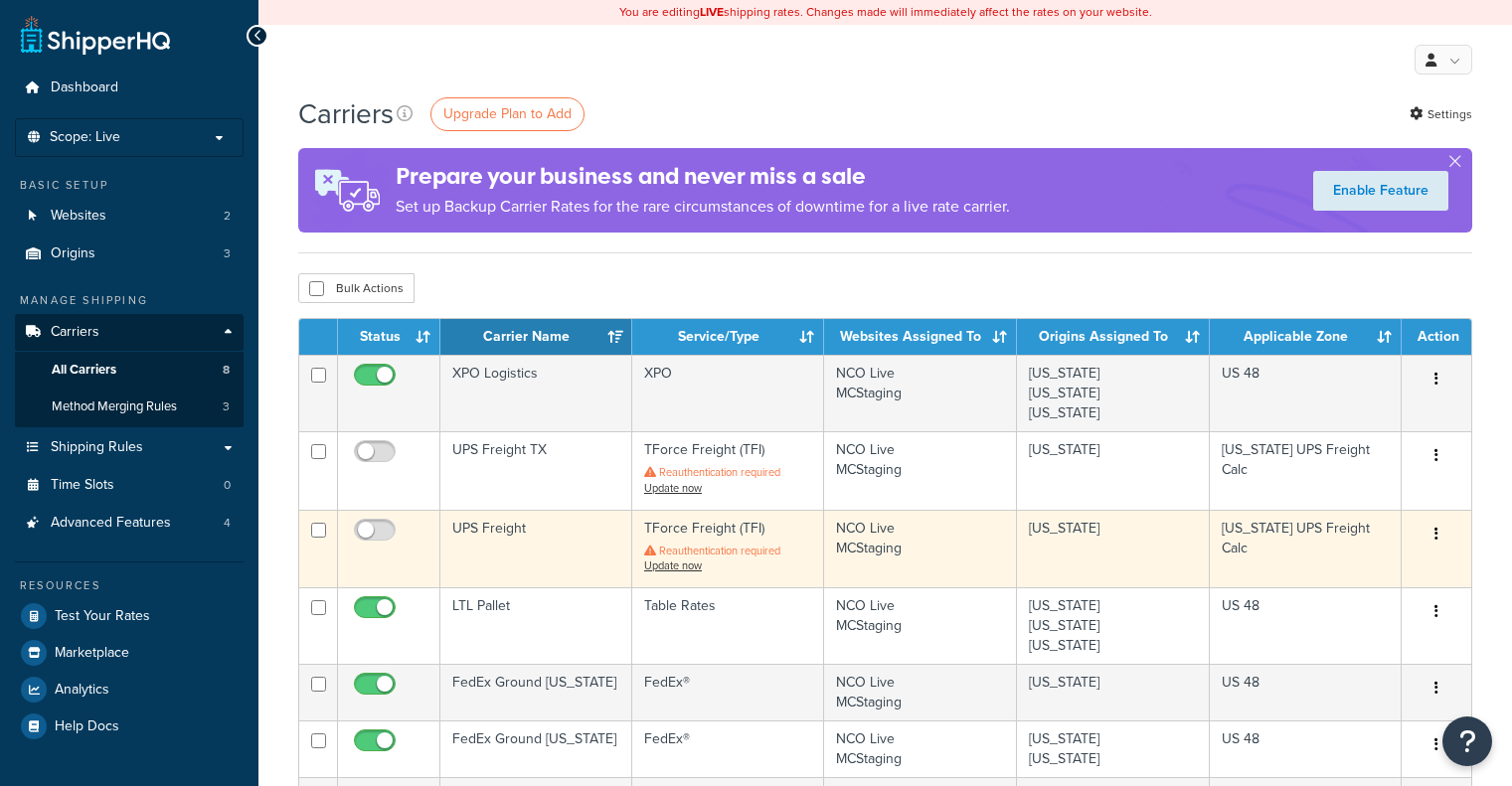 scroll, scrollTop: 0, scrollLeft: 0, axis: both 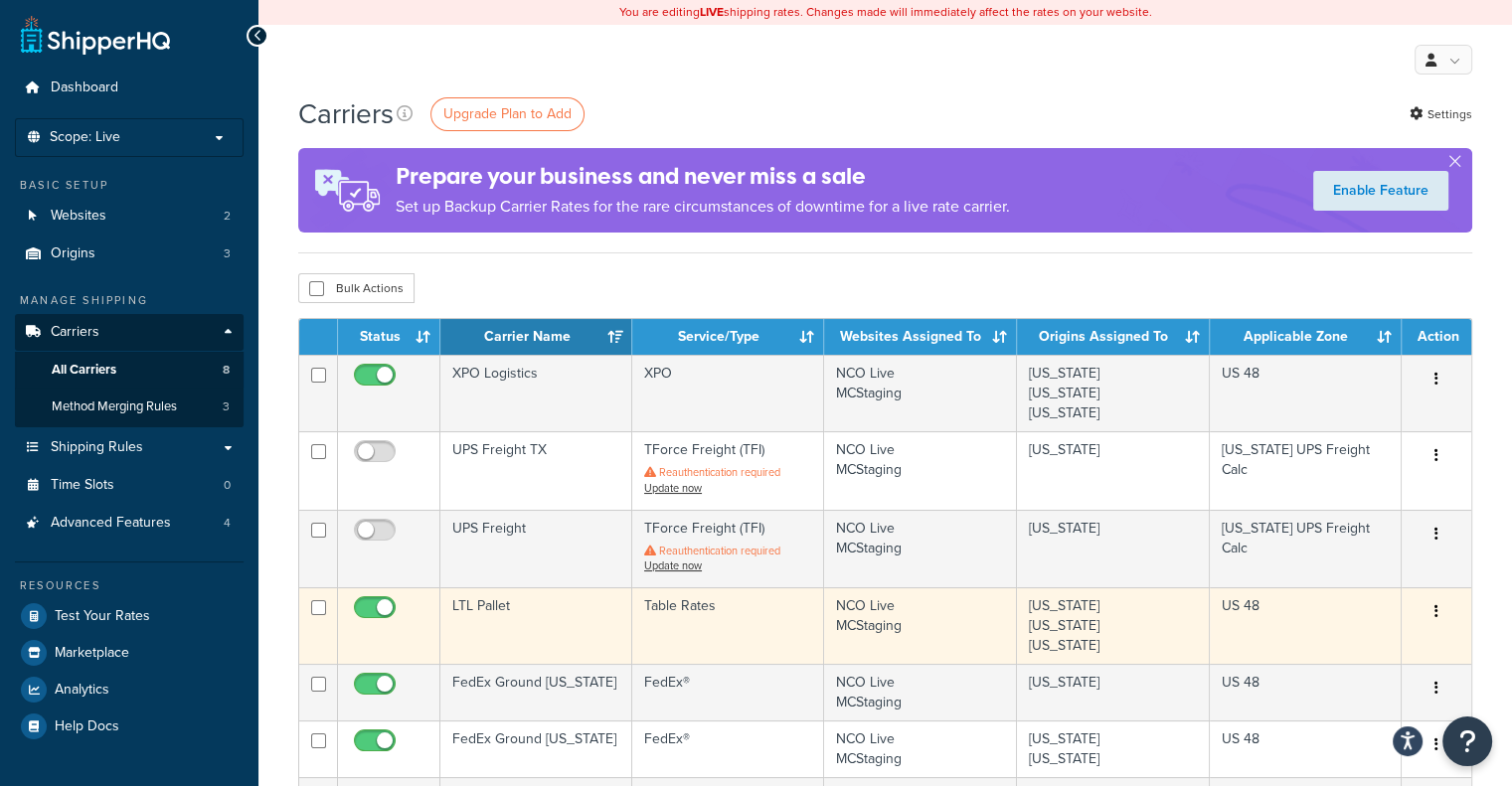 click on "NCO Live
MCStaging" at bounding box center (921, 625) 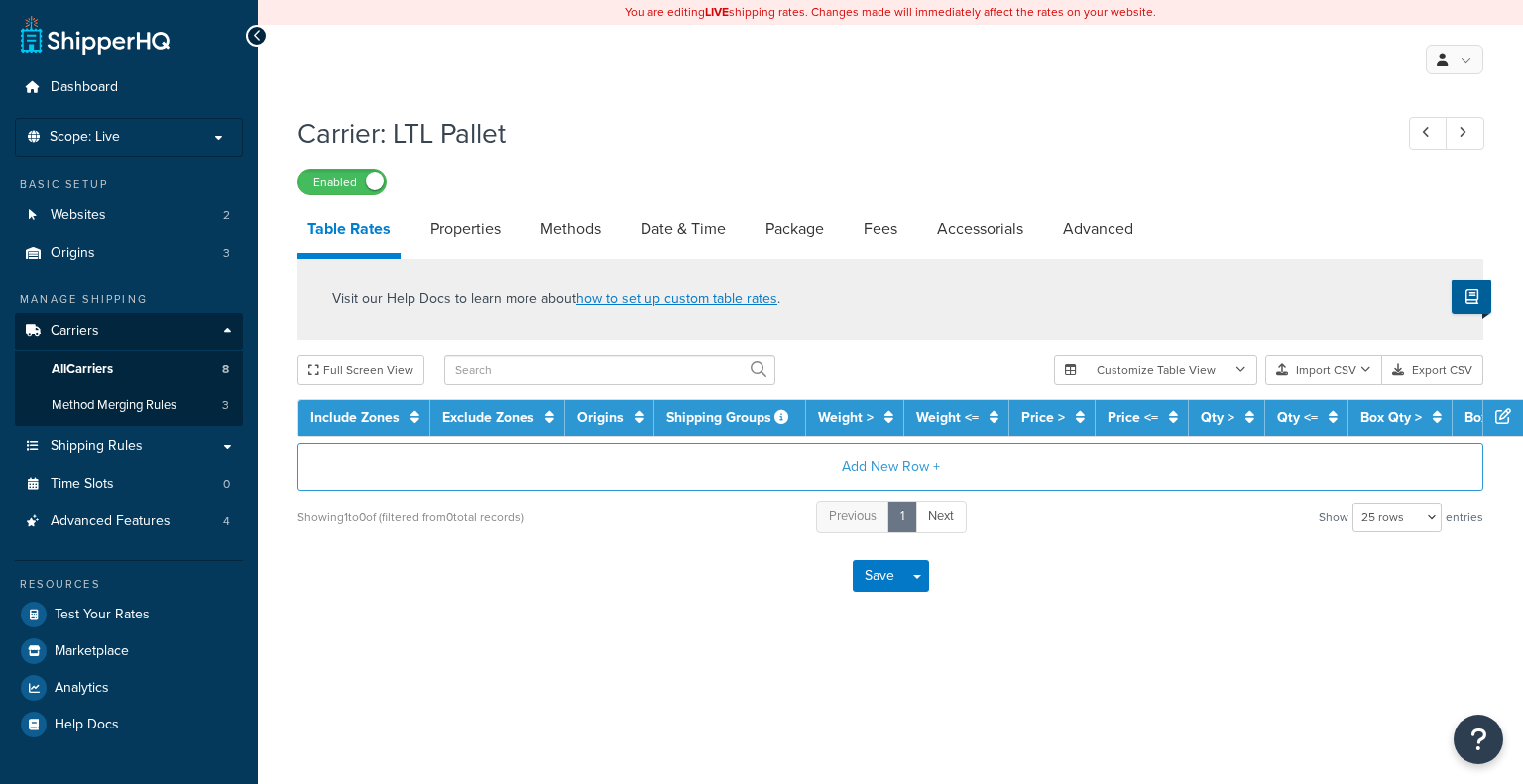 select on "25" 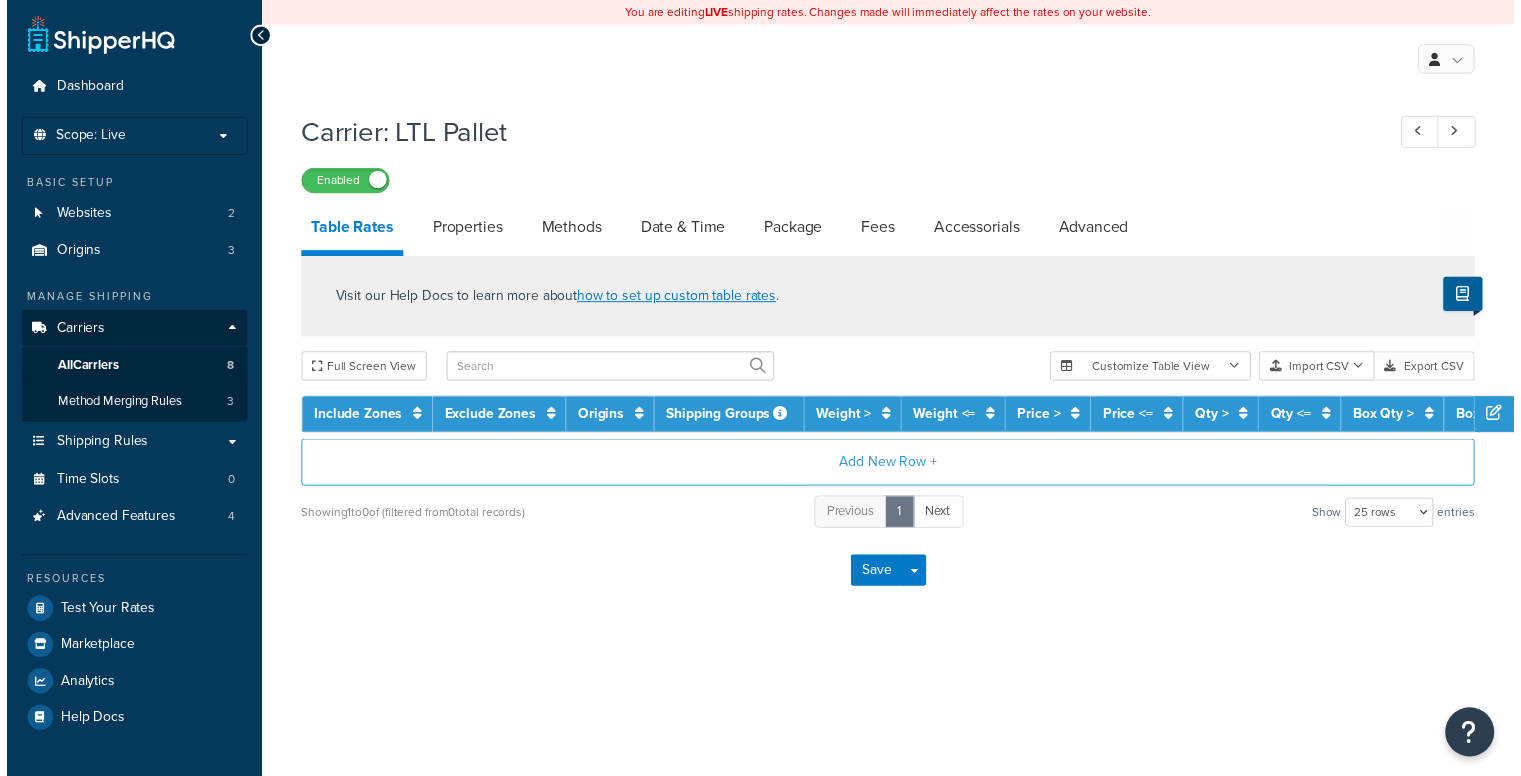 scroll, scrollTop: 0, scrollLeft: 0, axis: both 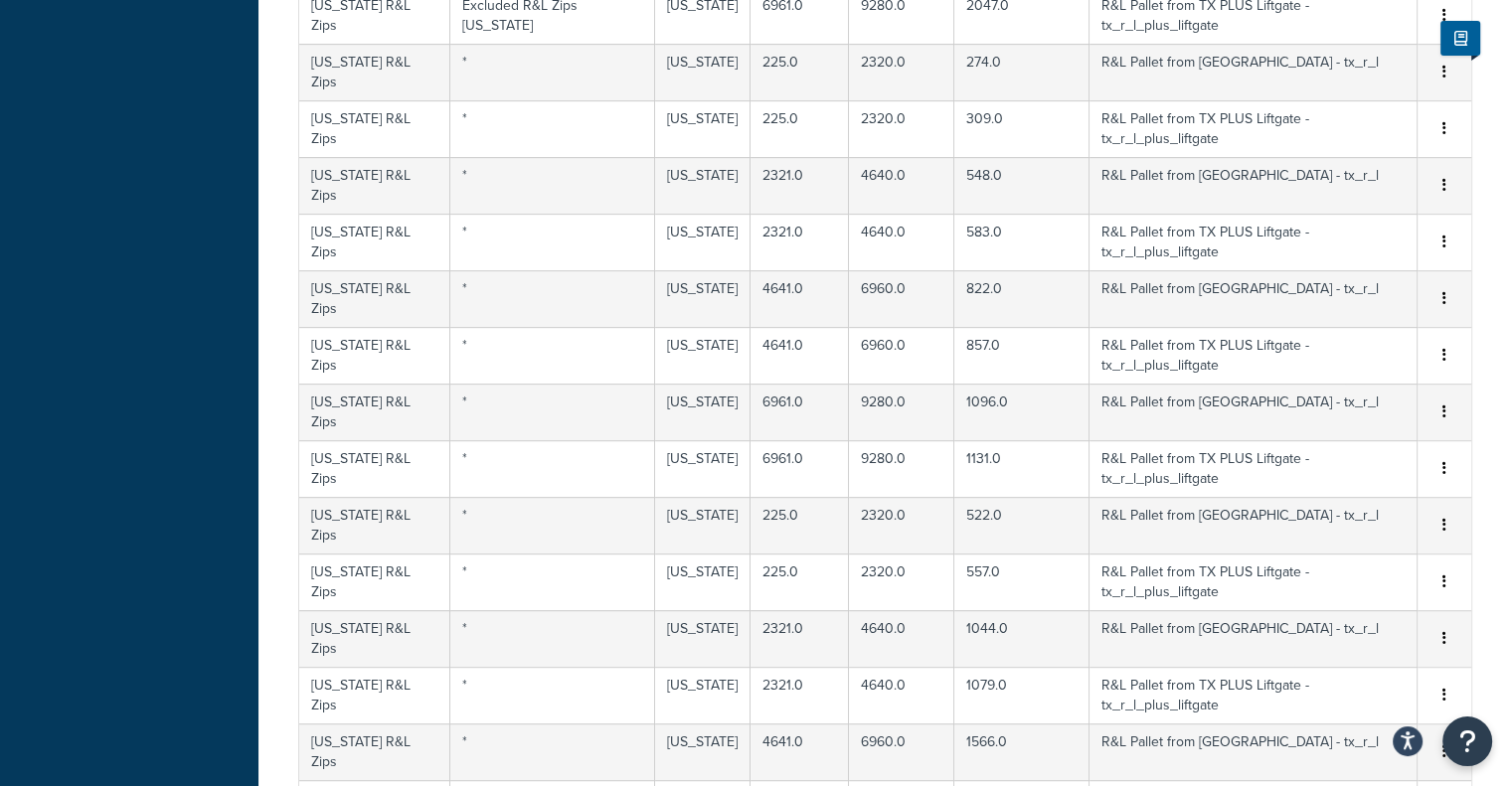 click on "3" at bounding box center (926, 1087) 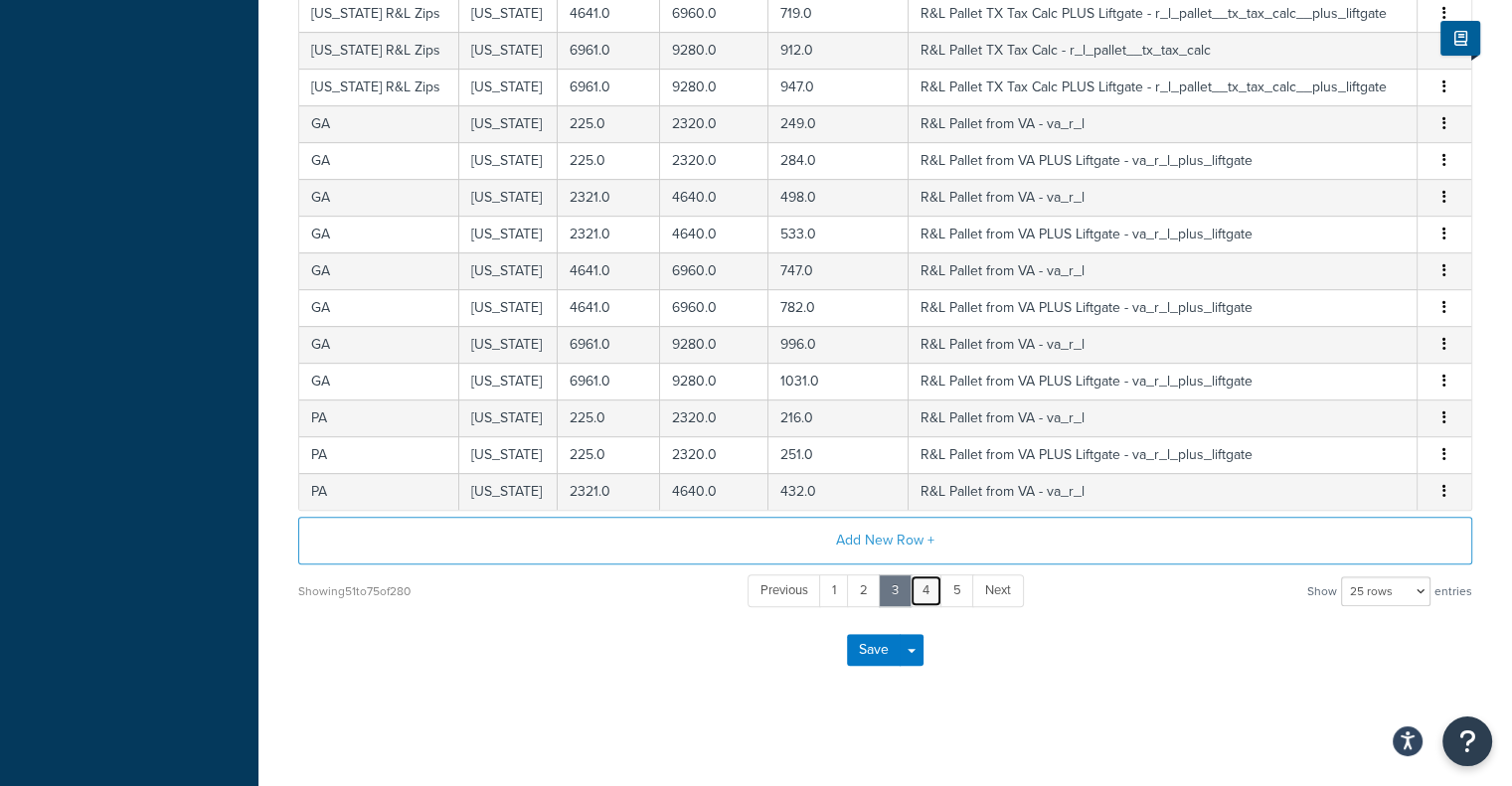 click on "4" at bounding box center [925, 590] 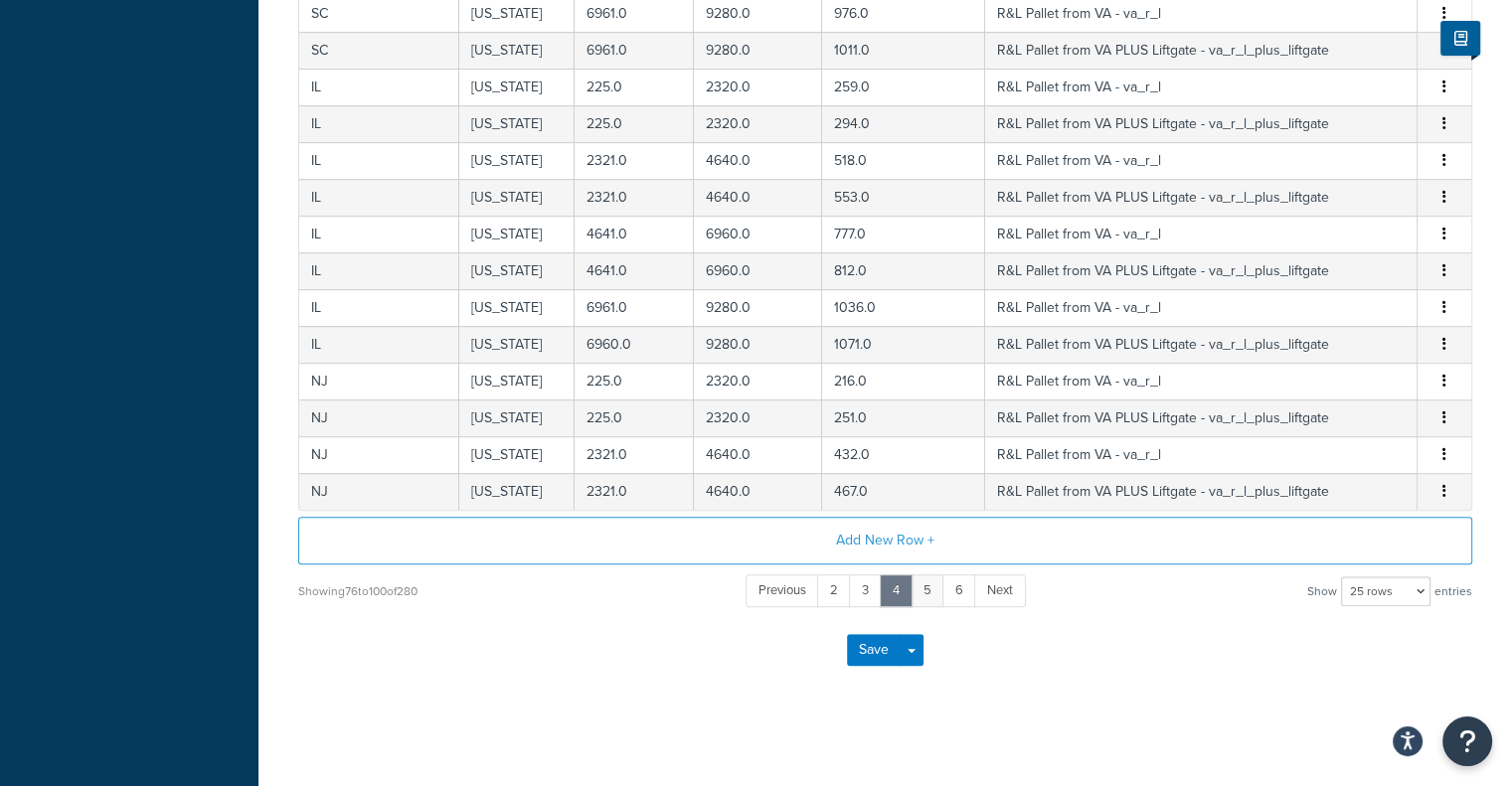 click on "6" at bounding box center (959, 590) 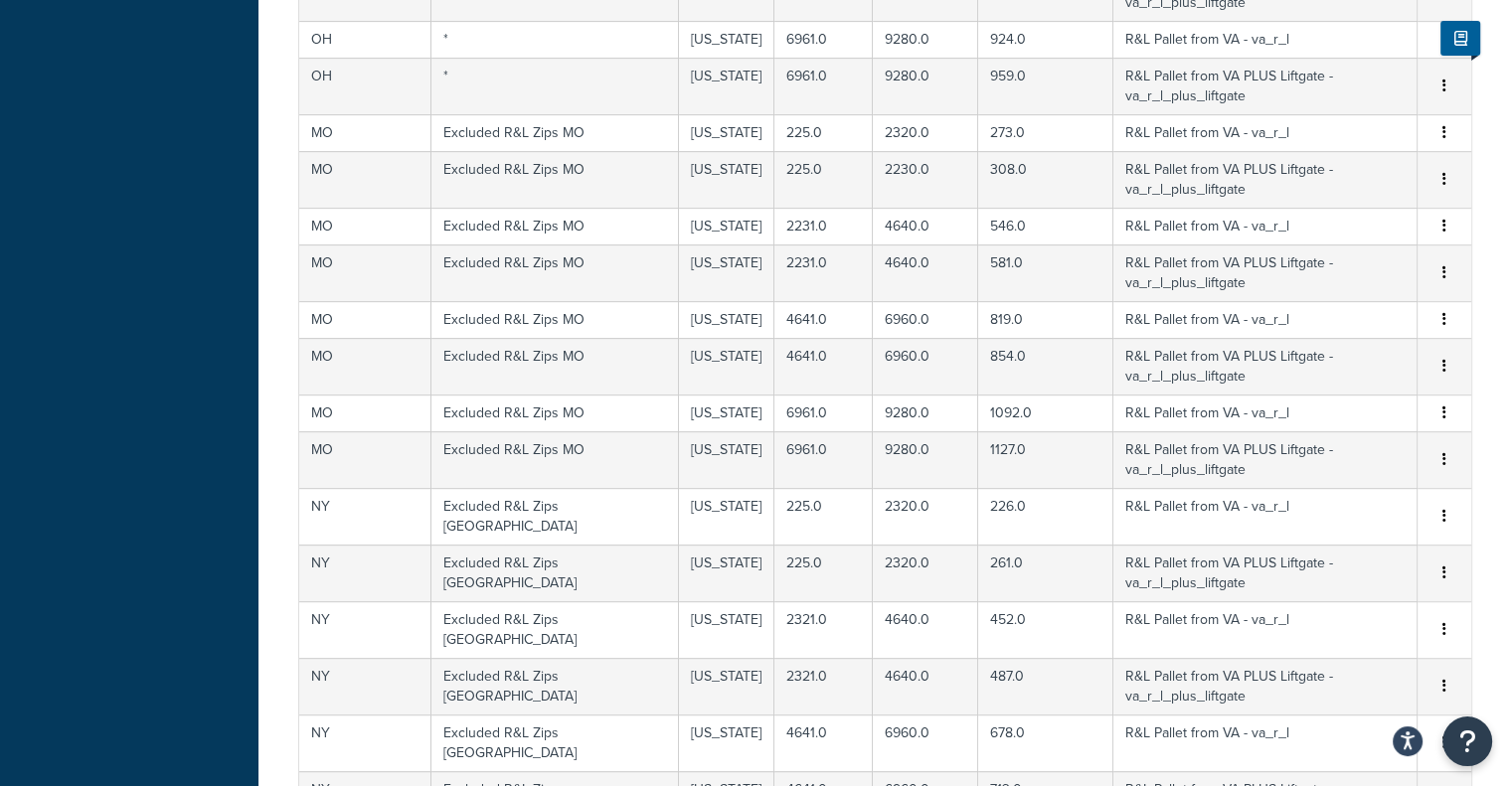 click on "8" at bounding box center [959, 908] 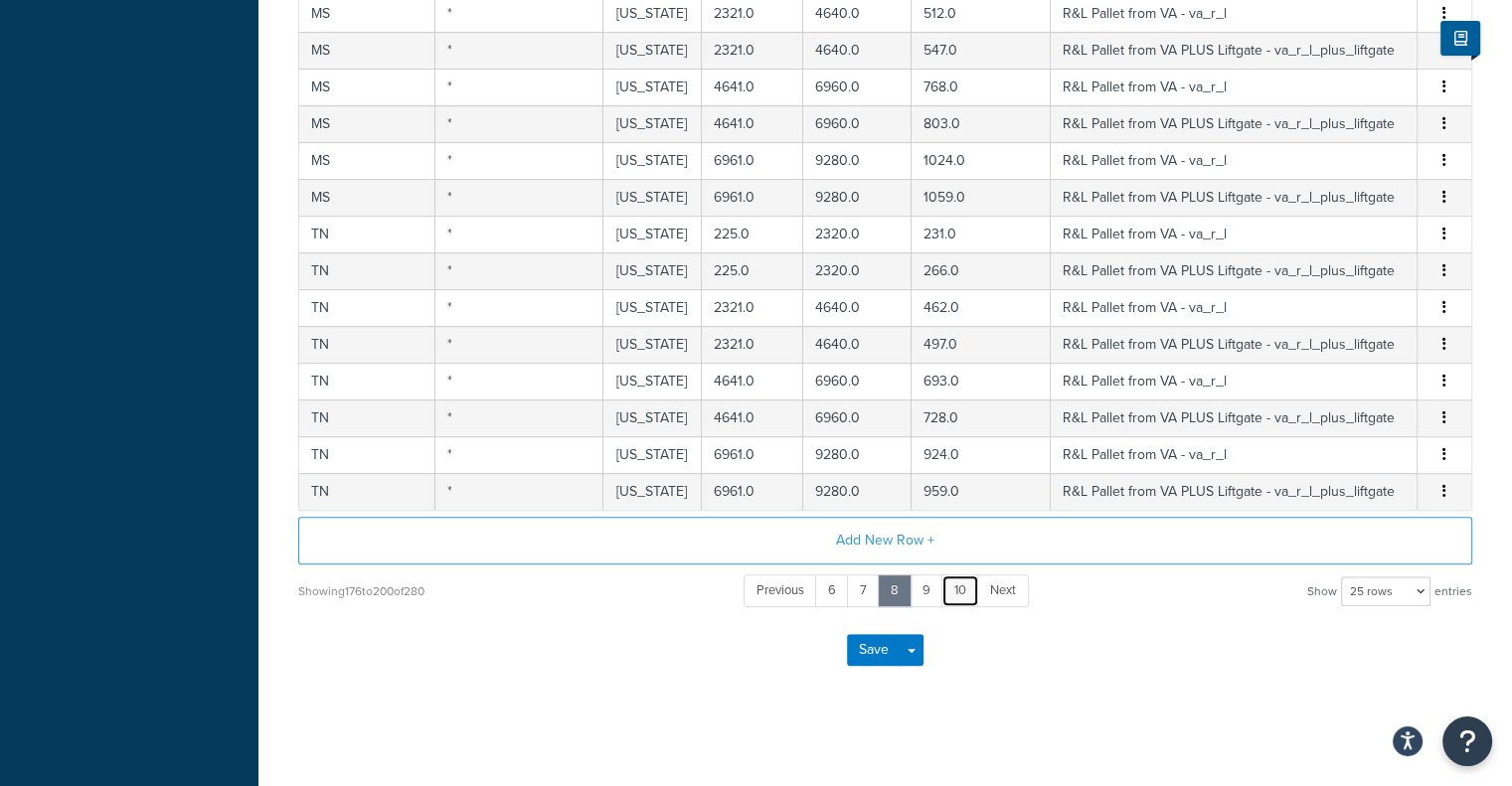 click on "10" at bounding box center [960, 590] 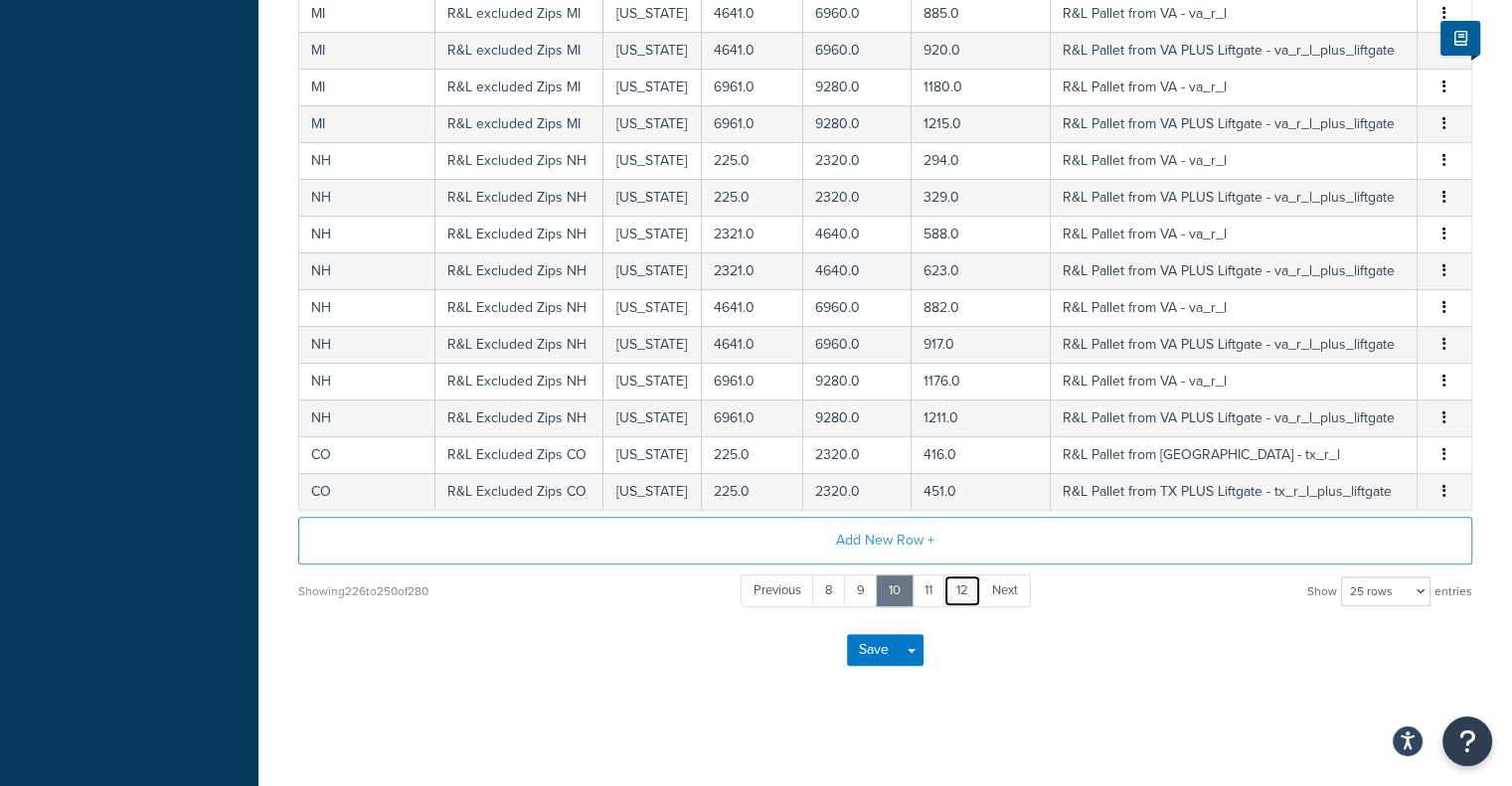 click on "12" at bounding box center (962, 590) 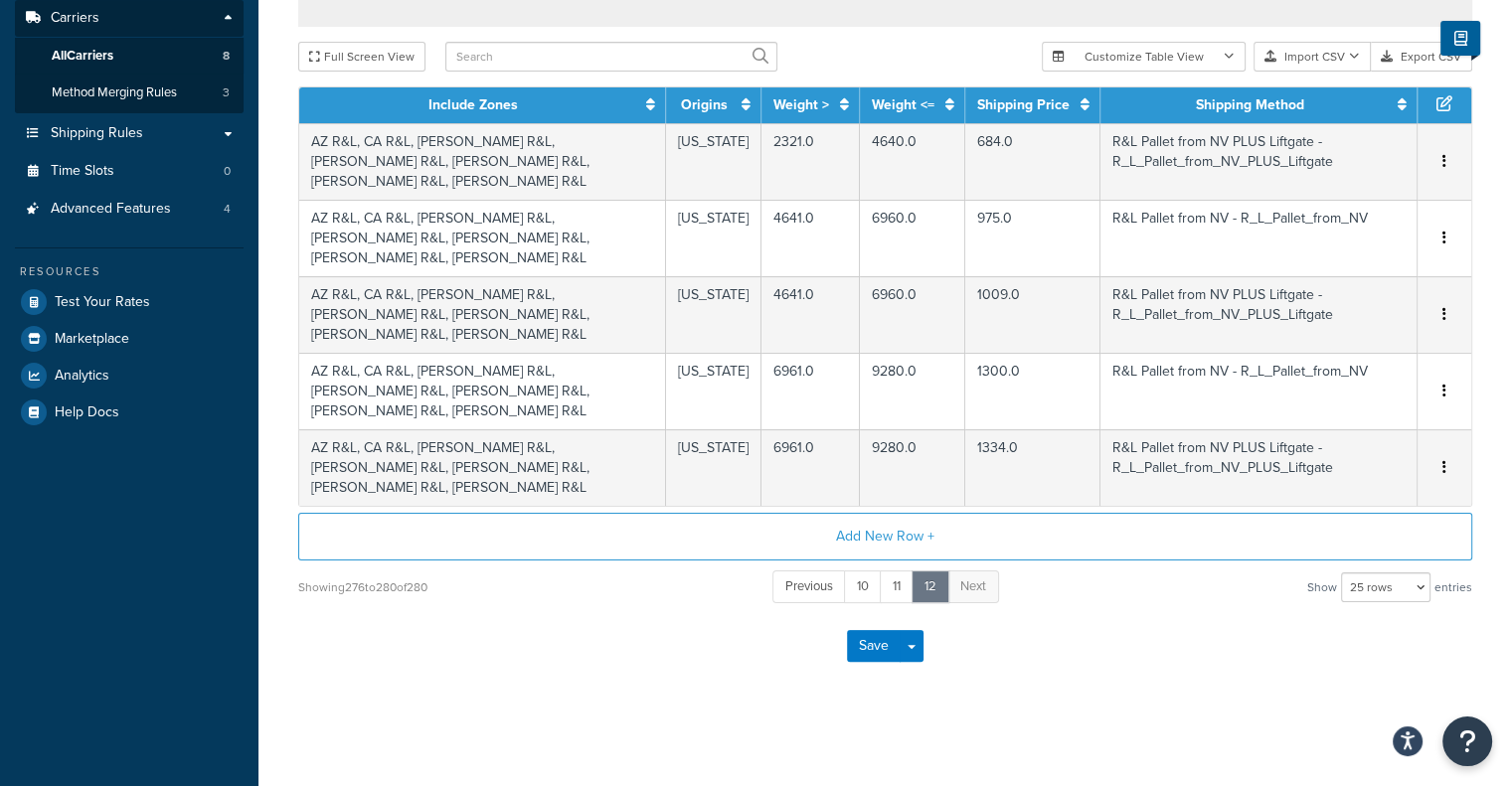 scroll, scrollTop: 215, scrollLeft: 0, axis: vertical 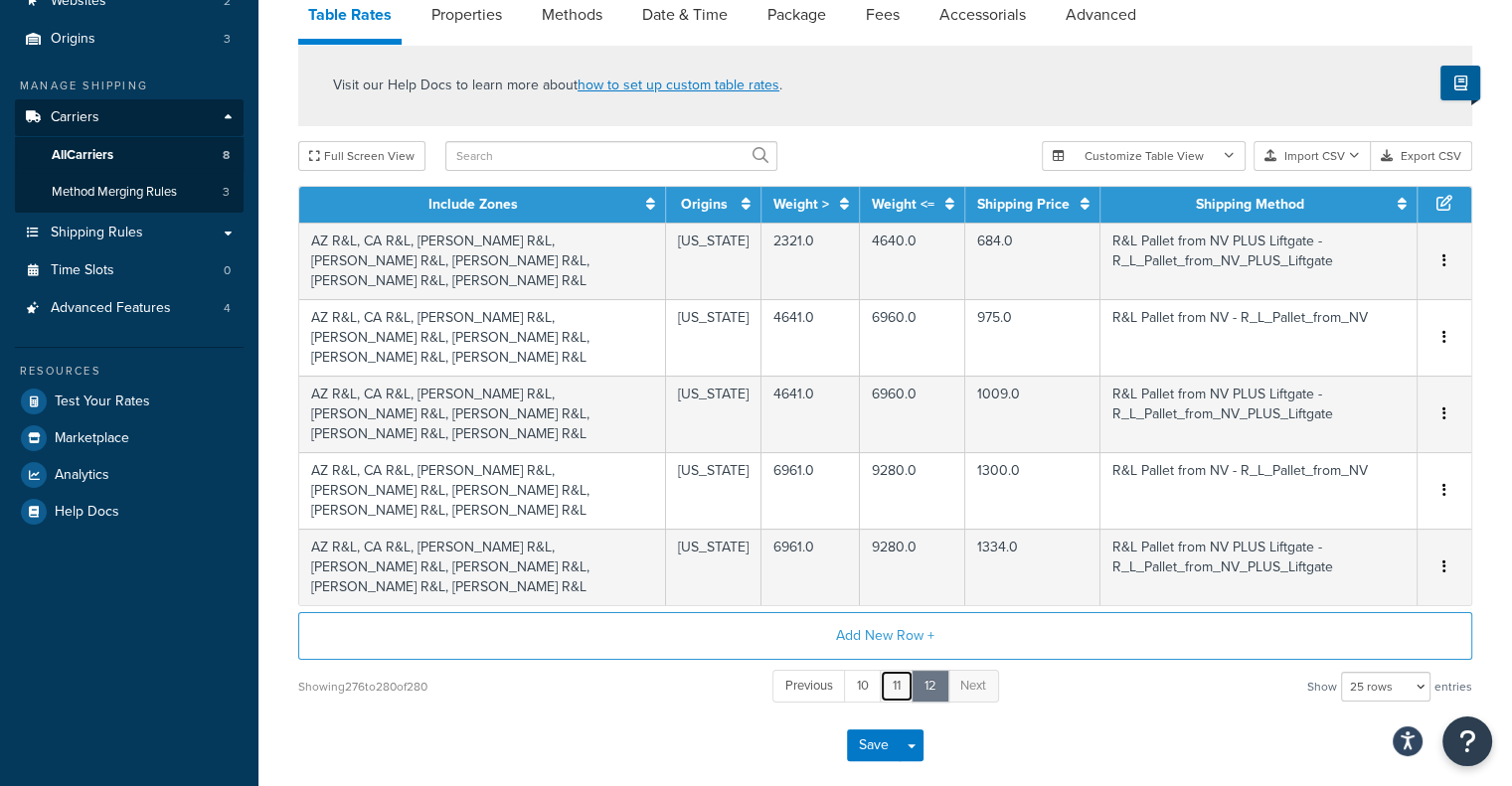 click on "11" at bounding box center [897, 686] 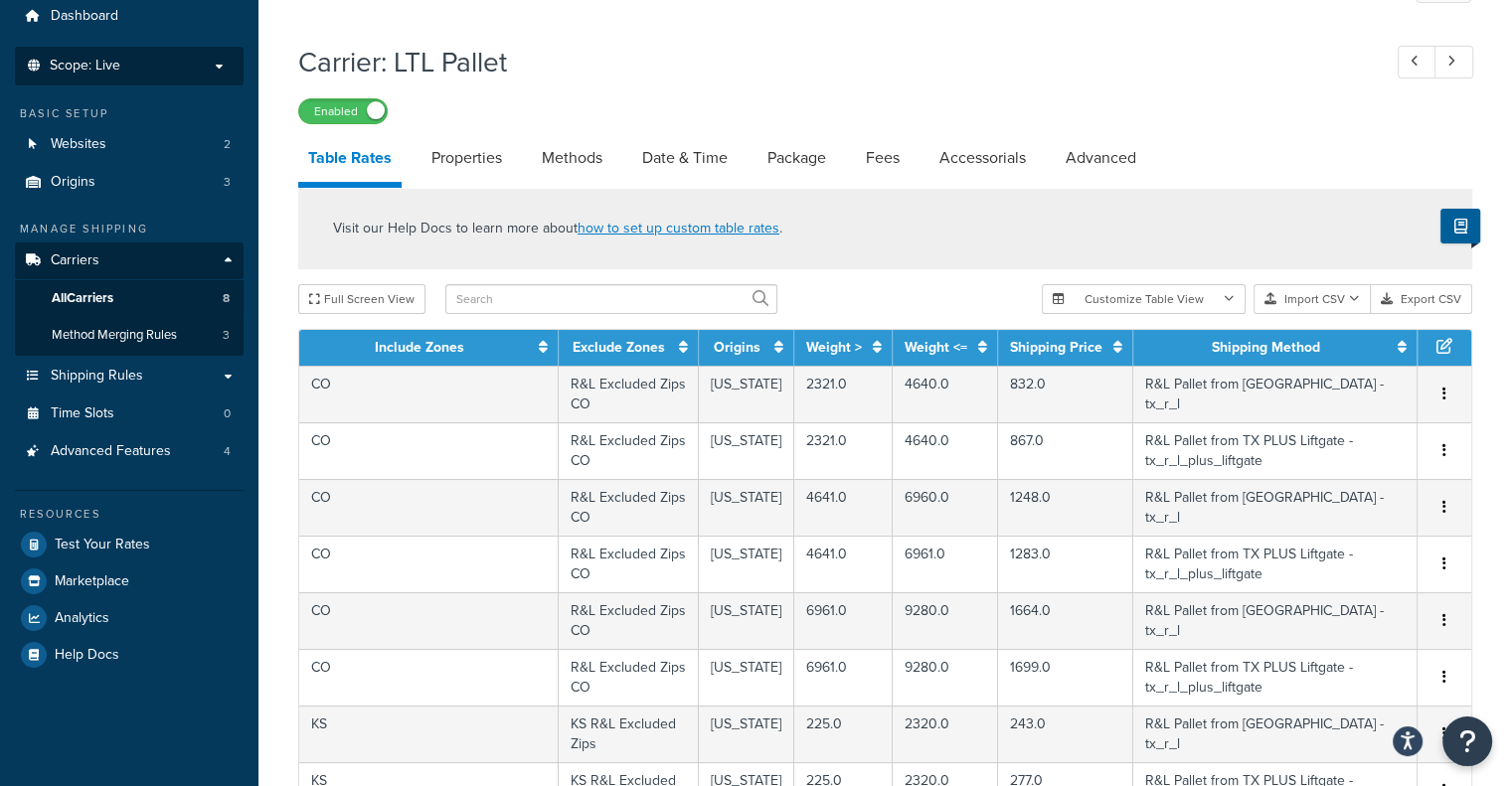 scroll, scrollTop: 0, scrollLeft: 0, axis: both 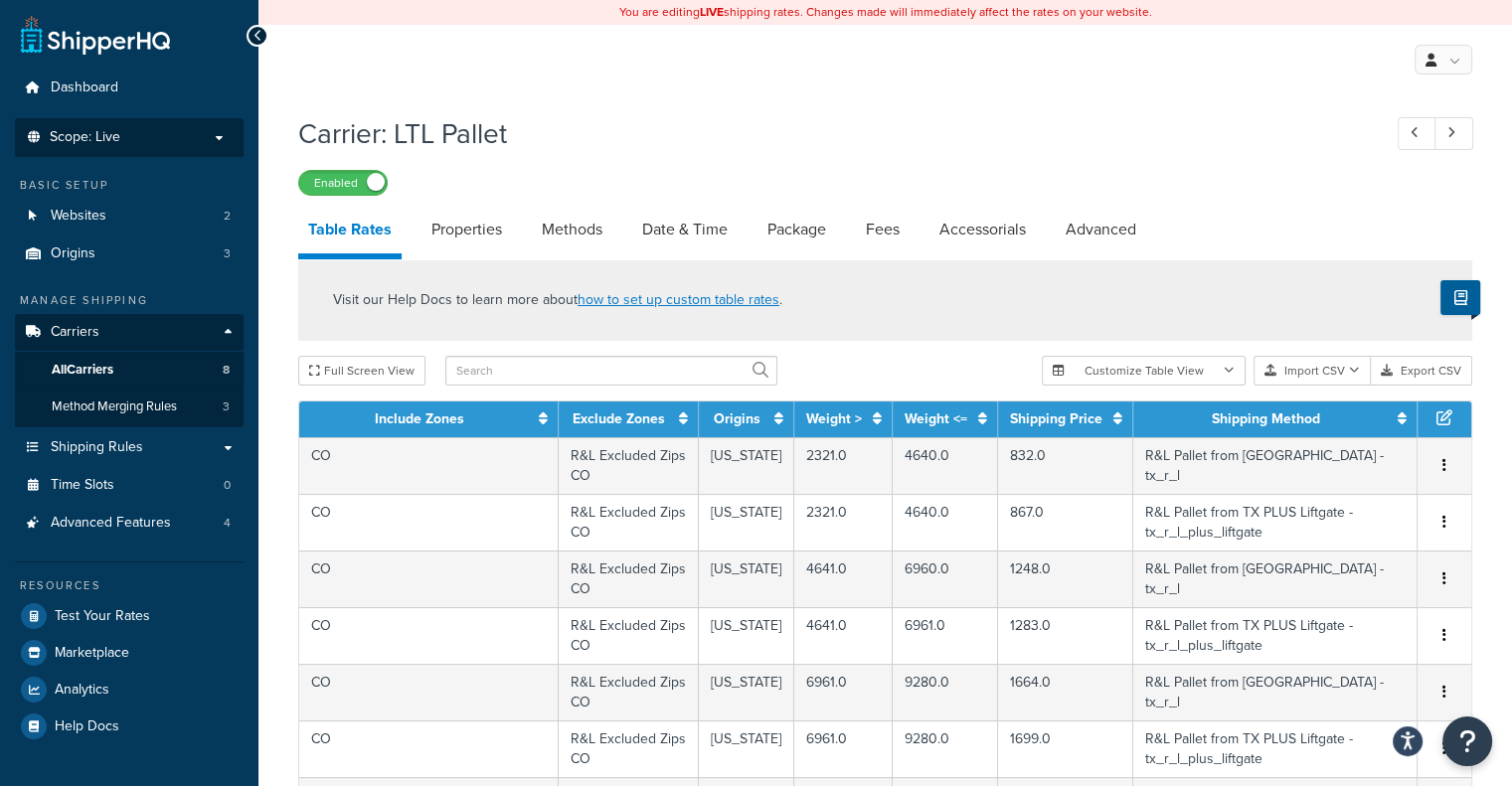 click on "Scope:   Live" at bounding box center [129, 137] 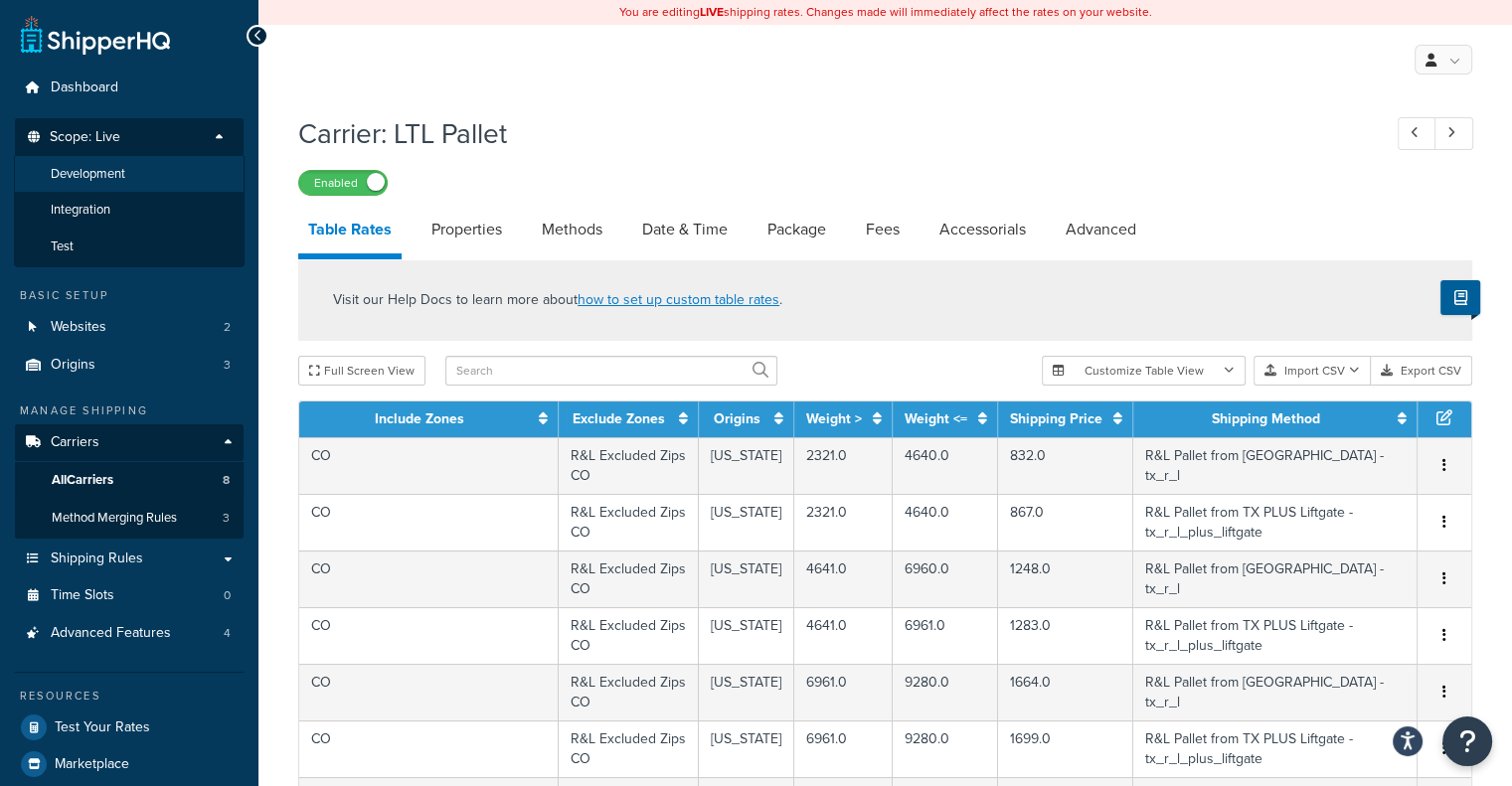 click on "Development" at bounding box center [129, 174] 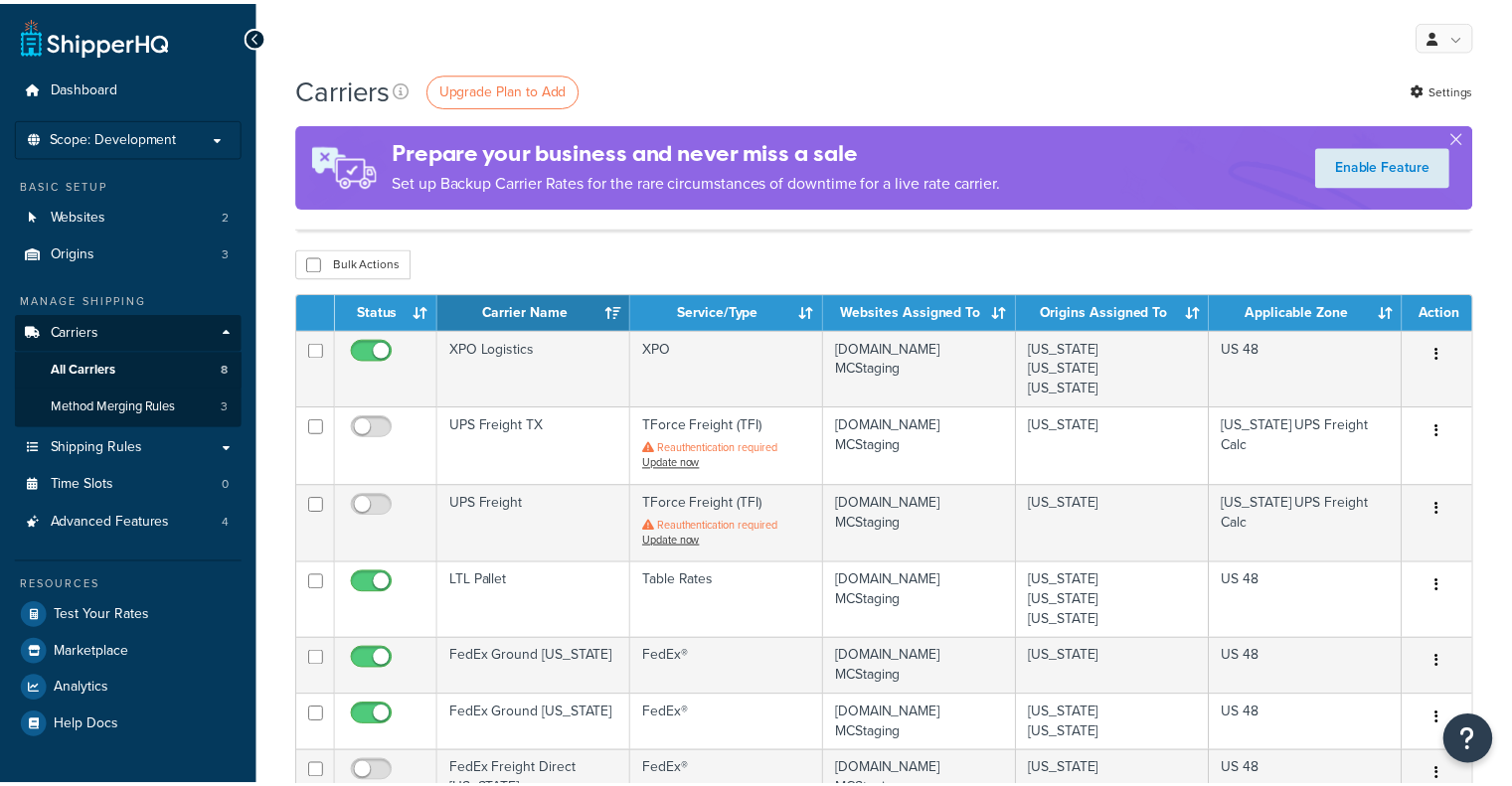 scroll, scrollTop: 99, scrollLeft: 0, axis: vertical 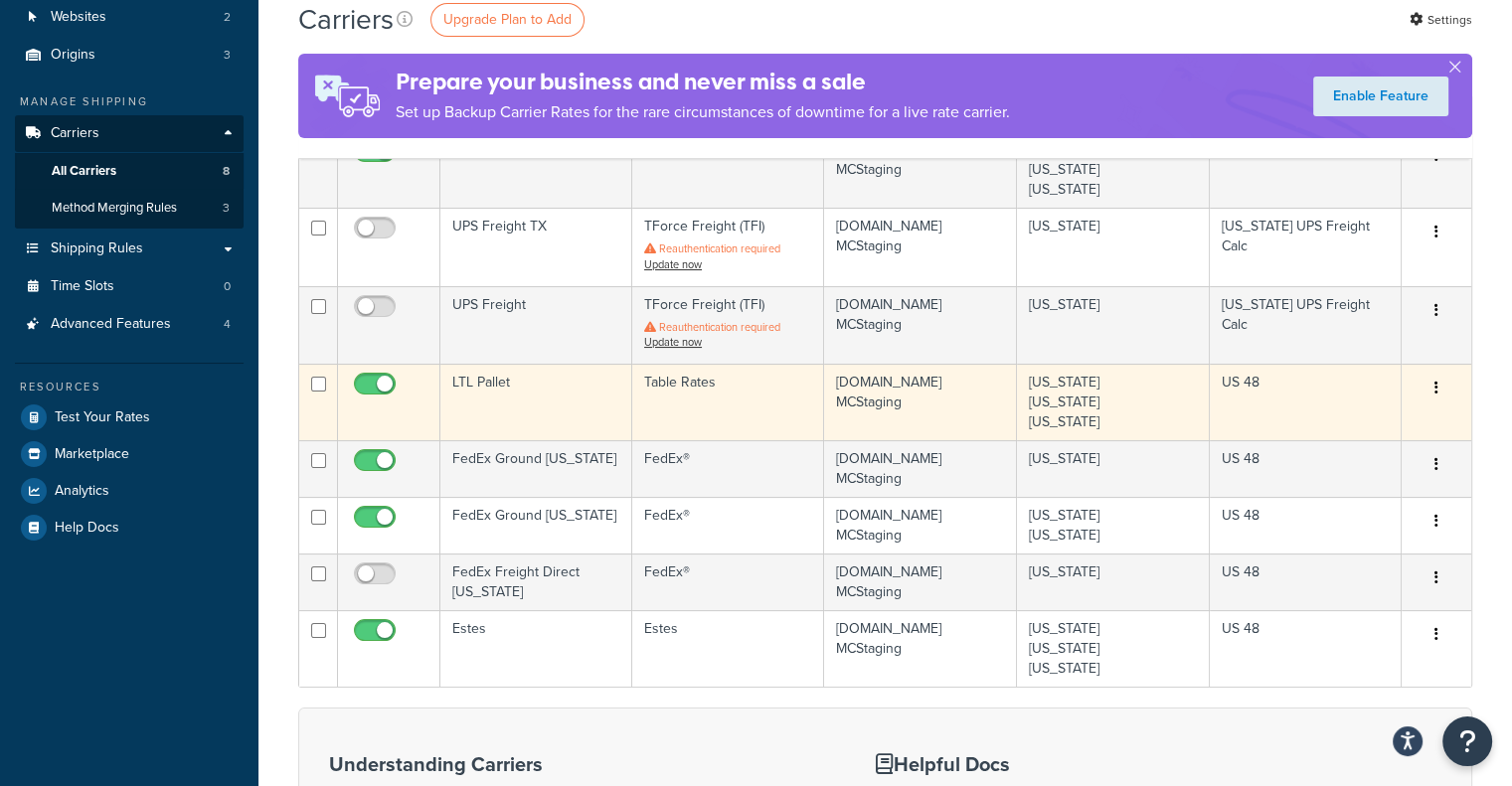 click on "Table Rates" at bounding box center (728, 401) 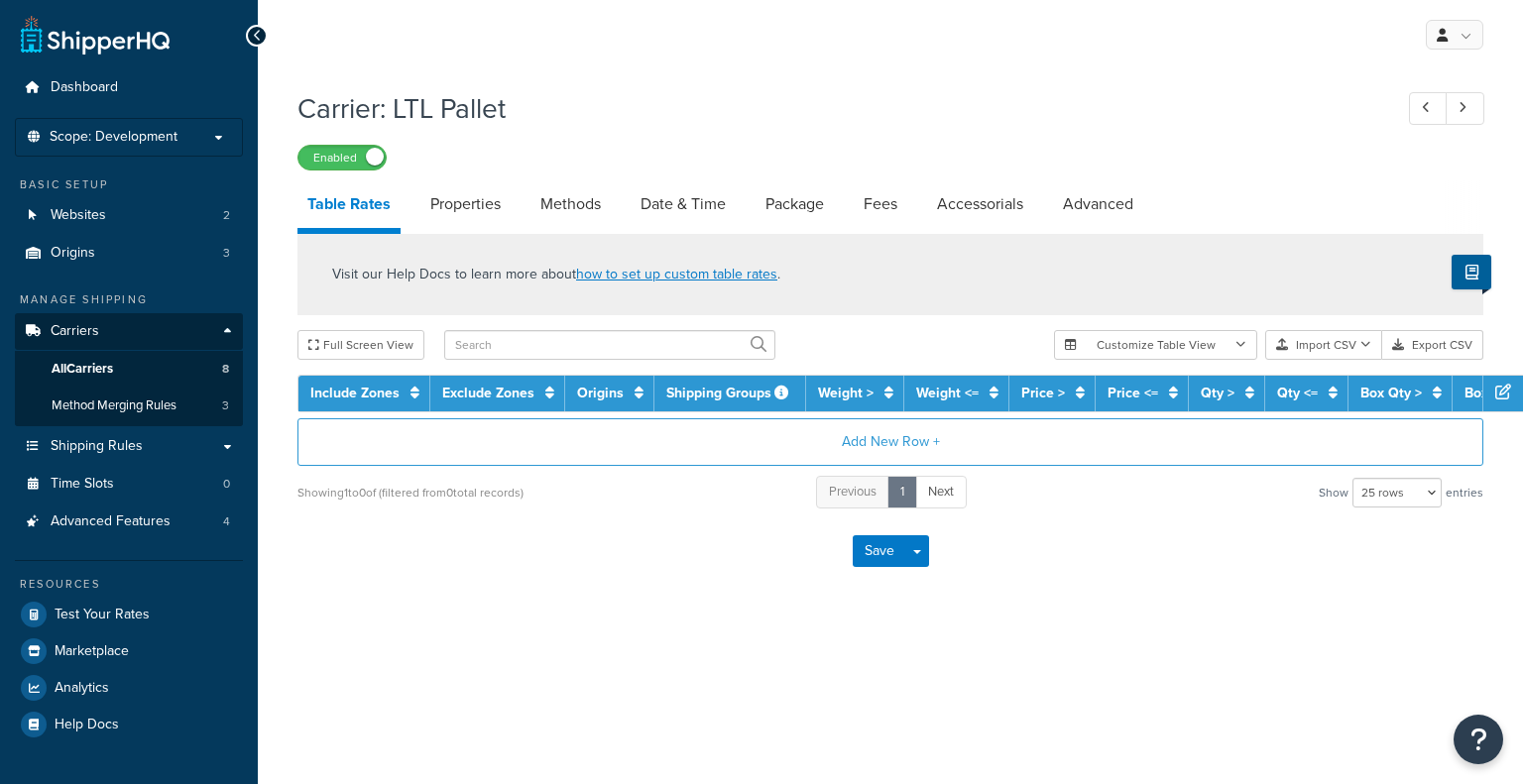 select on "25" 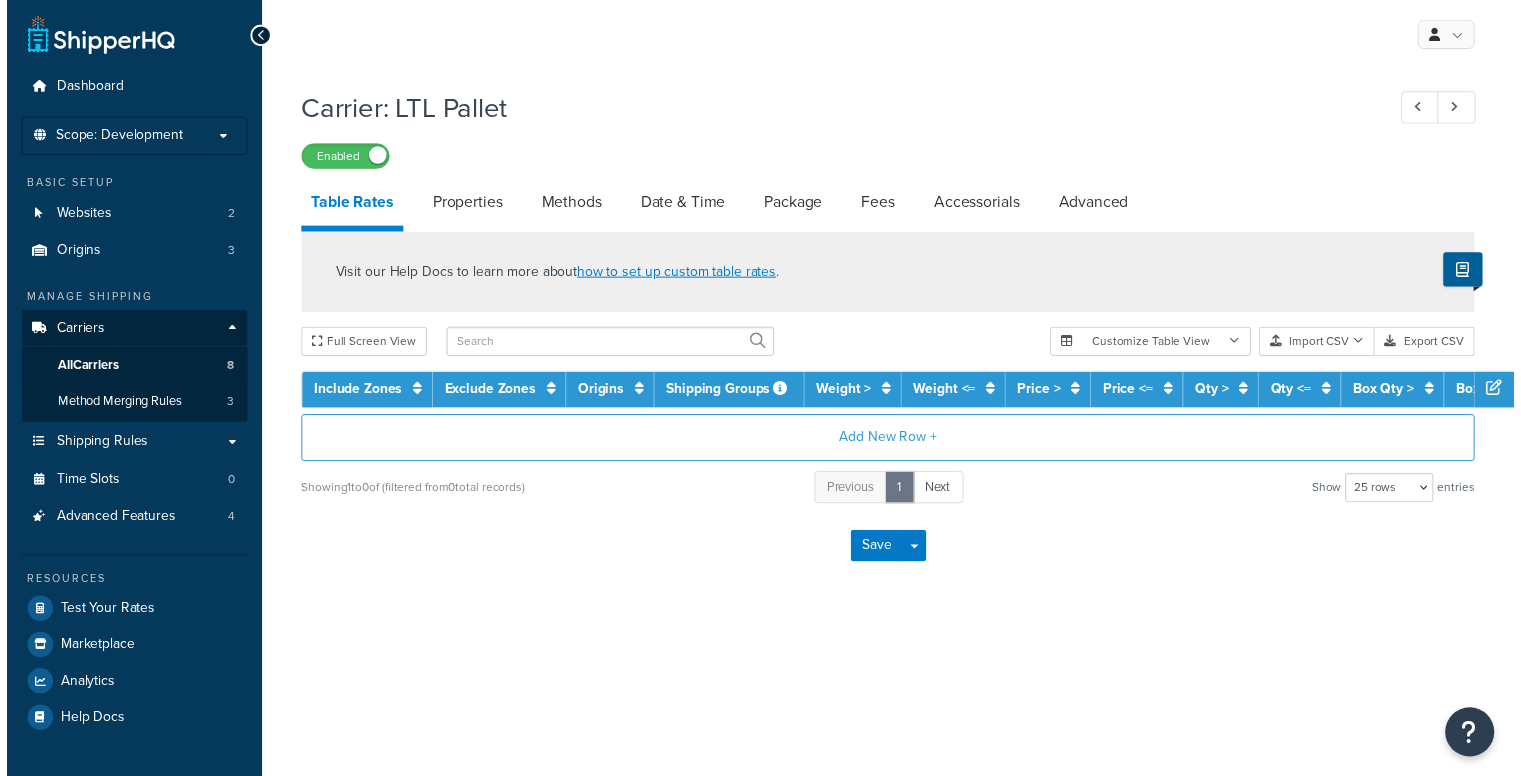 scroll, scrollTop: 0, scrollLeft: 0, axis: both 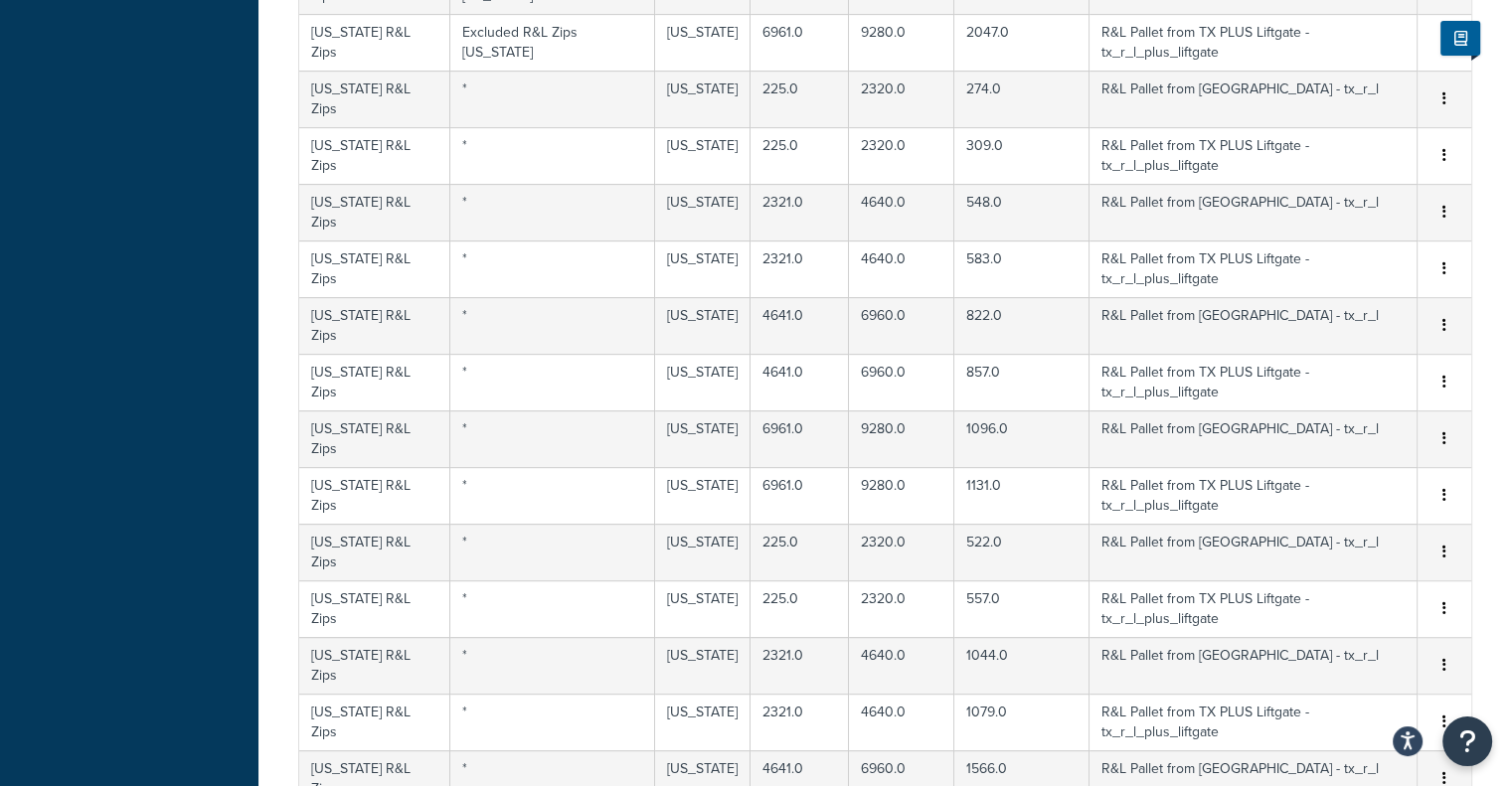 click on "3" at bounding box center [926, 1114] 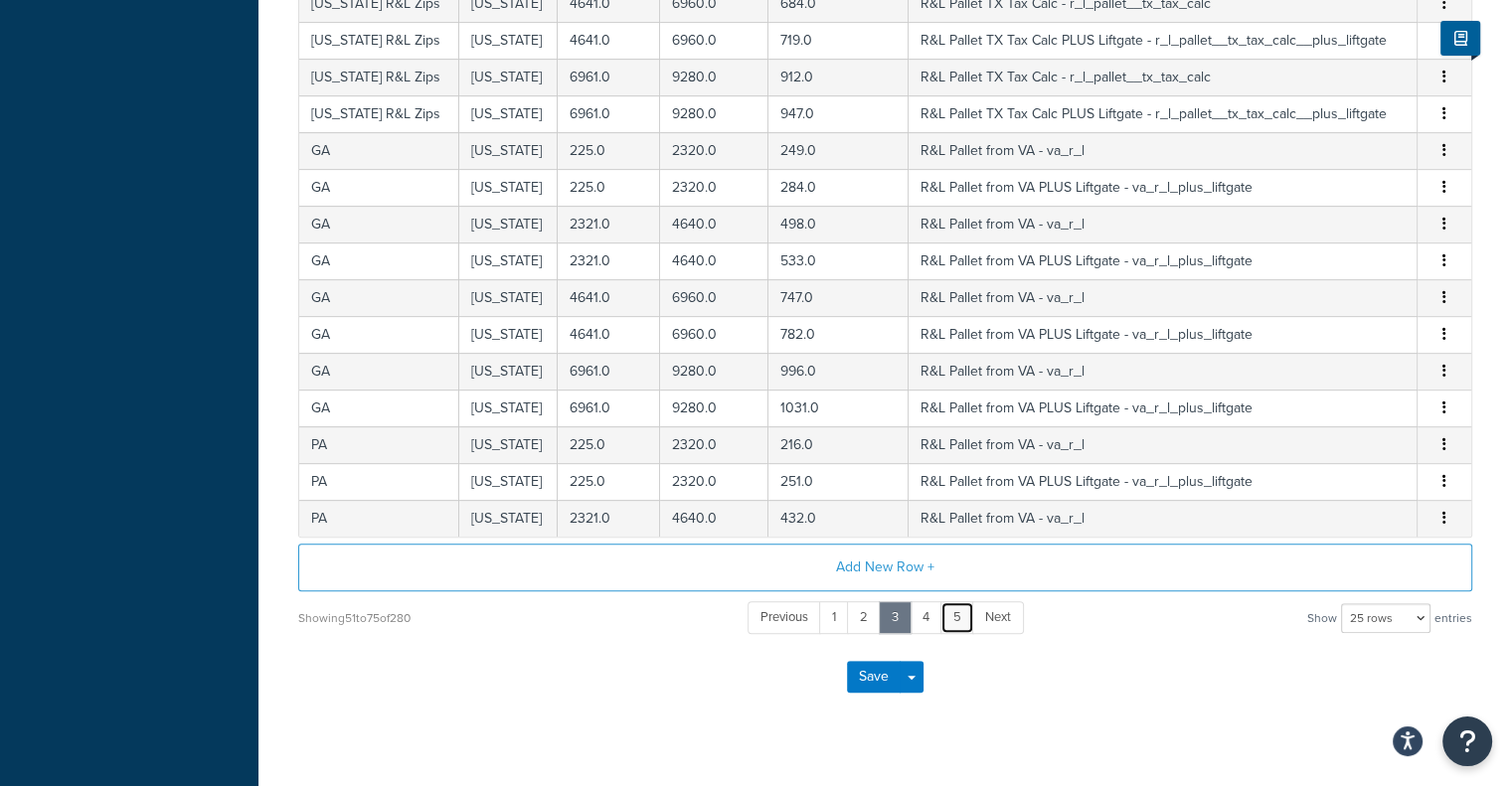 click on "5" at bounding box center (957, 617) 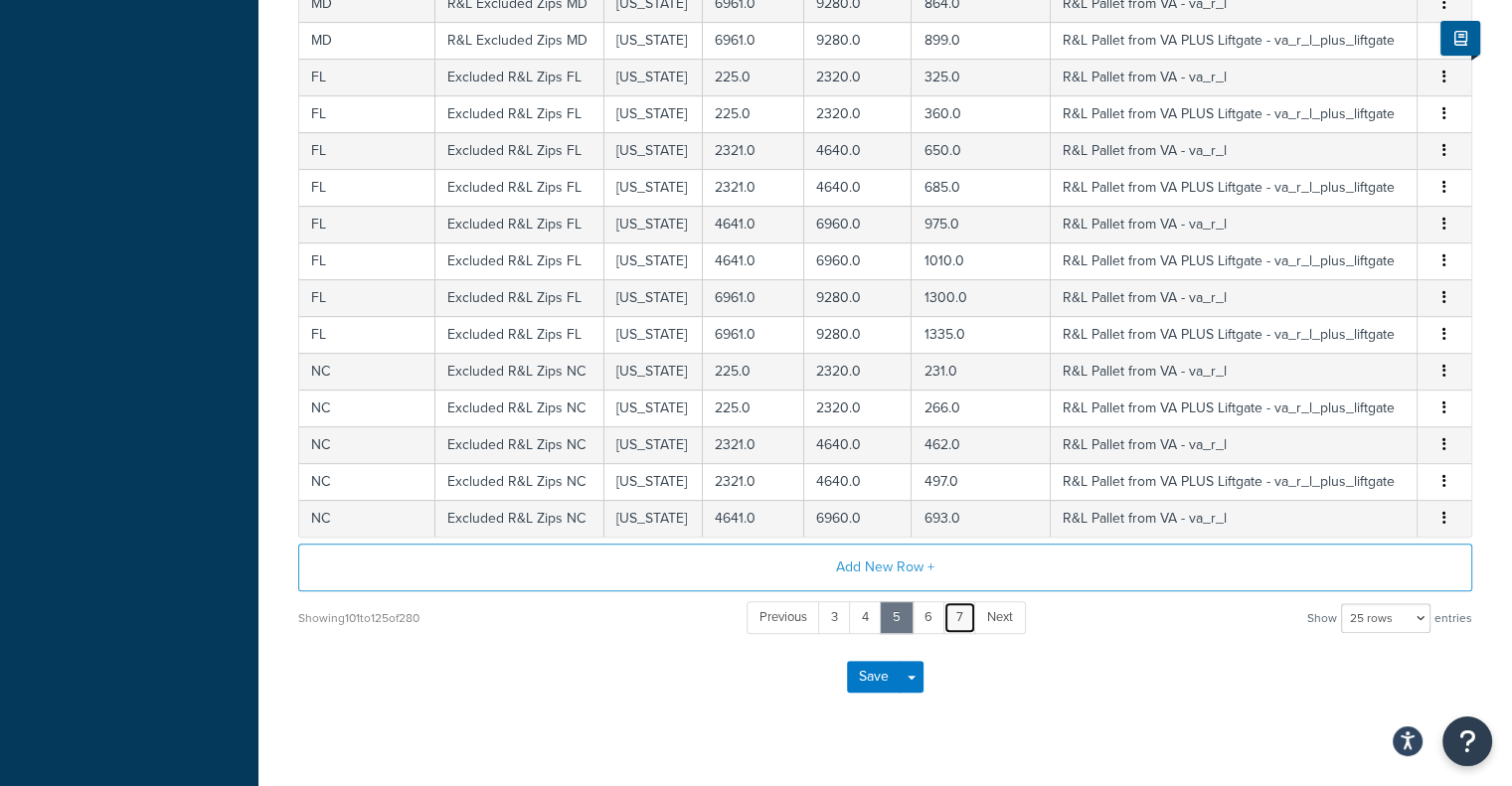 click on "7" at bounding box center [959, 617] 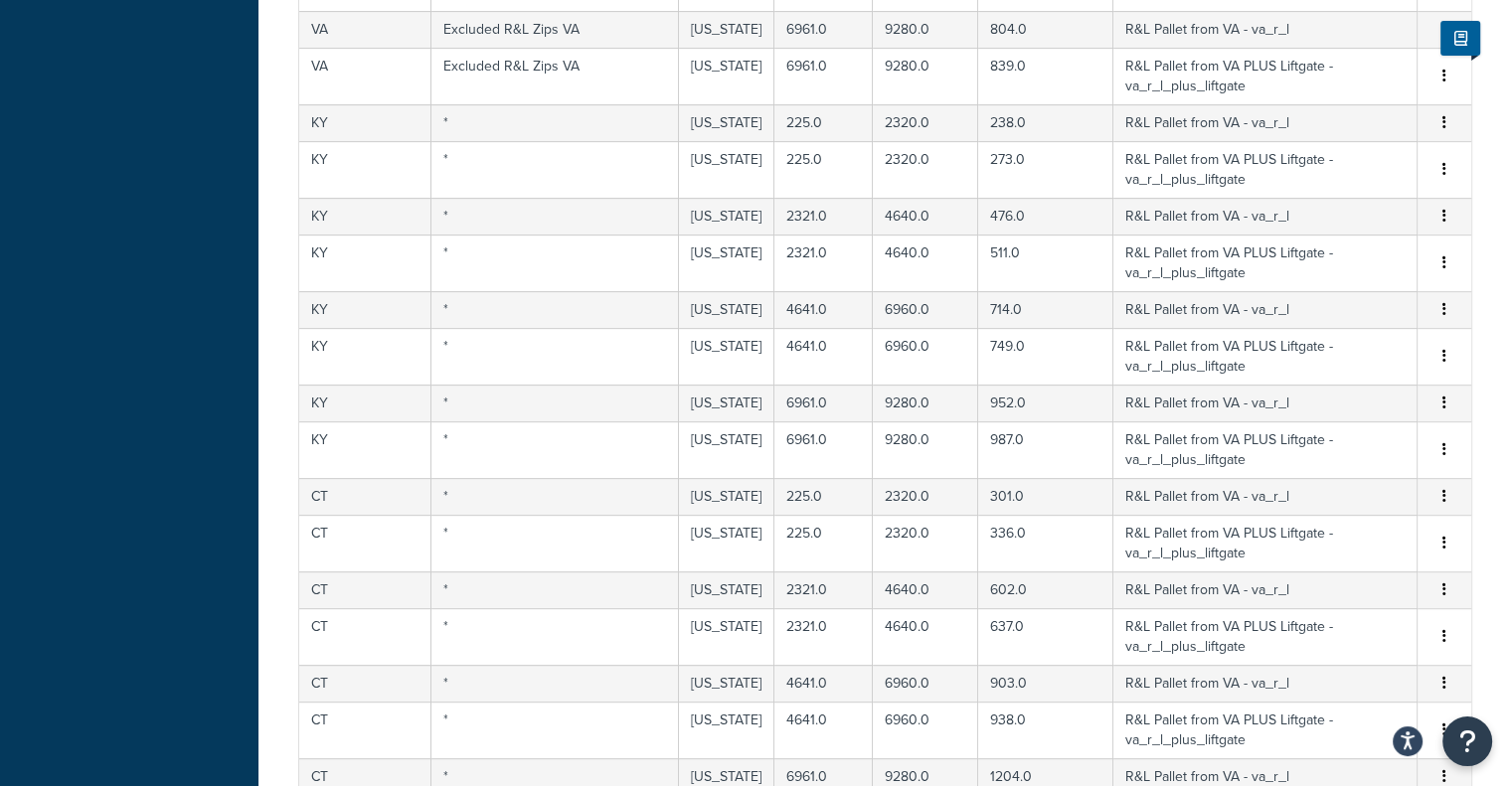 click on "9" at bounding box center (960, 875) 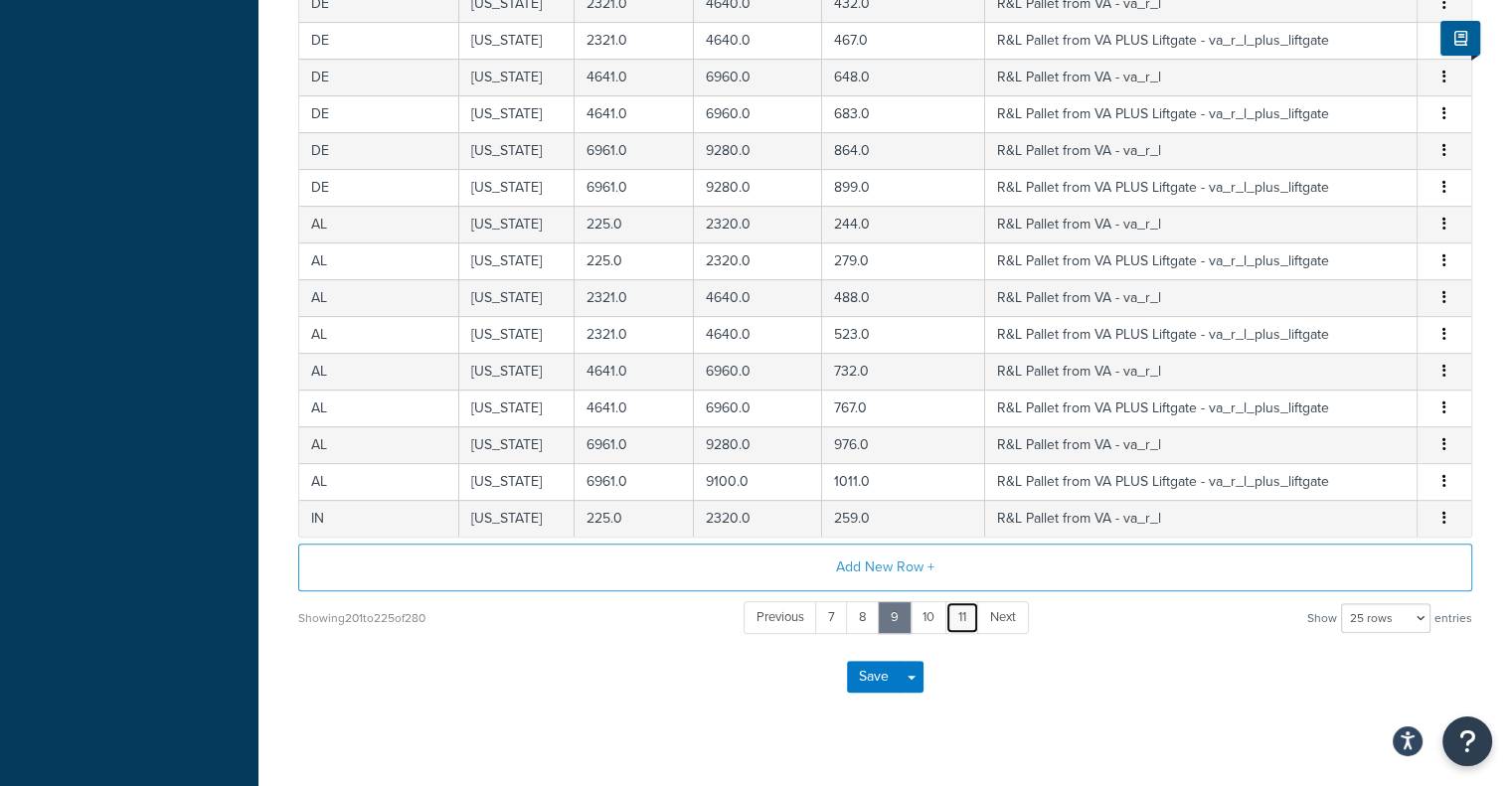click on "11" at bounding box center (962, 617) 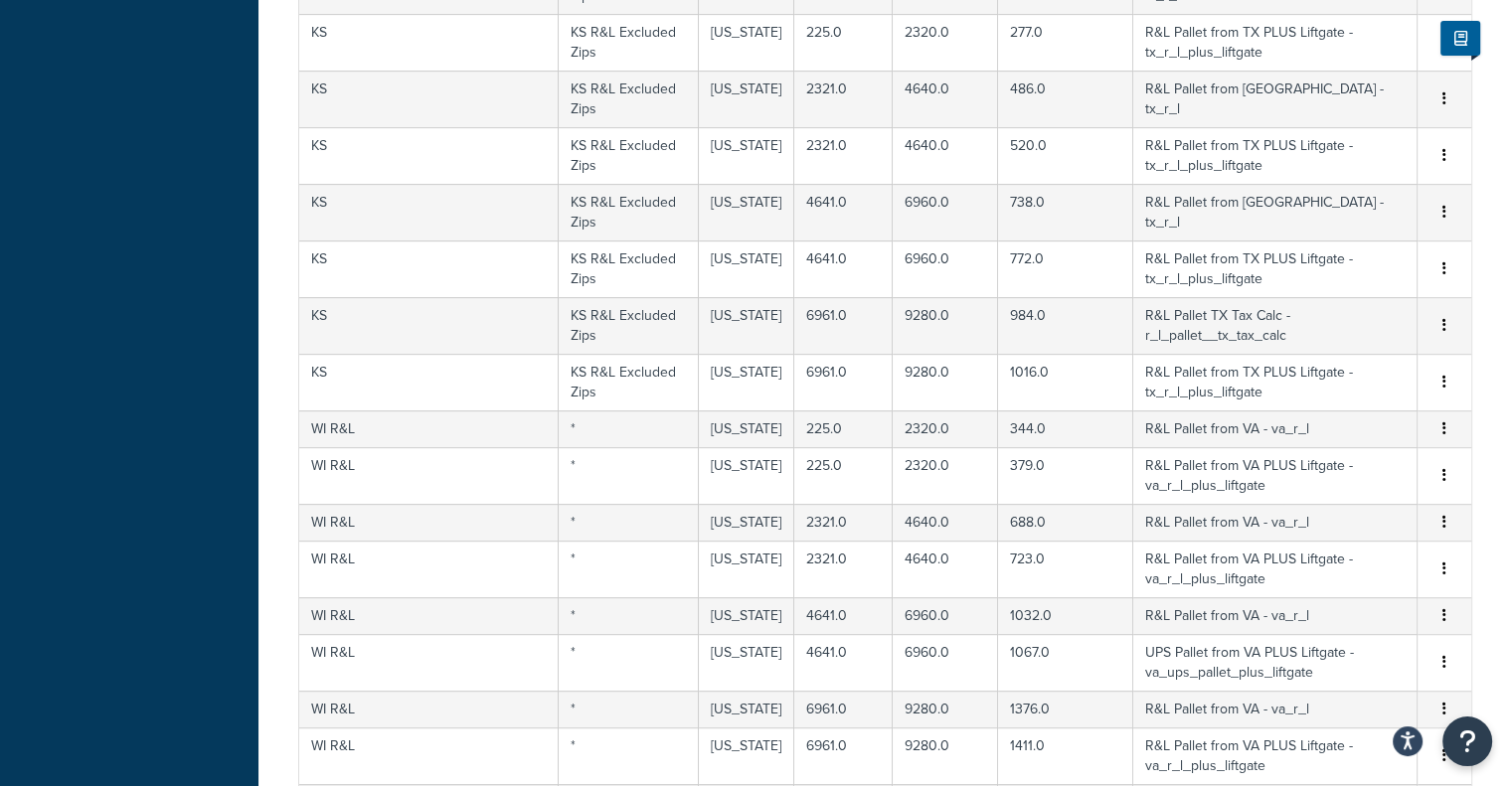 click on "1032.0" at bounding box center (1066, 615) 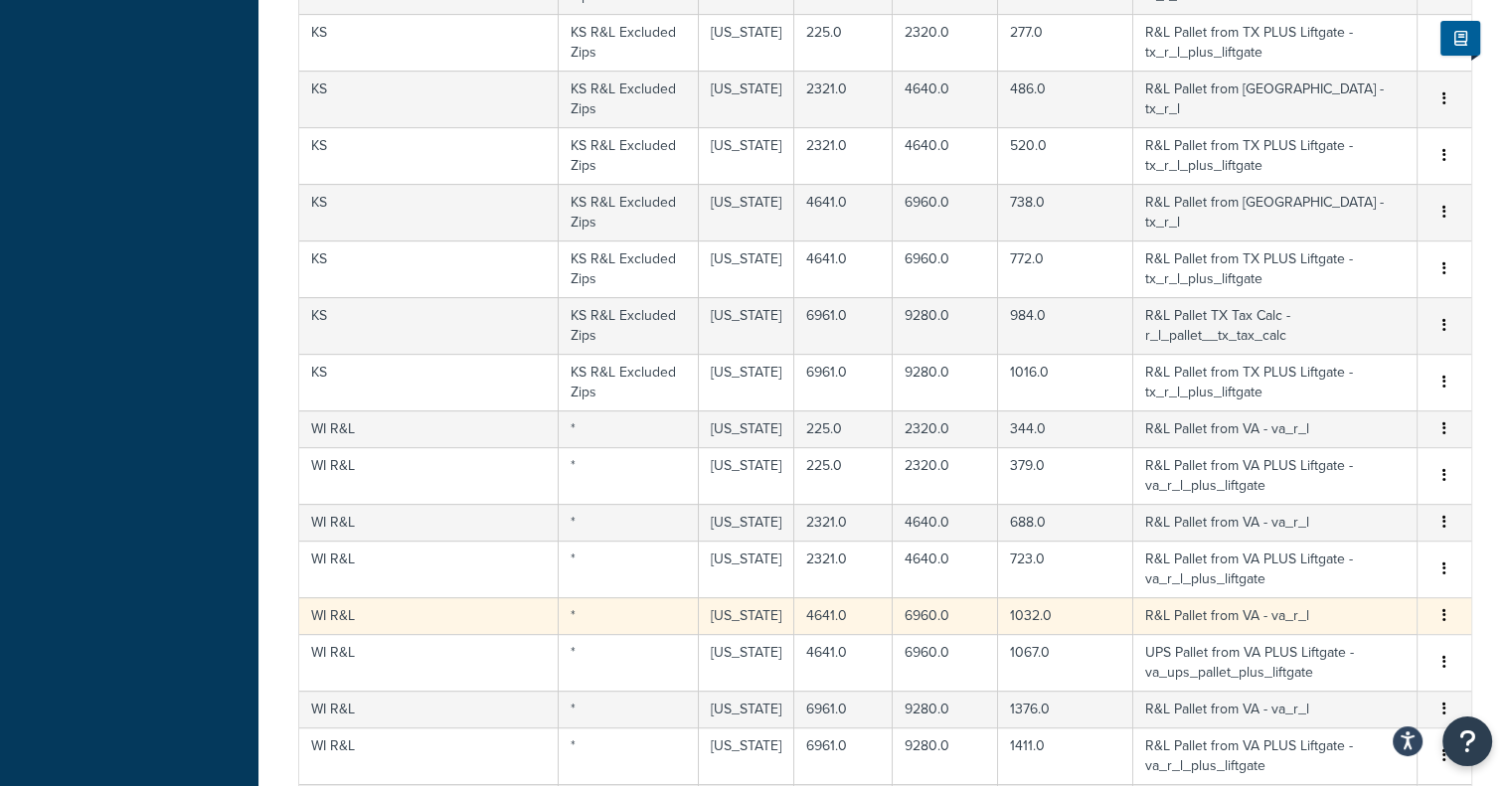 select on "23971" 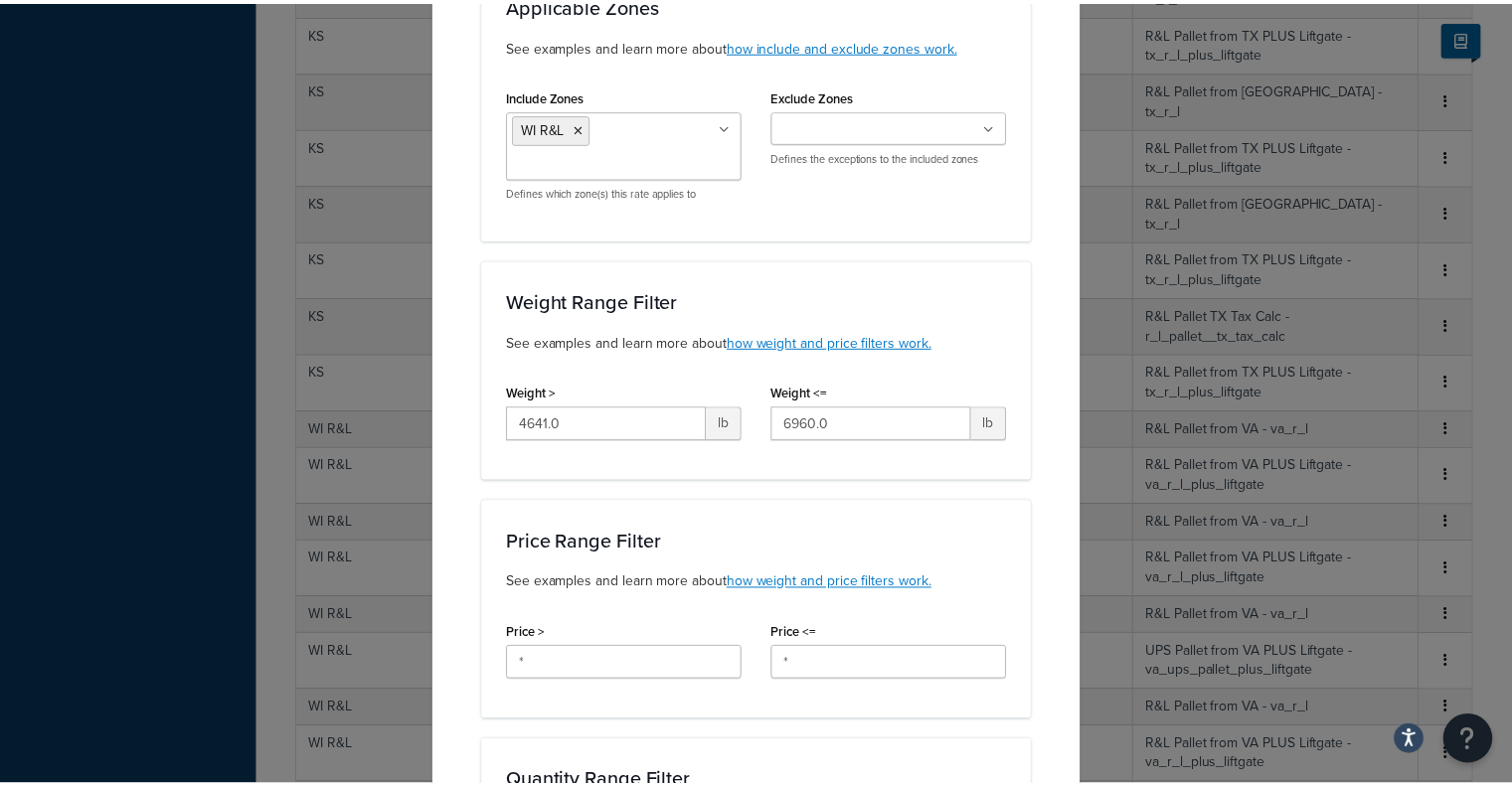 scroll, scrollTop: 0, scrollLeft: 0, axis: both 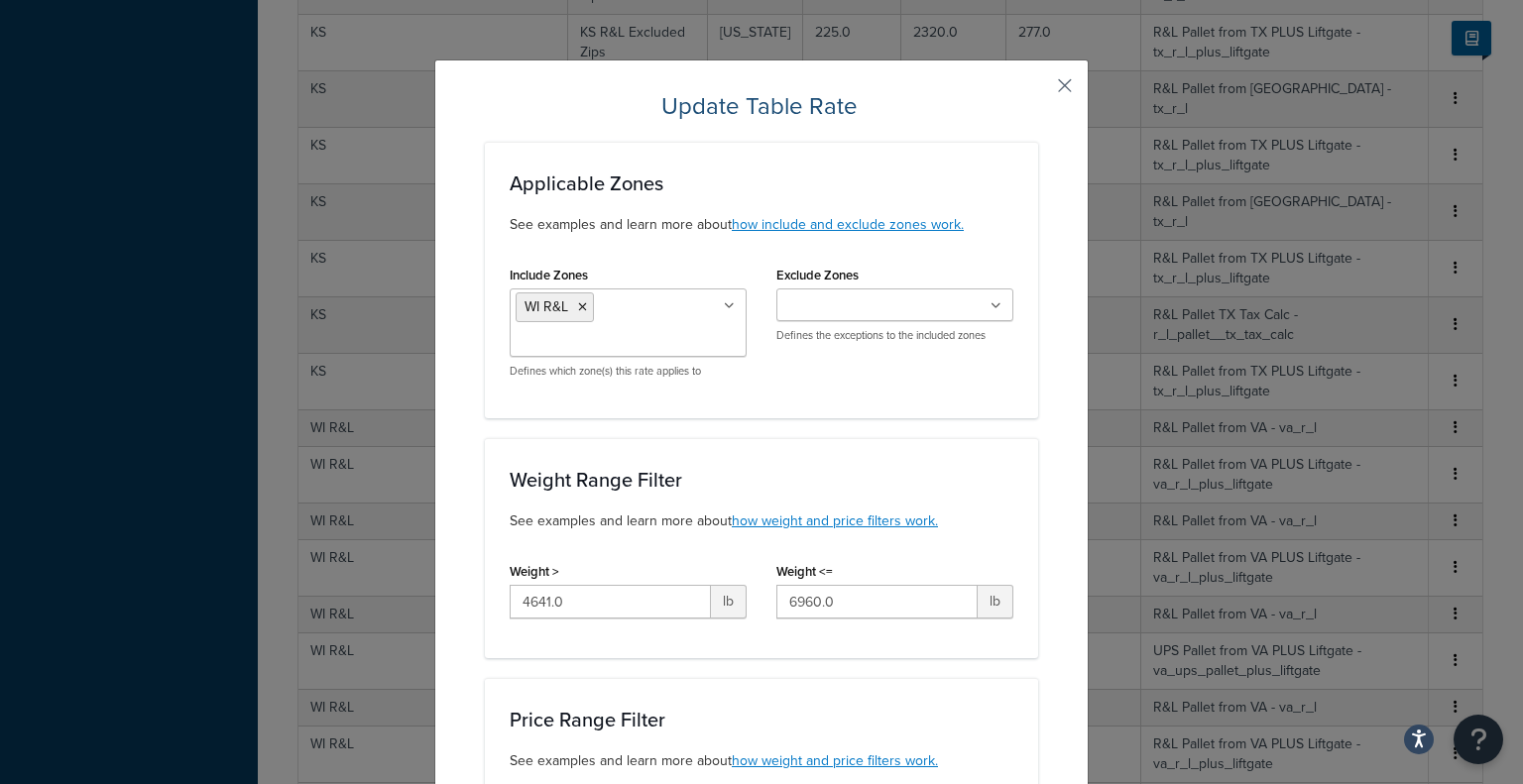 click at bounding box center [1035, 92] 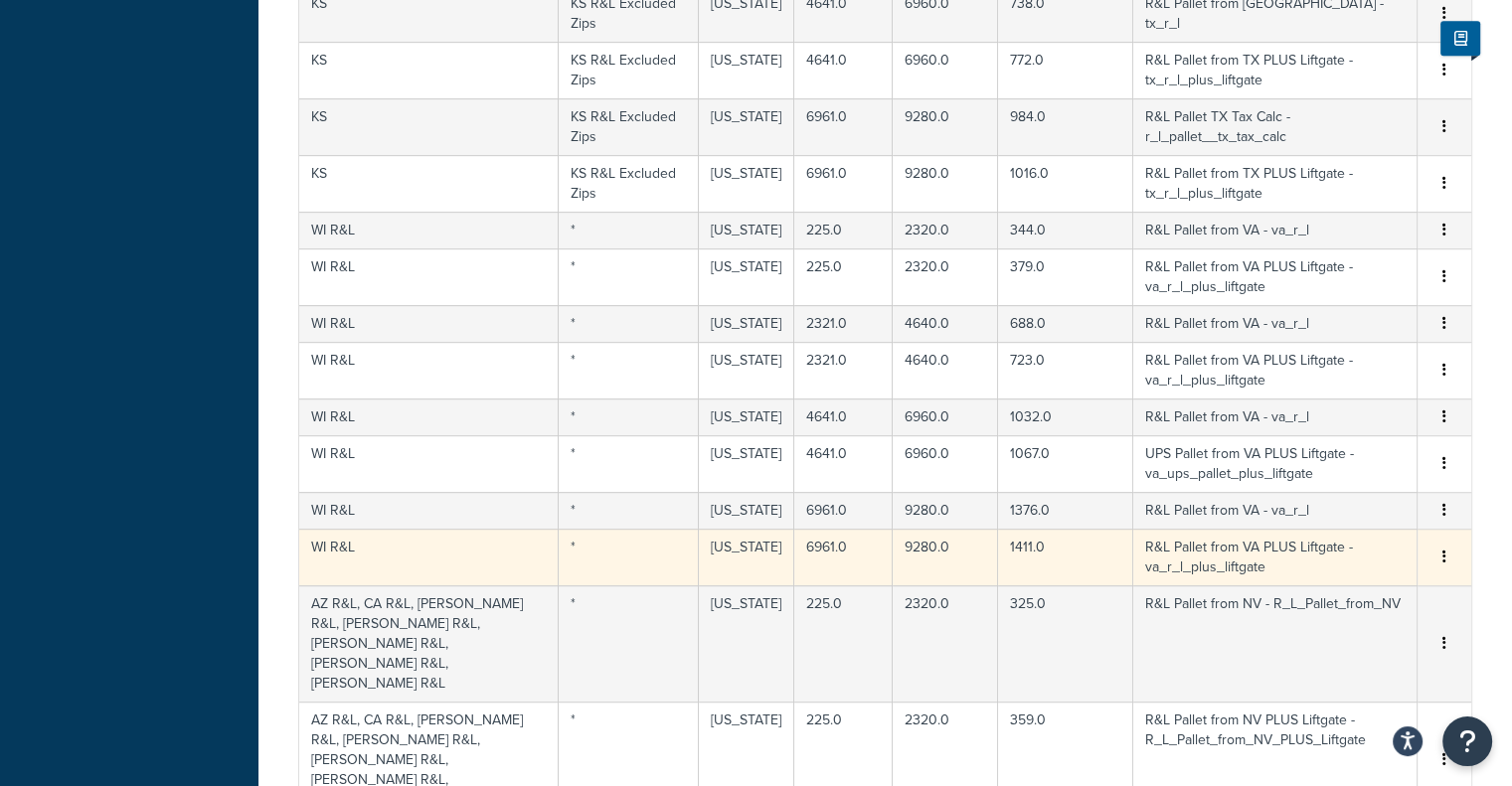 scroll, scrollTop: 1238, scrollLeft: 0, axis: vertical 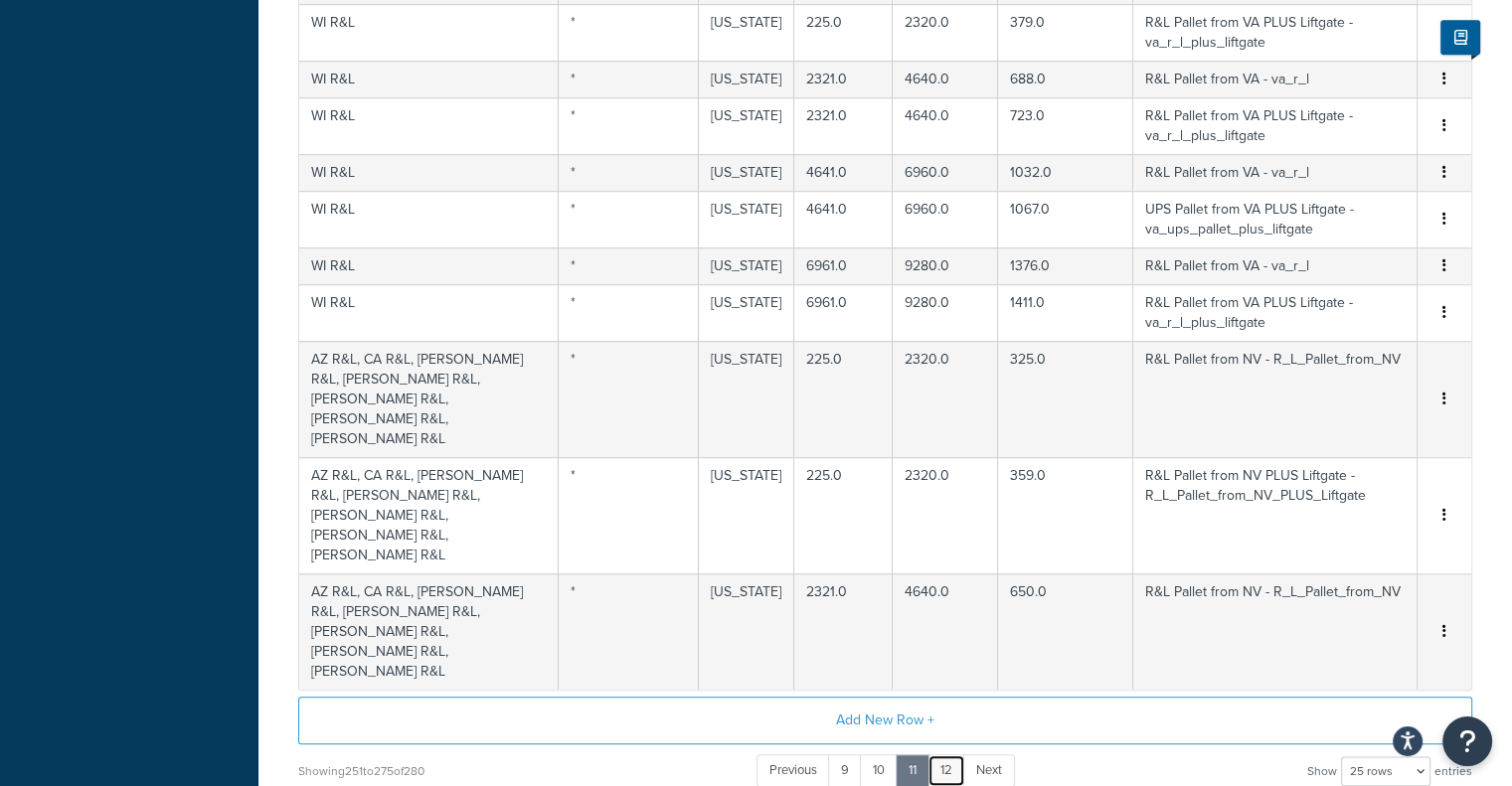 click on "12" at bounding box center (946, 770) 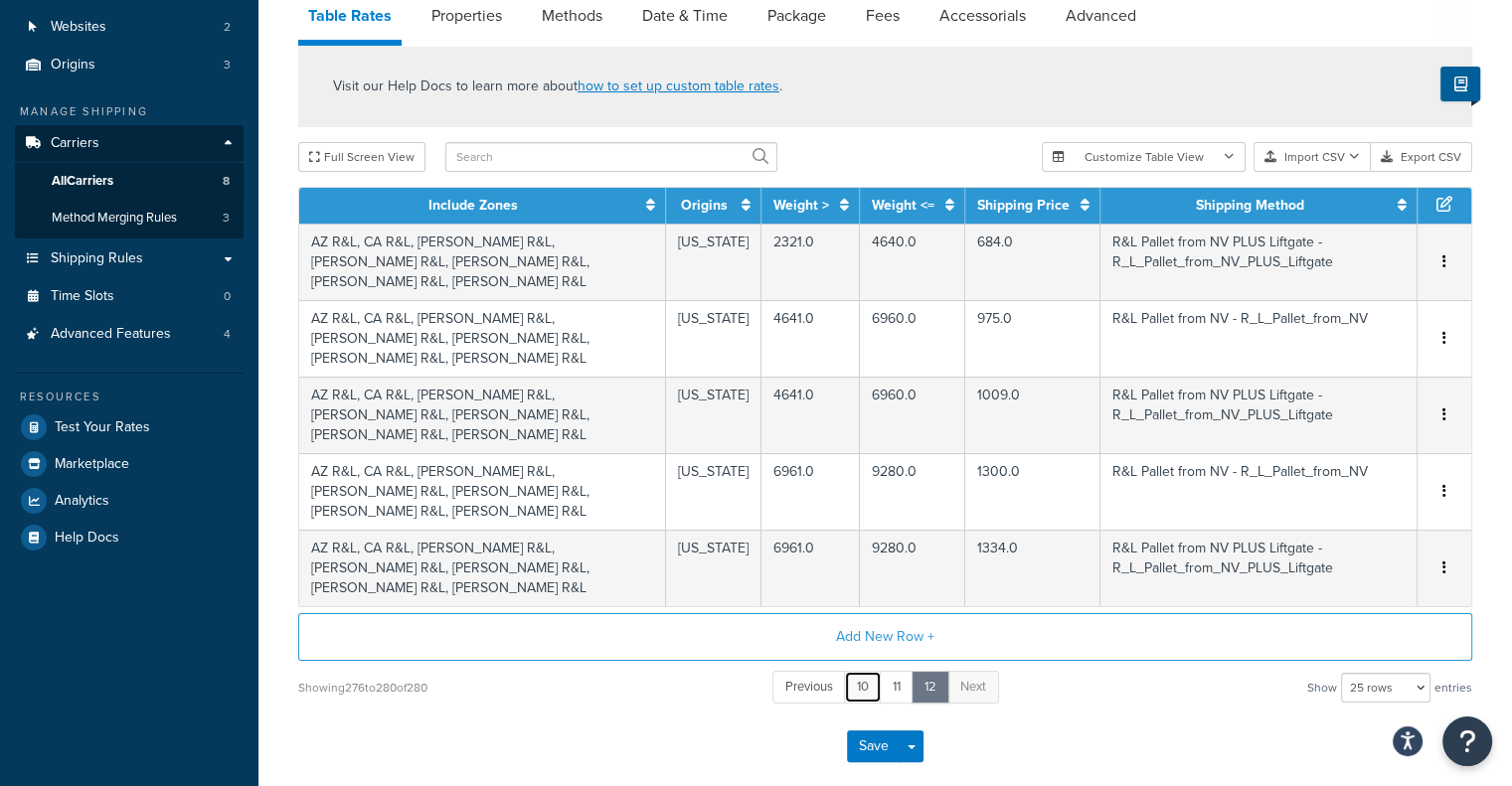click on "10" at bounding box center [863, 687] 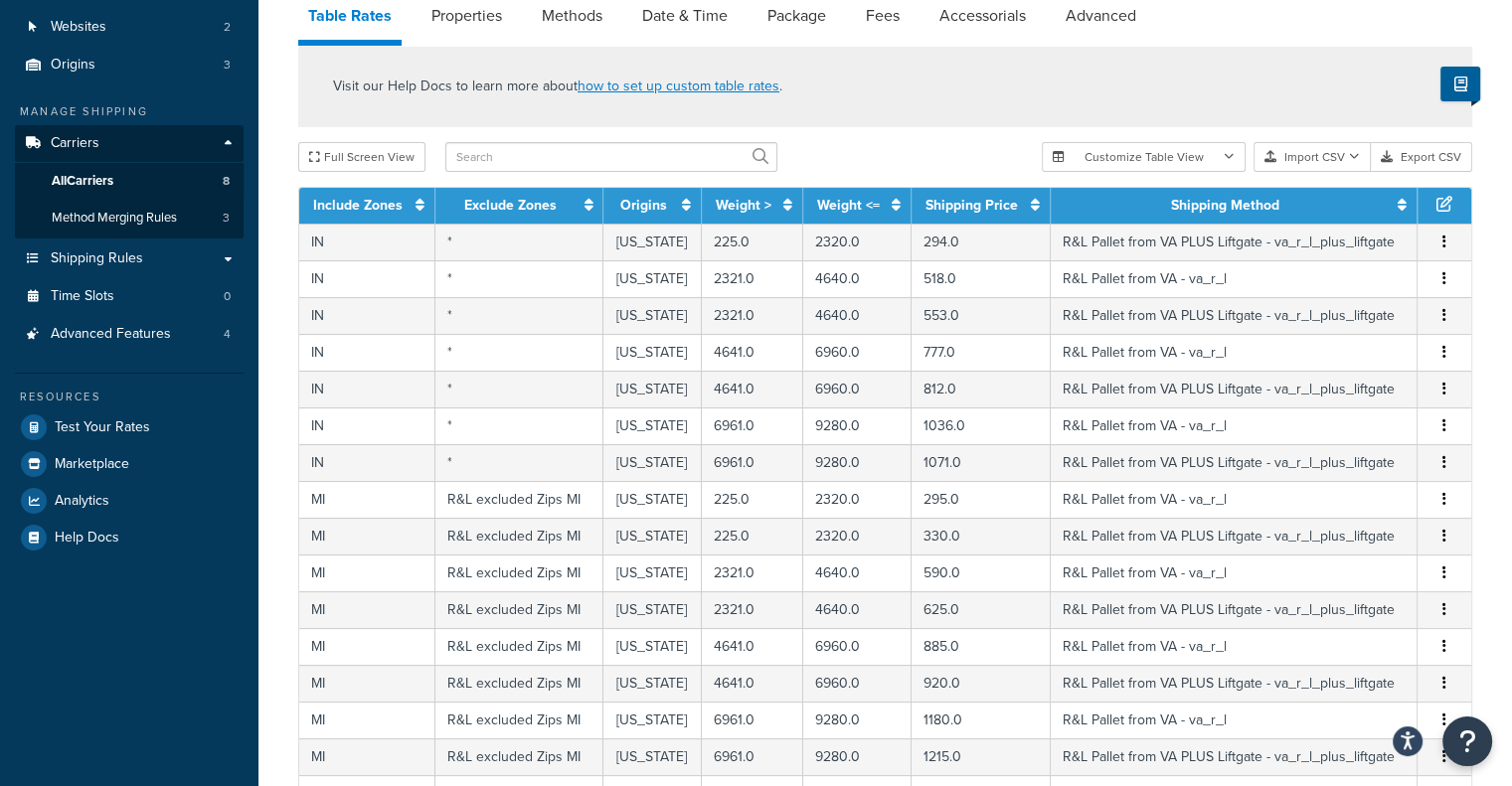 click on "Visit our Help Docs to learn more about  how to set up custom table rates . Full Screen View Customize Table View Show all columns Show selected columns Import CSV Import and Replace  Import and Append  Export CSV Include Zones   Exclude Zones   Origins   Weight >   Weight <=   Shipping Price   Shipping Method   IN * Virginia 225.0 2320.0 294.0 R&L Pallet from VA PLUS Liftgate - va_r_l_plus_liftgate  Edit  Duplicate  Delete IN * Virginia 2321.0 4640.0 518.0 R&L Pallet from VA - va_r_l  Edit  Duplicate  Delete IN * Virginia 2321.0 4640.0 553.0 R&L Pallet from VA PLUS Liftgate - va_r_l_plus_liftgate  Edit  Duplicate  Delete IN * Virginia 4641.0 6960.0 777.0 R&L Pallet from VA - va_r_l  Edit  Duplicate  Delete IN * Virginia 4641.0 6960.0 812.0 R&L Pallet from VA PLUS Liftgate - va_r_l_plus_liftgate  Edit  Duplicate  Delete IN * Virginia 6961.0 9280.0 1036.0 R&L Pallet from VA - va_r_l  Edit  Duplicate  Delete IN * Virginia 6961.0 9280.0 1071.0 R&L Pallet from VA PLUS Liftgate - va_r_l_plus_liftgate  Edit  Delete" at bounding box center [885, 644] 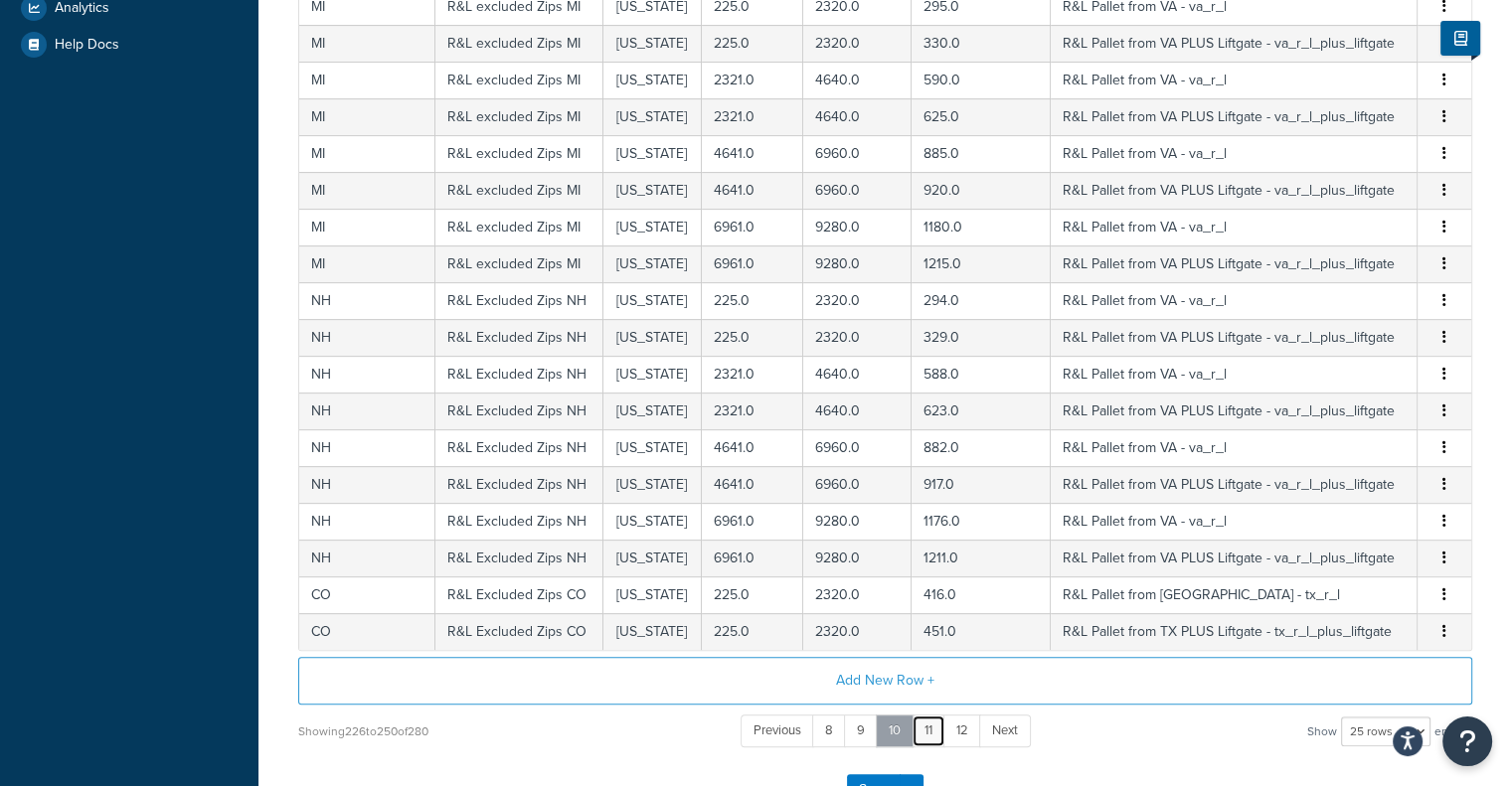 scroll, scrollTop: 686, scrollLeft: 0, axis: vertical 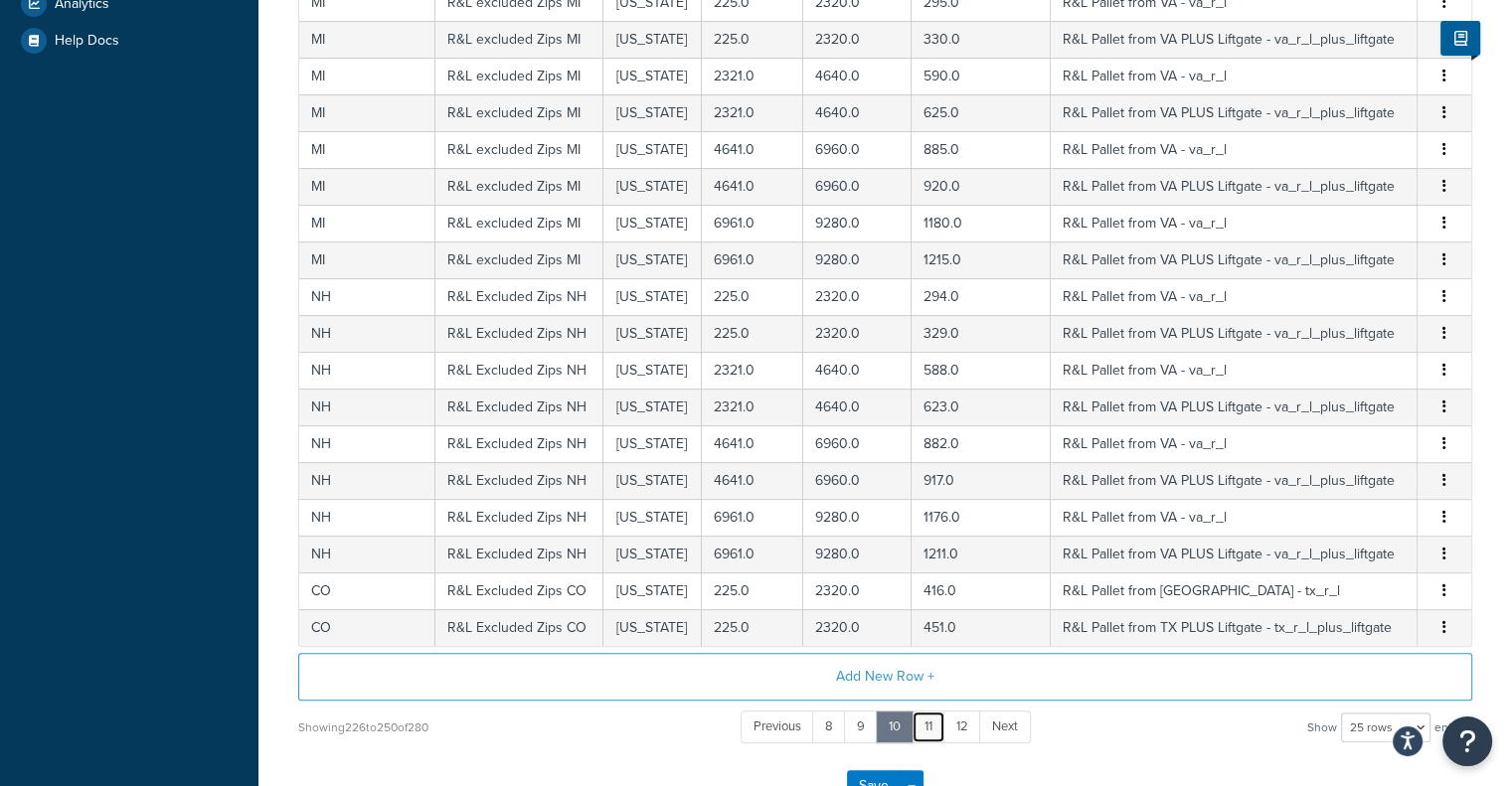 click on "11" at bounding box center [928, 726] 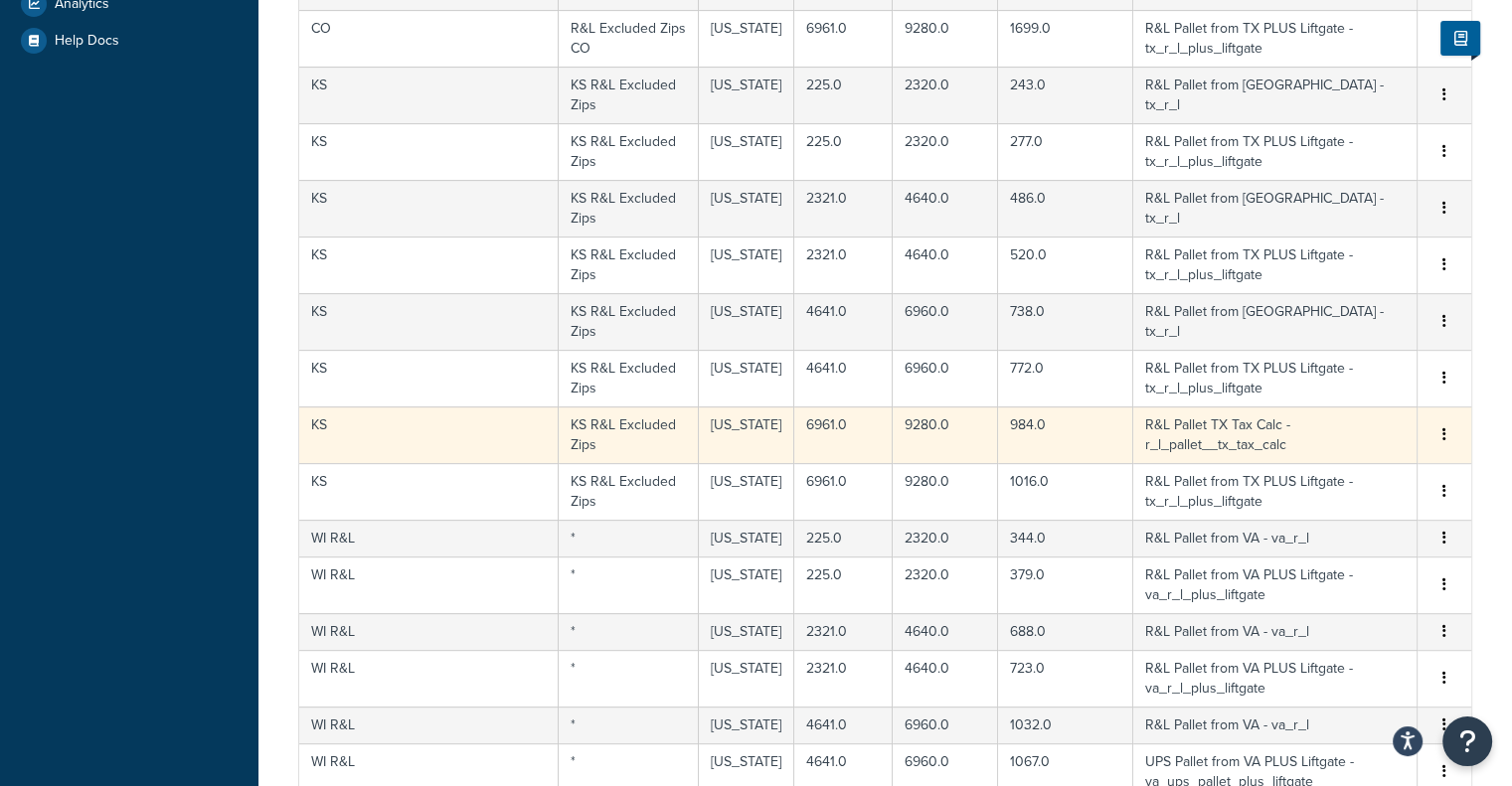 scroll, scrollTop: 189, scrollLeft: 0, axis: vertical 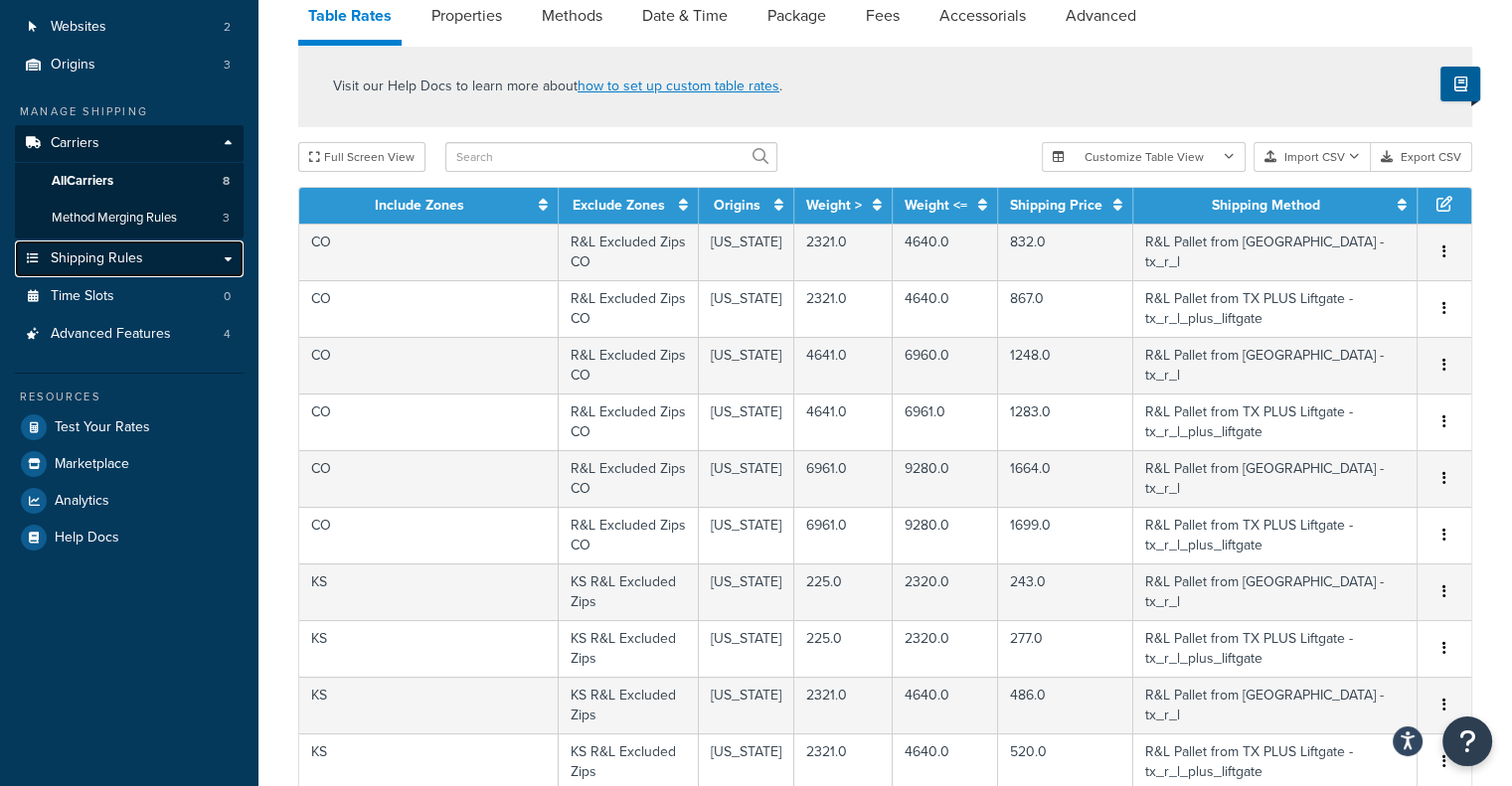 click on "Shipping Rules" at bounding box center (96, 258) 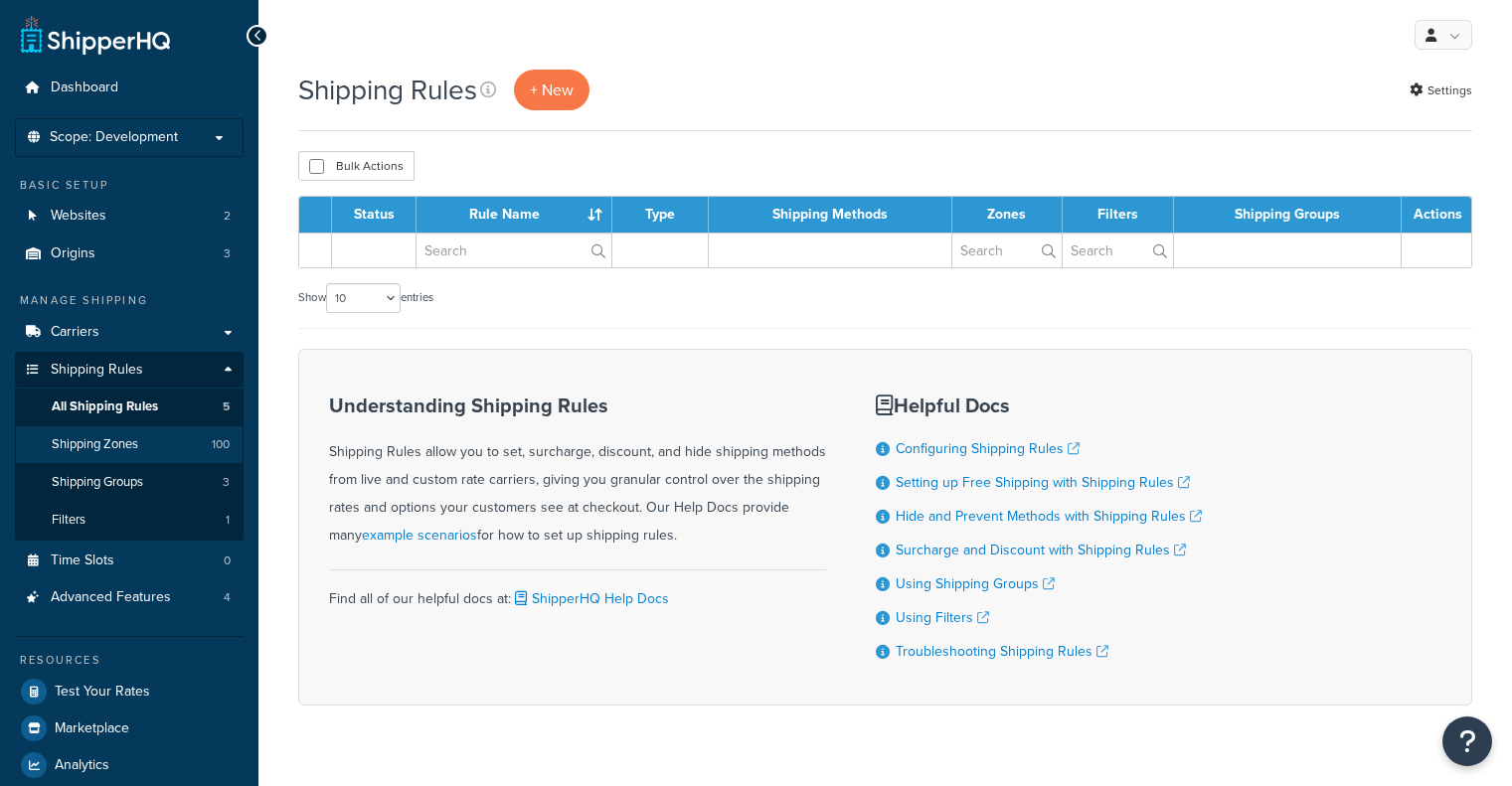 scroll, scrollTop: 0, scrollLeft: 0, axis: both 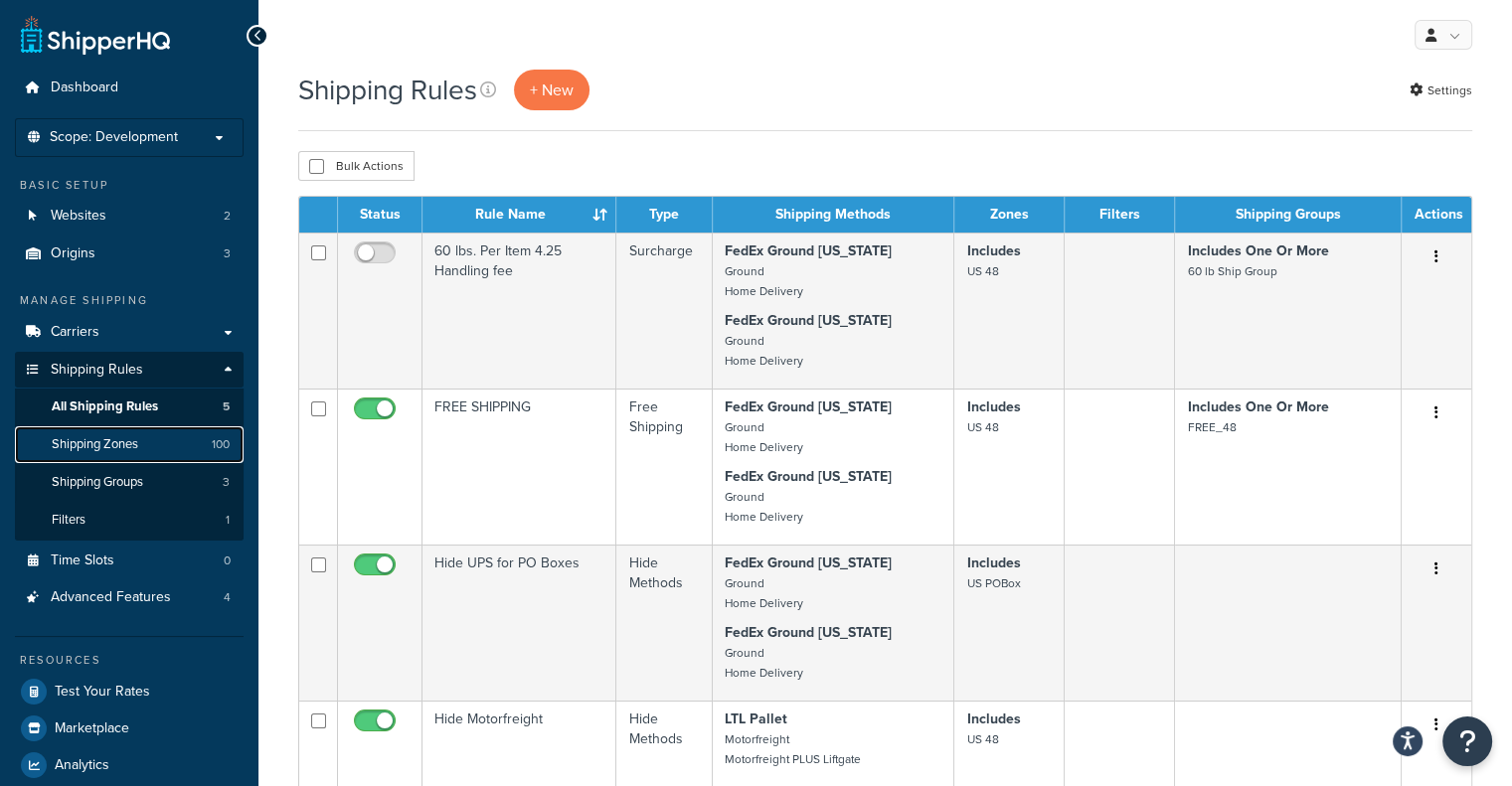 click on "Shipping Zones
100" at bounding box center (129, 444) 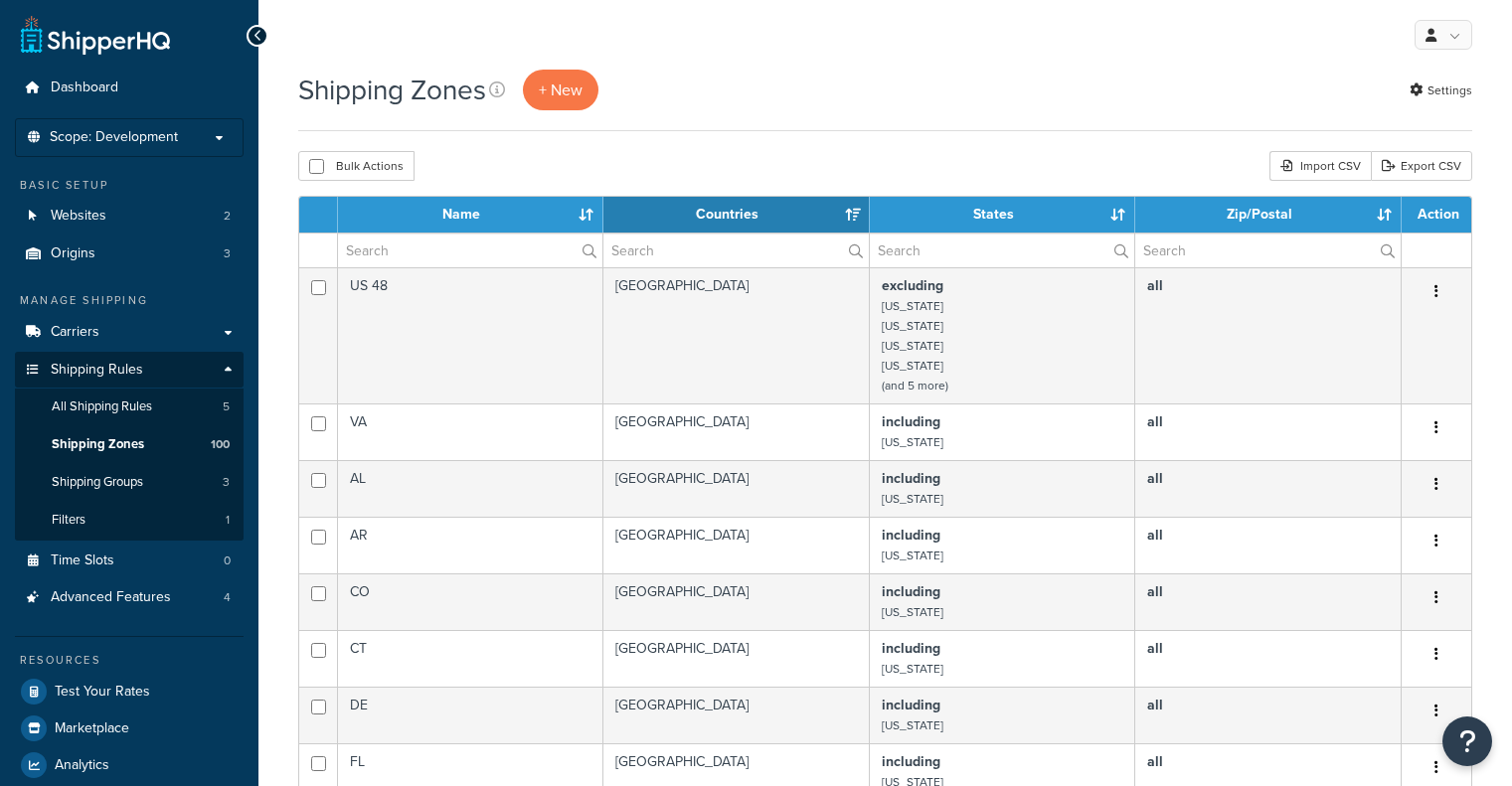 select on "15" 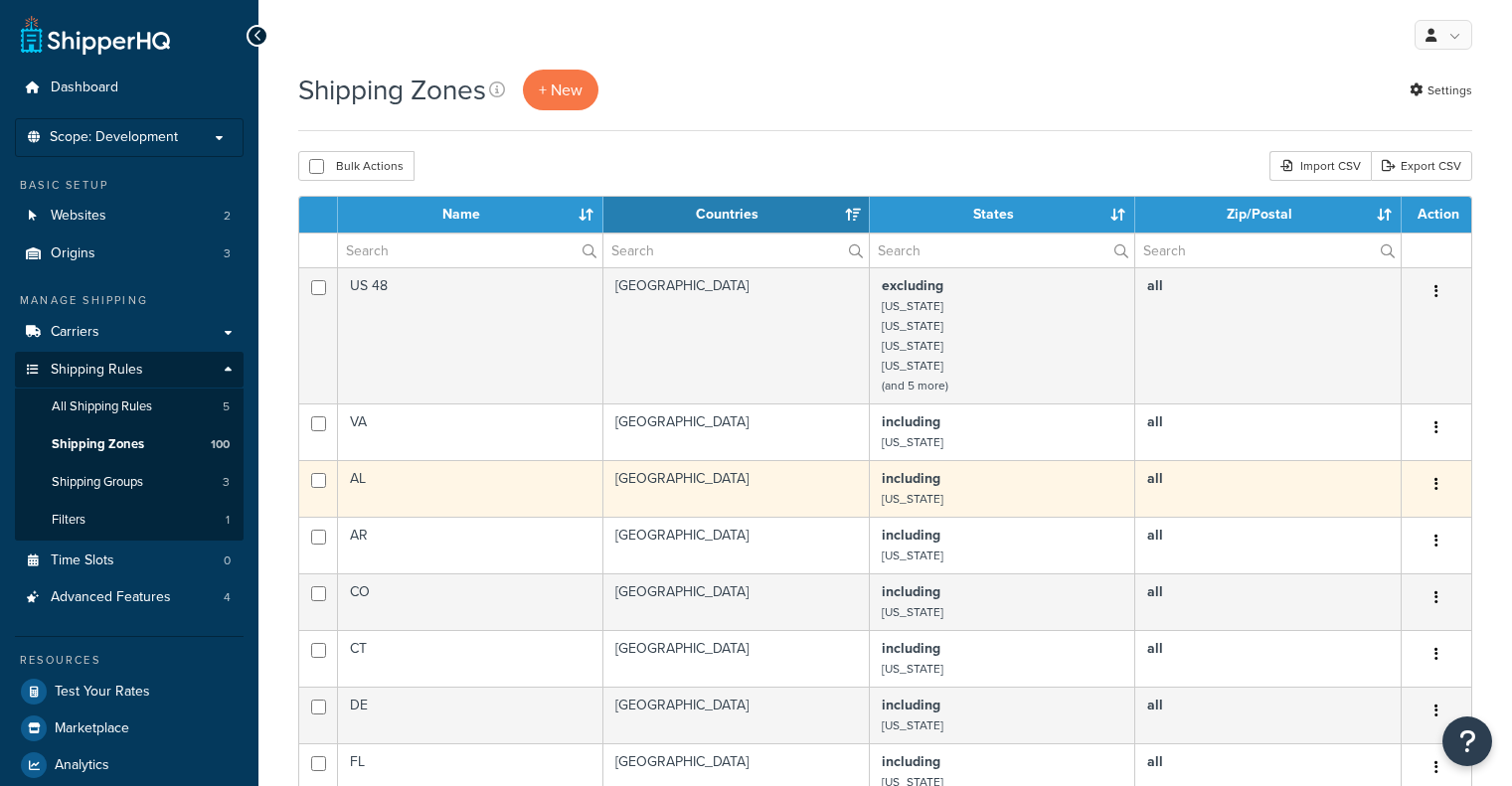 scroll, scrollTop: 0, scrollLeft: 0, axis: both 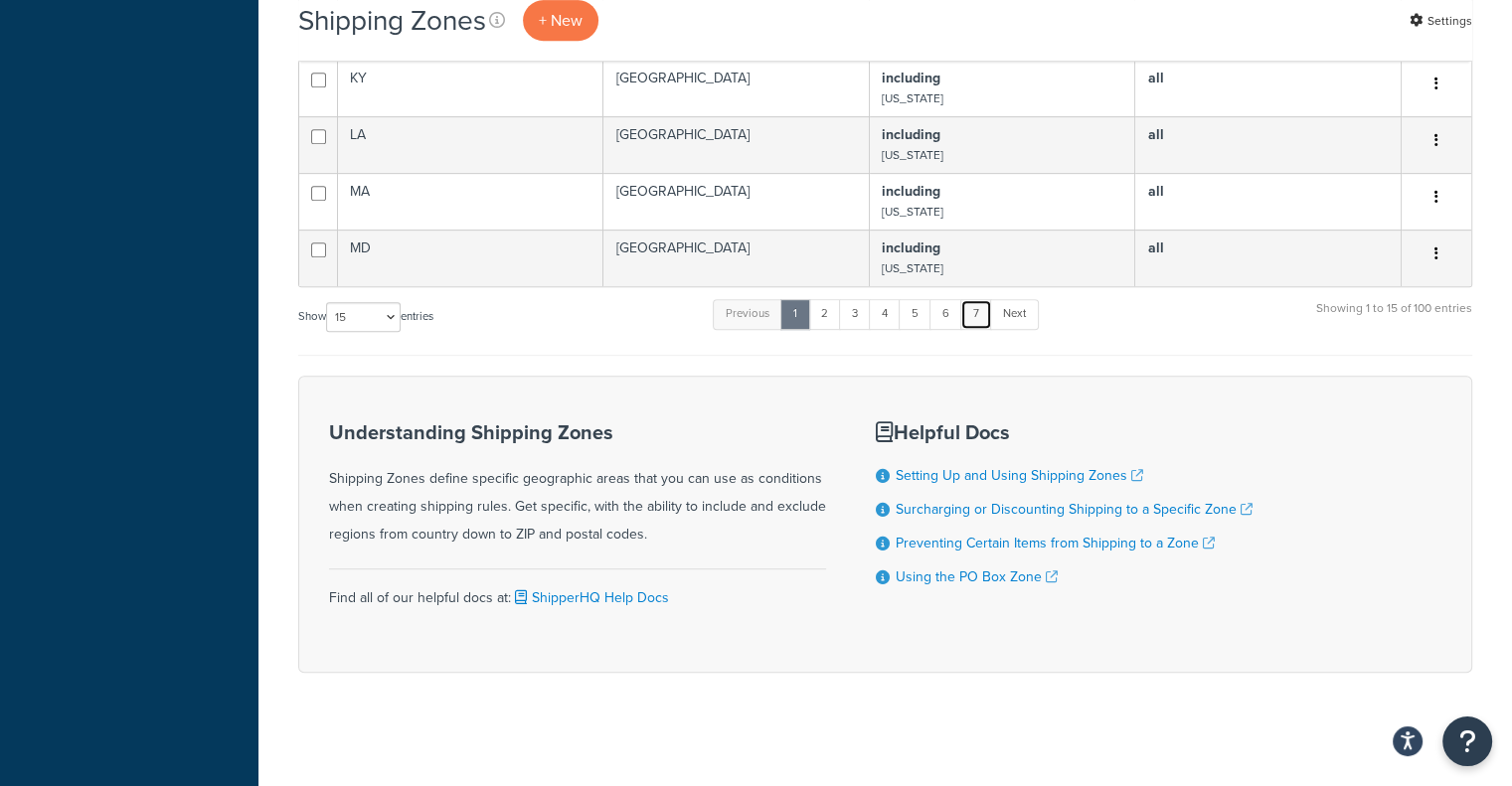 click on "7" at bounding box center (976, 314) 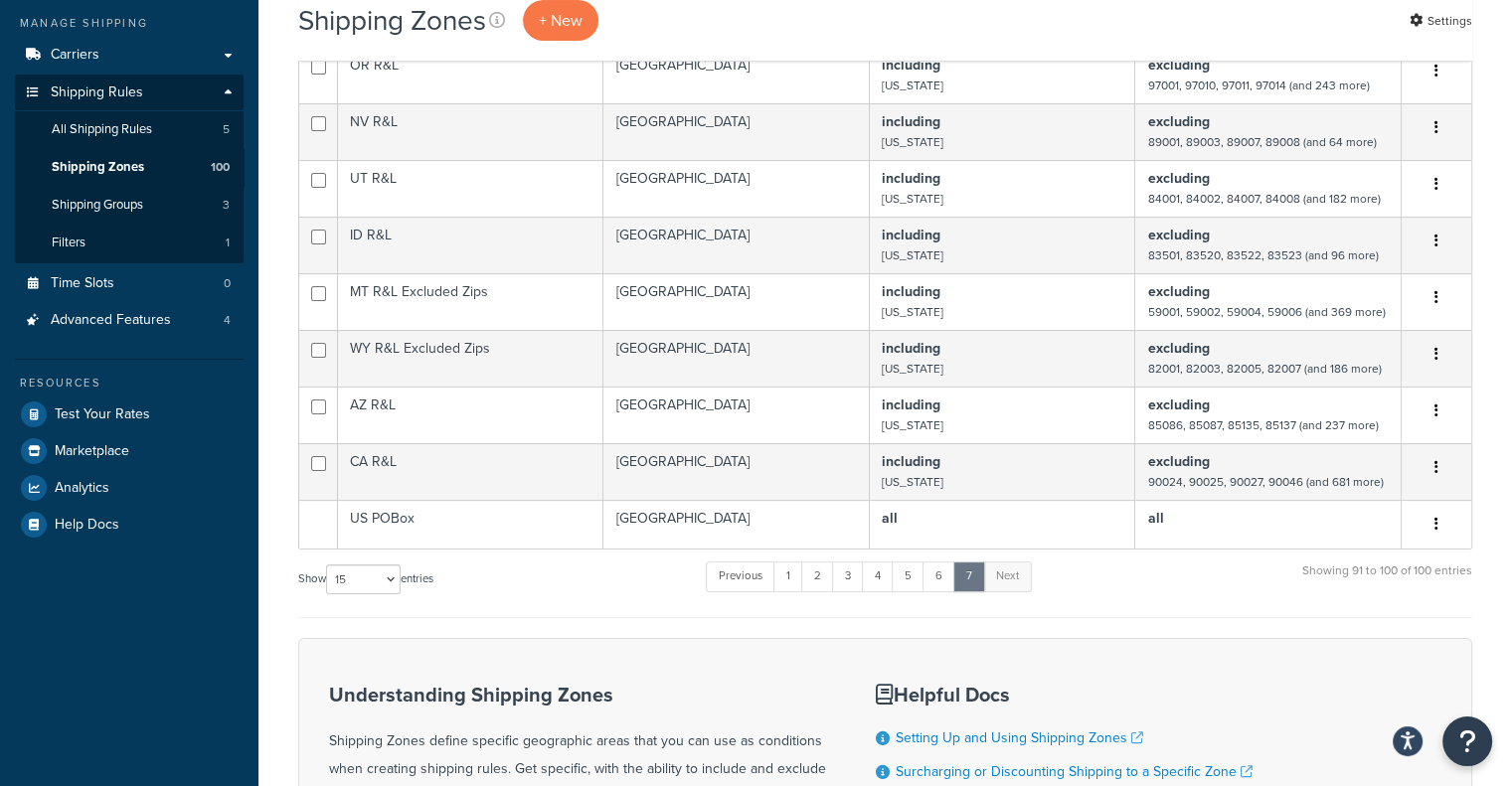 scroll, scrollTop: 242, scrollLeft: 0, axis: vertical 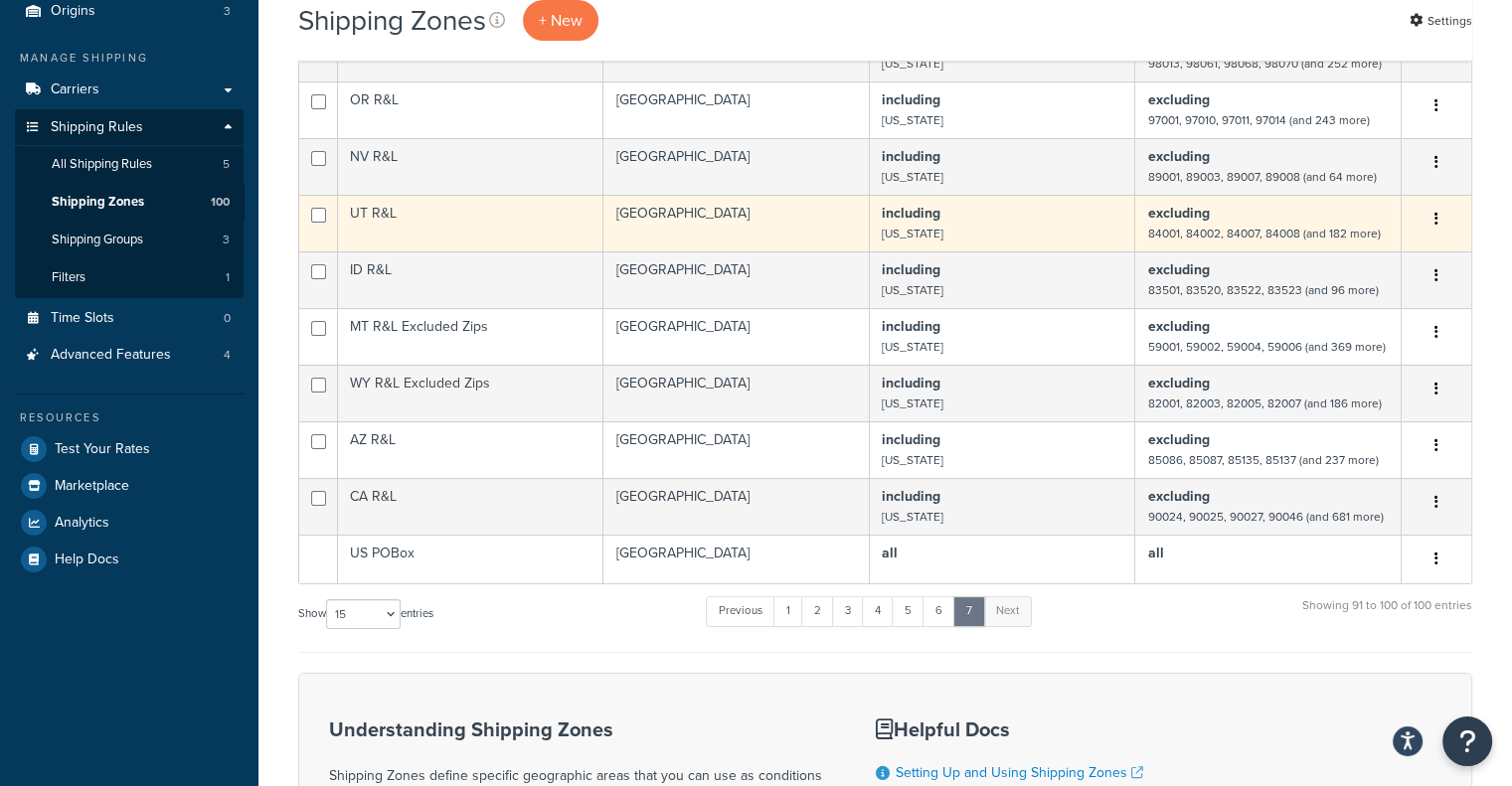 click on "84001,  84002,  84007,  84008
(and 182 more)" at bounding box center (1263, 234) 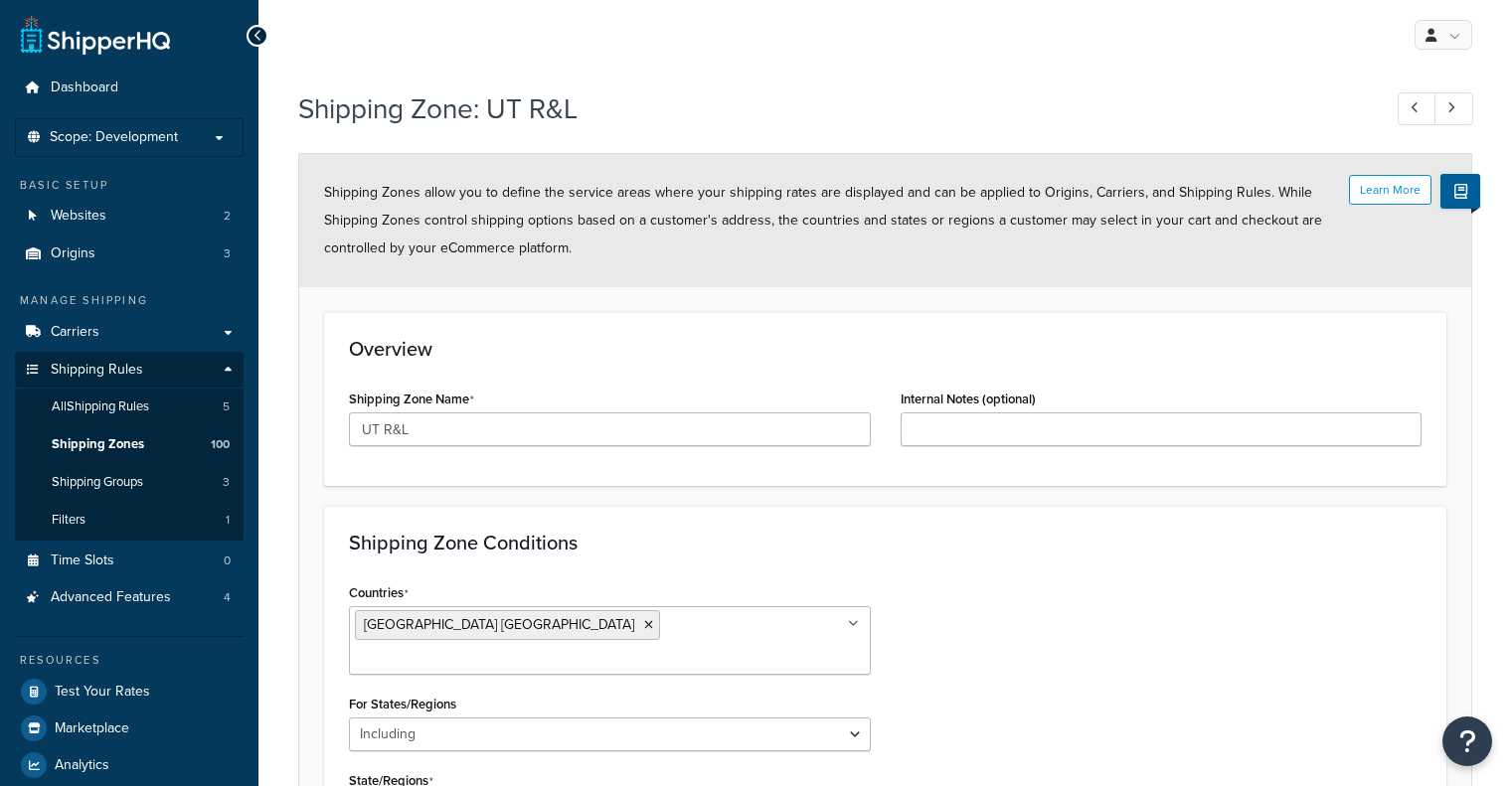 select on "including" 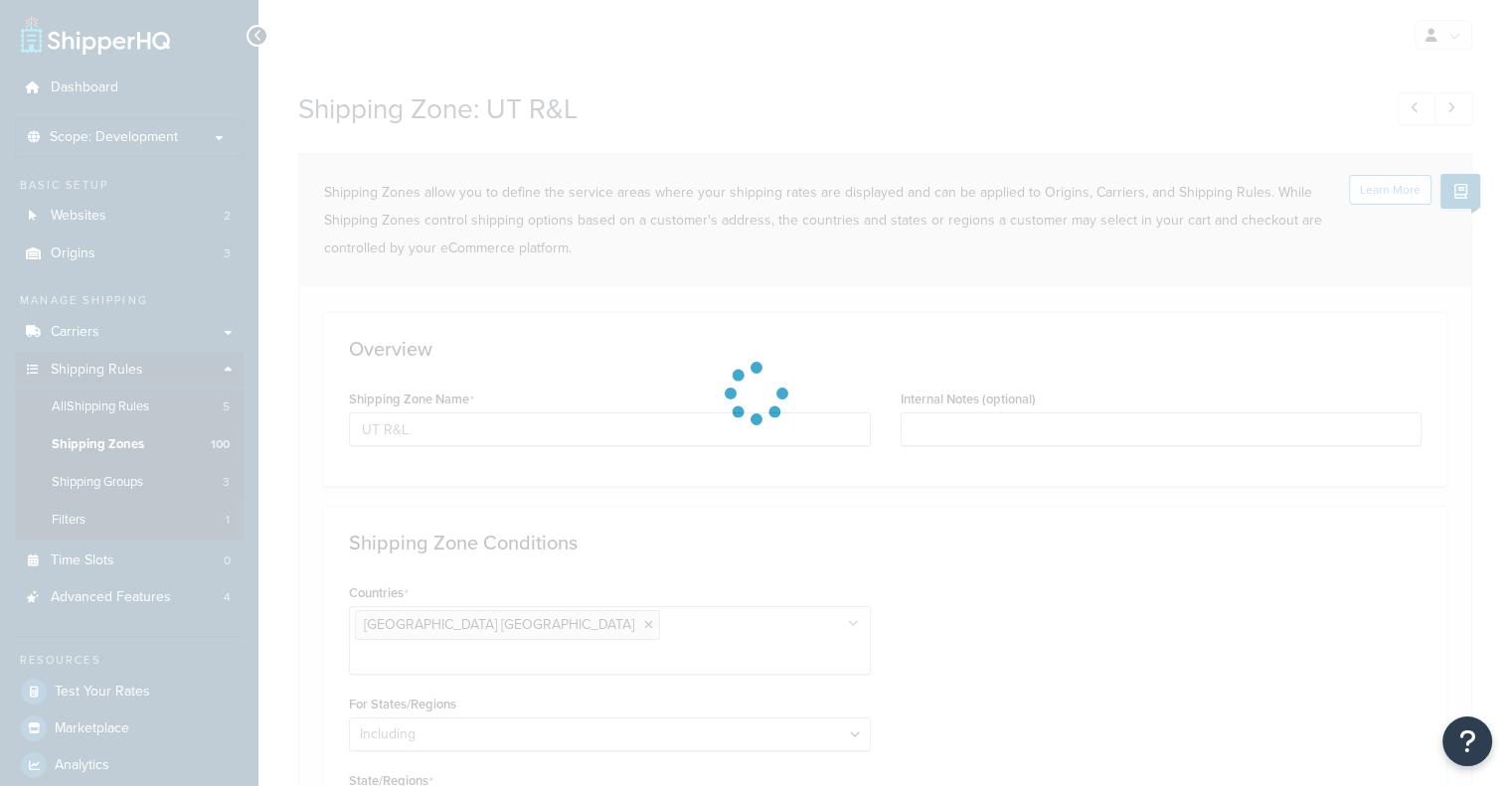 scroll, scrollTop: 0, scrollLeft: 0, axis: both 